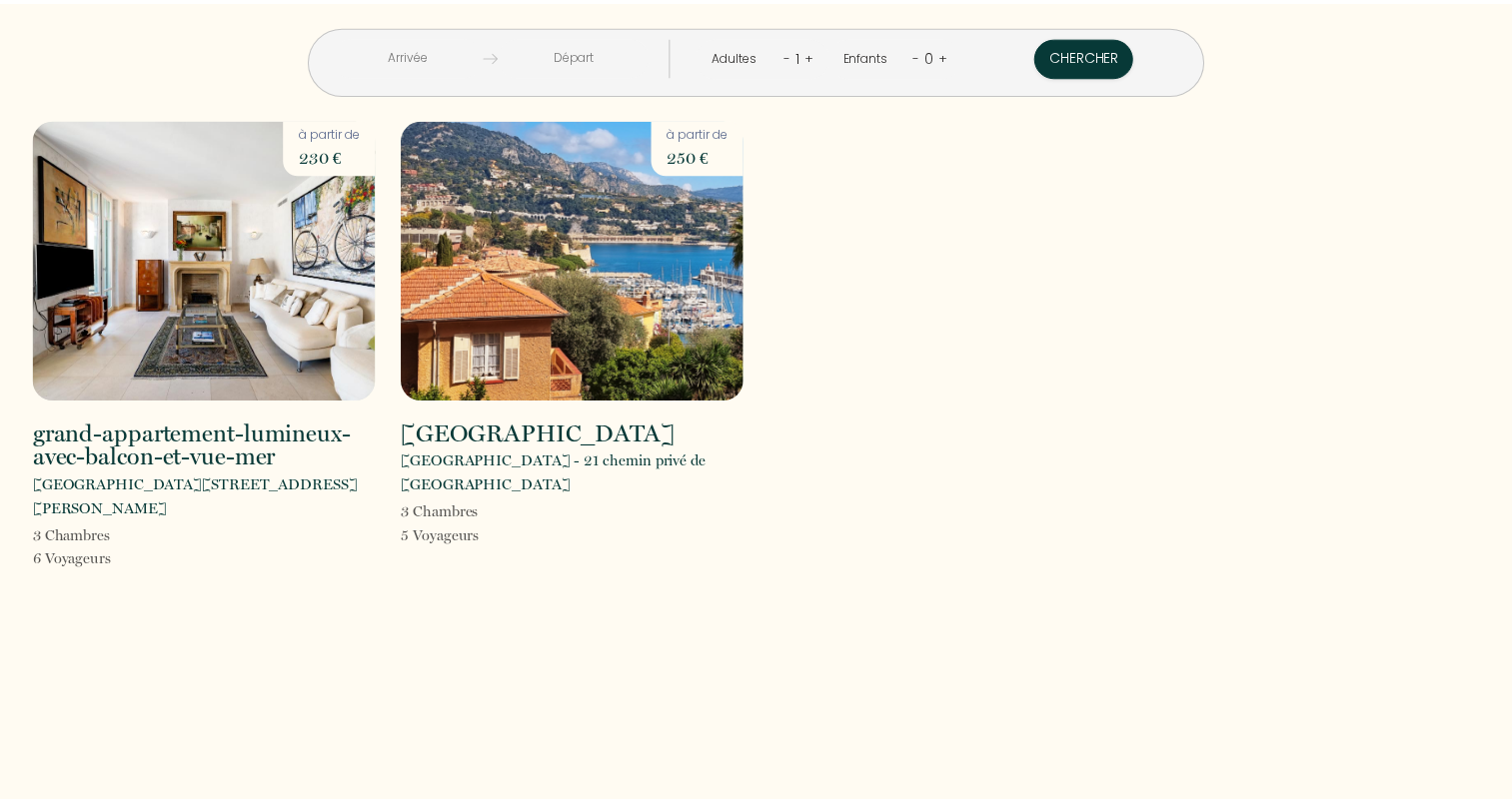 scroll, scrollTop: 0, scrollLeft: 0, axis: both 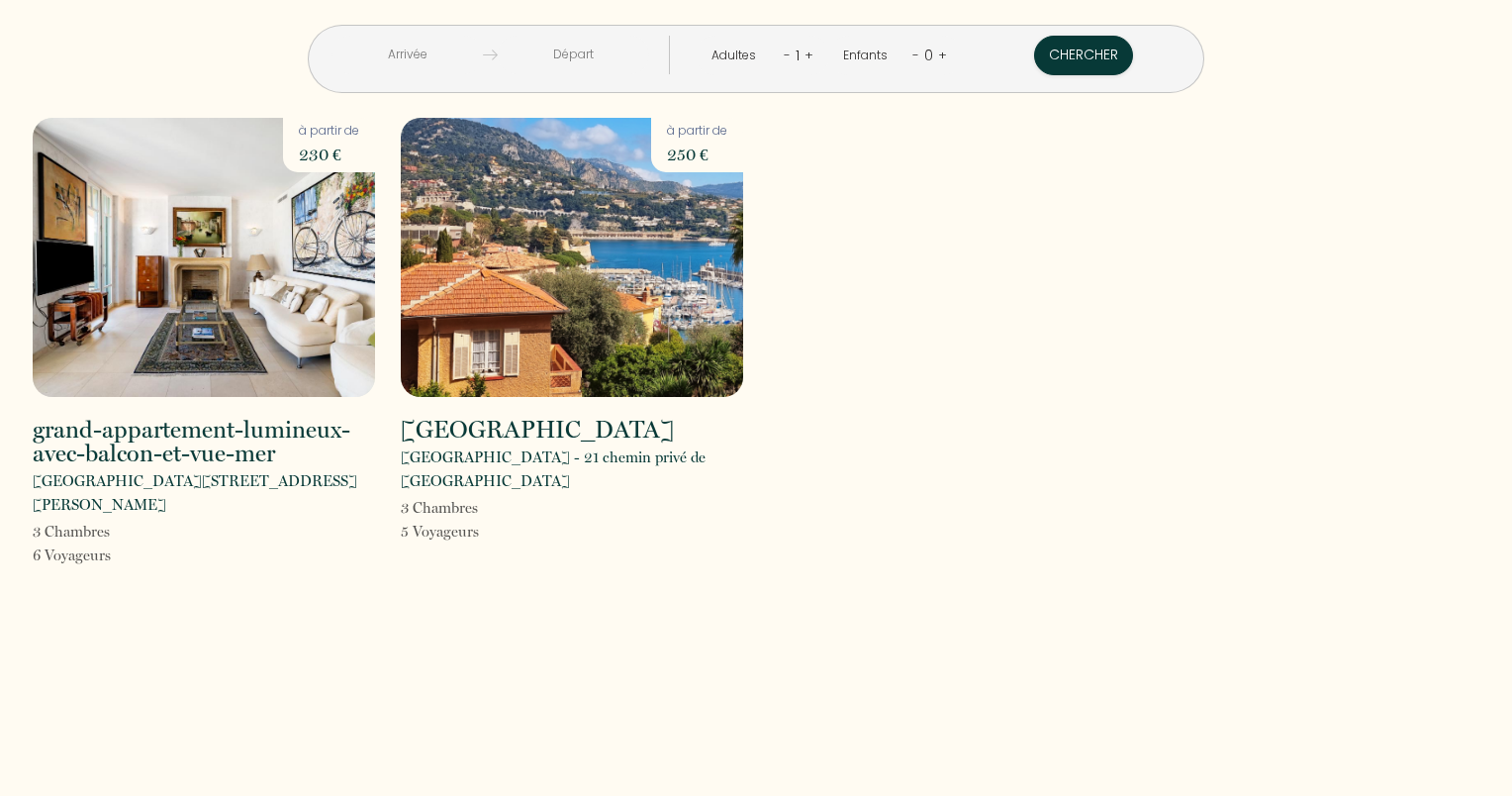 click at bounding box center (407, 54) 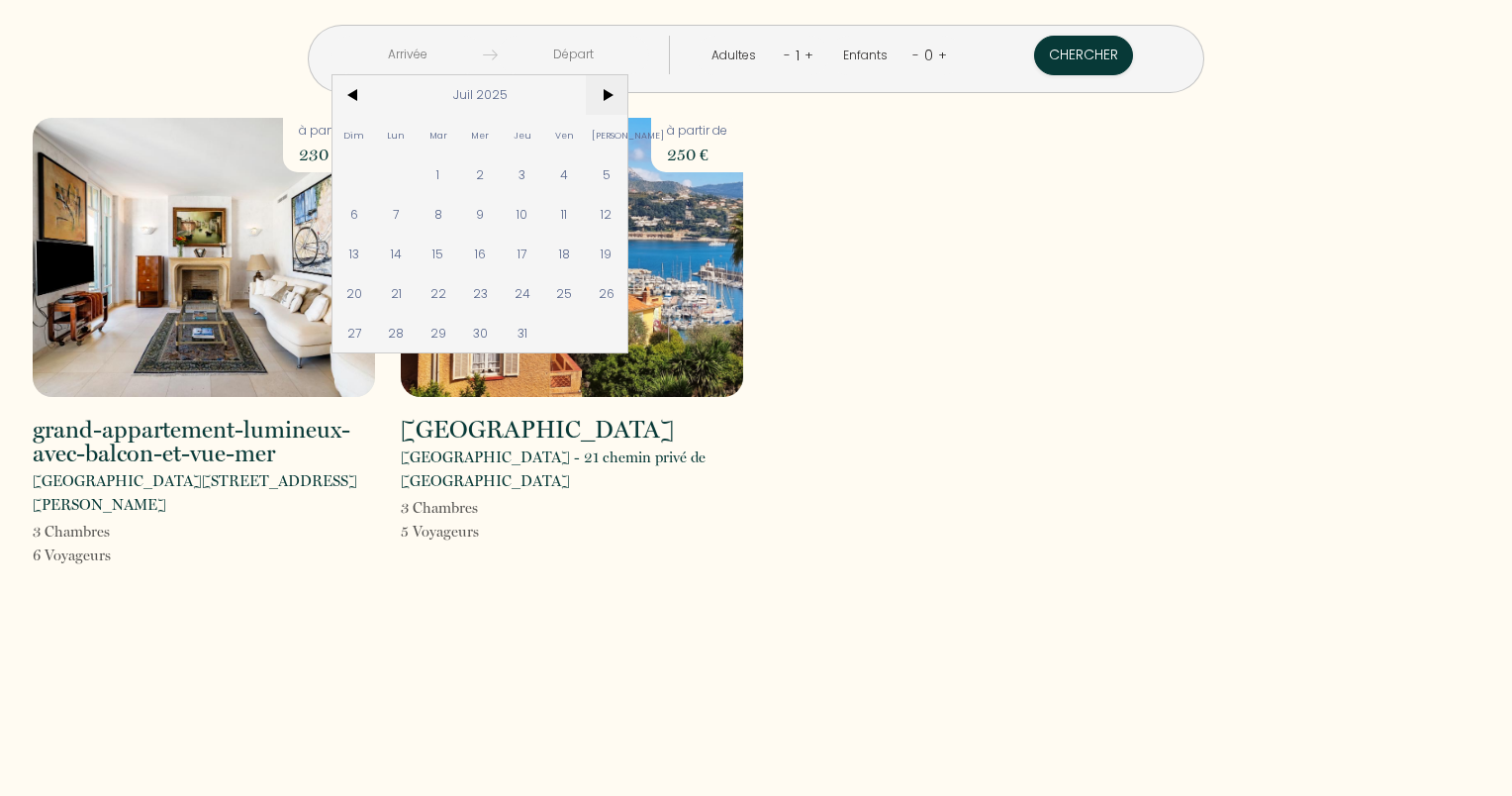 click on ">" at bounding box center (607, 95) 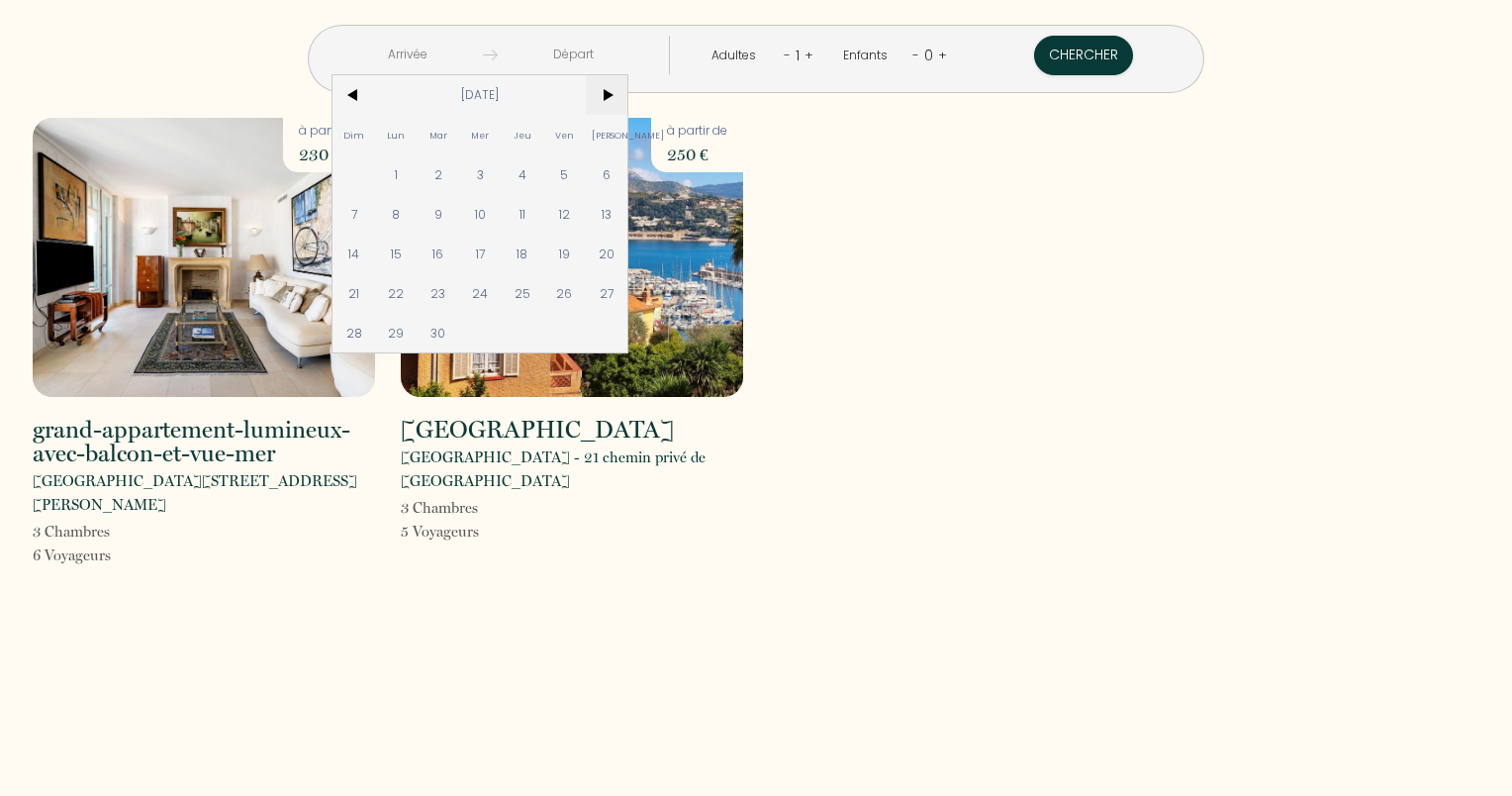 click on ">" at bounding box center [607, 95] 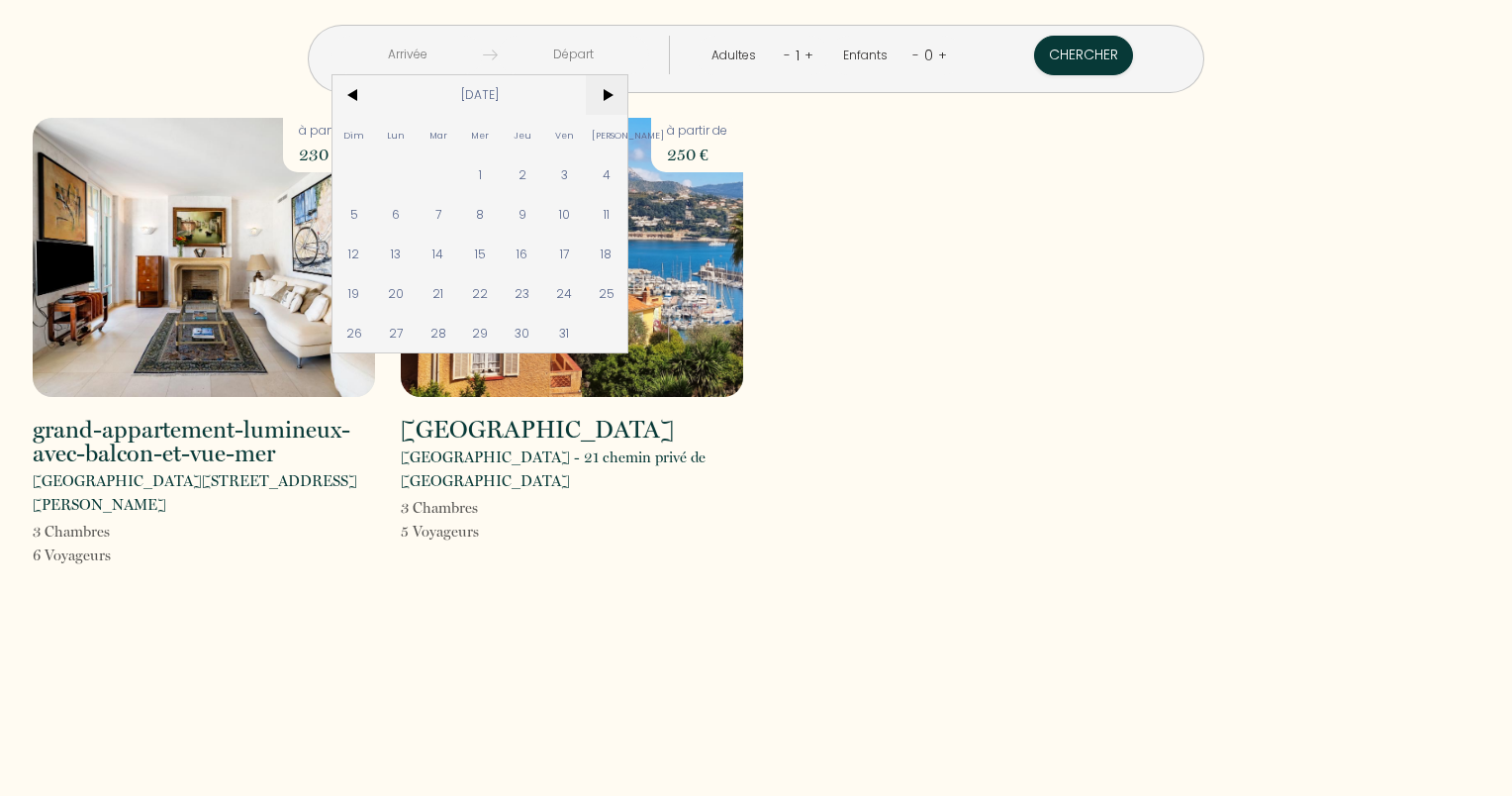 click on ">" at bounding box center [607, 95] 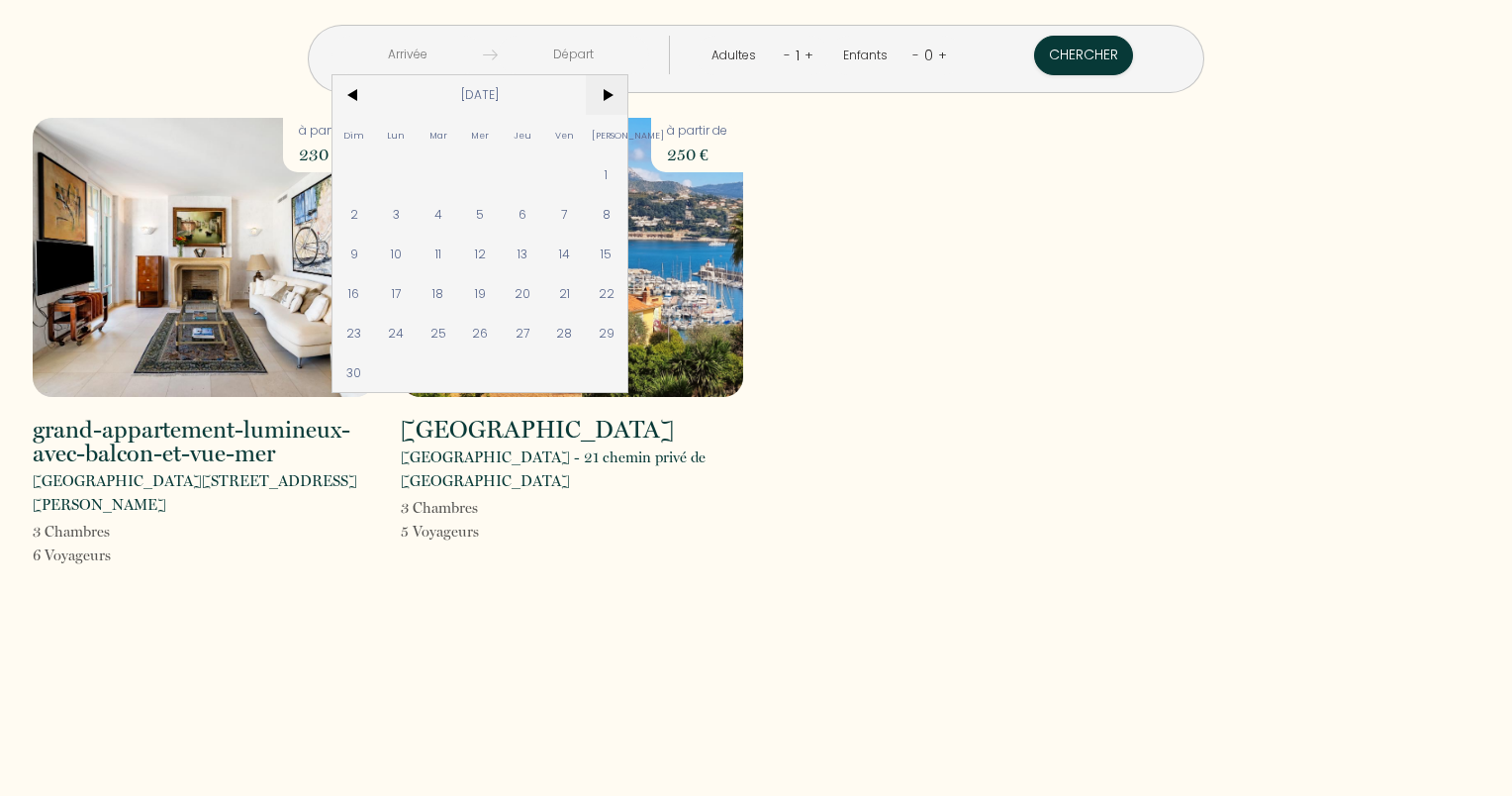 click on ">" at bounding box center (607, 95) 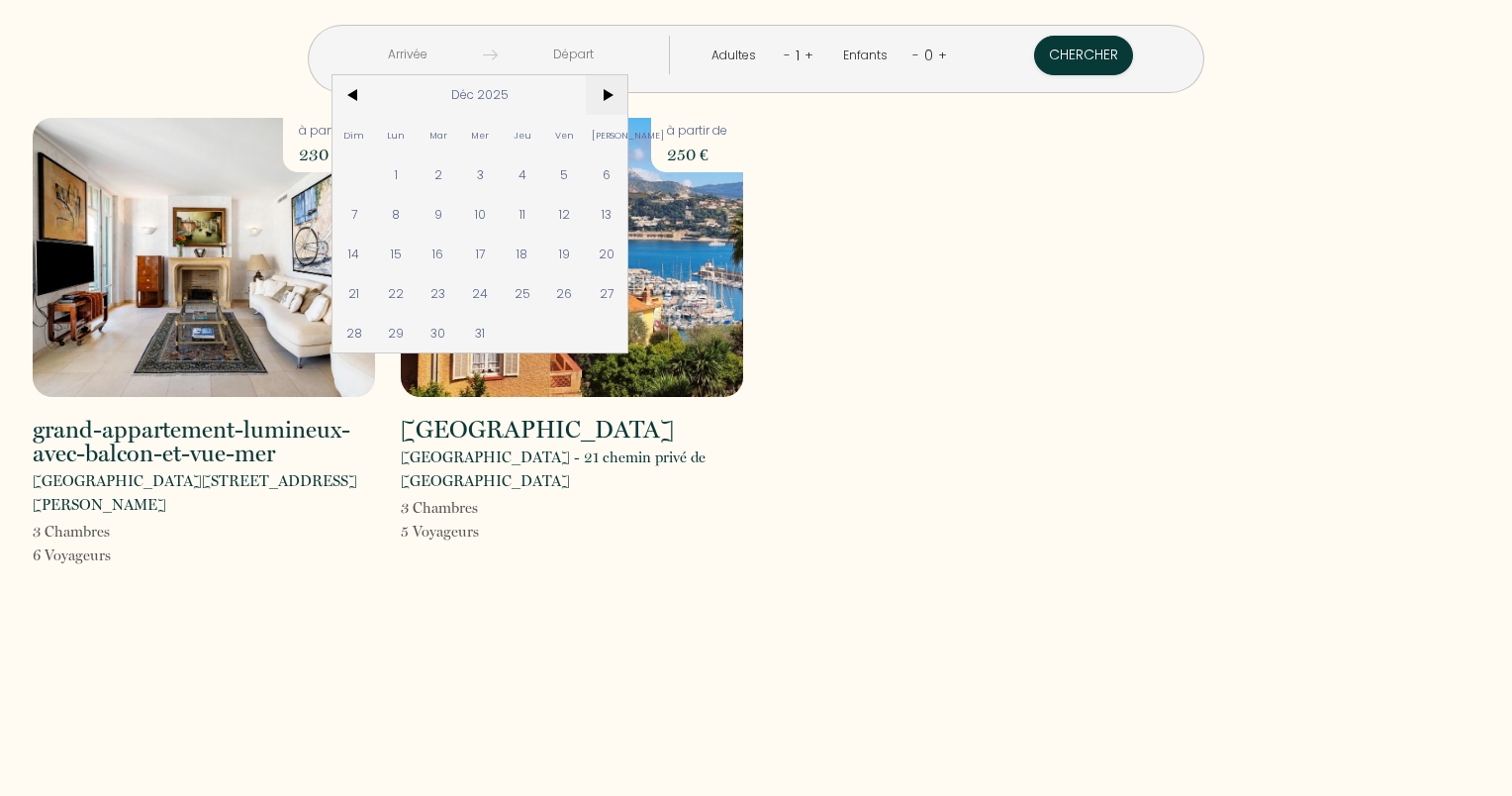 click on ">" at bounding box center (607, 95) 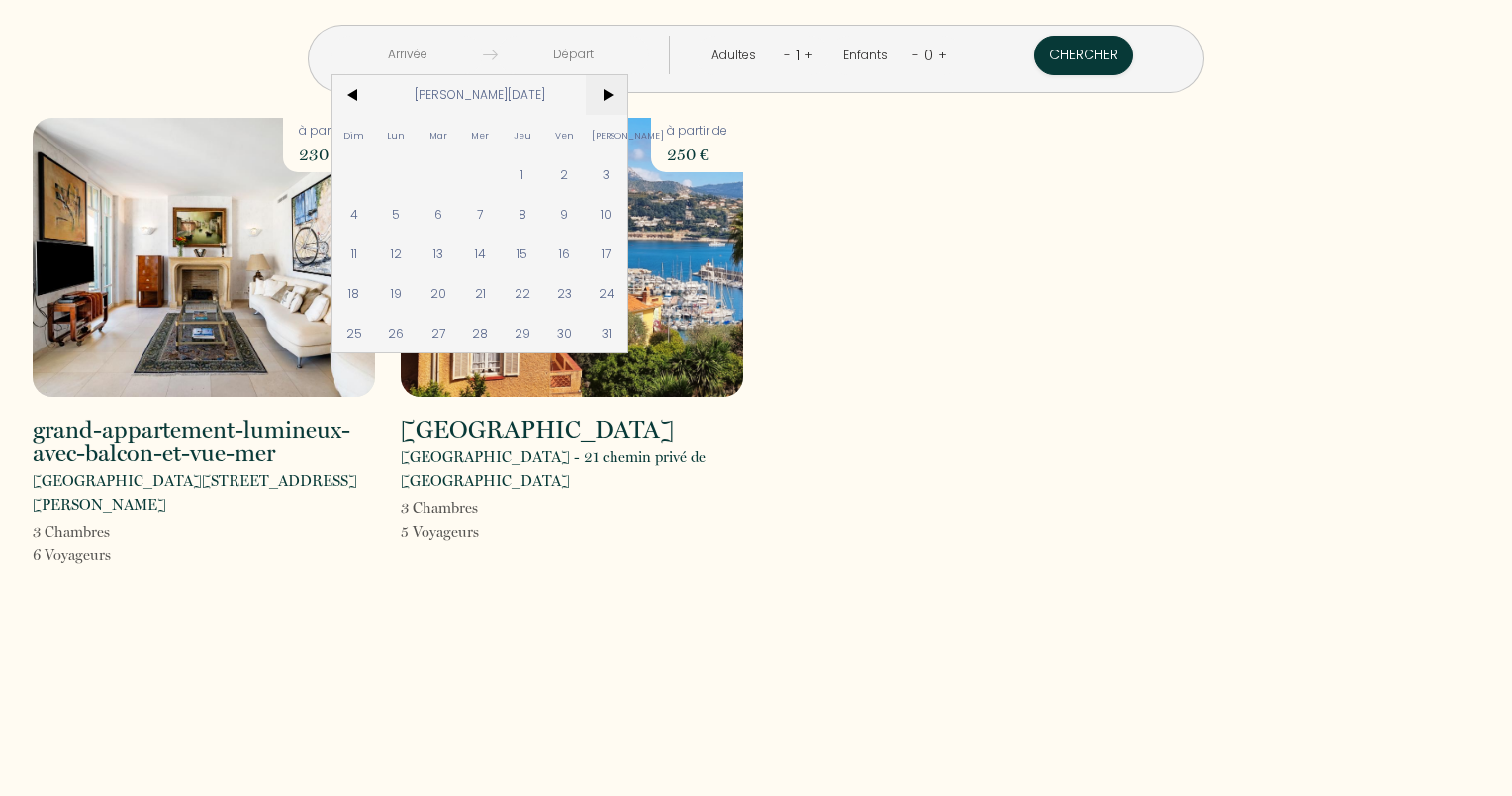 click on ">" at bounding box center [607, 95] 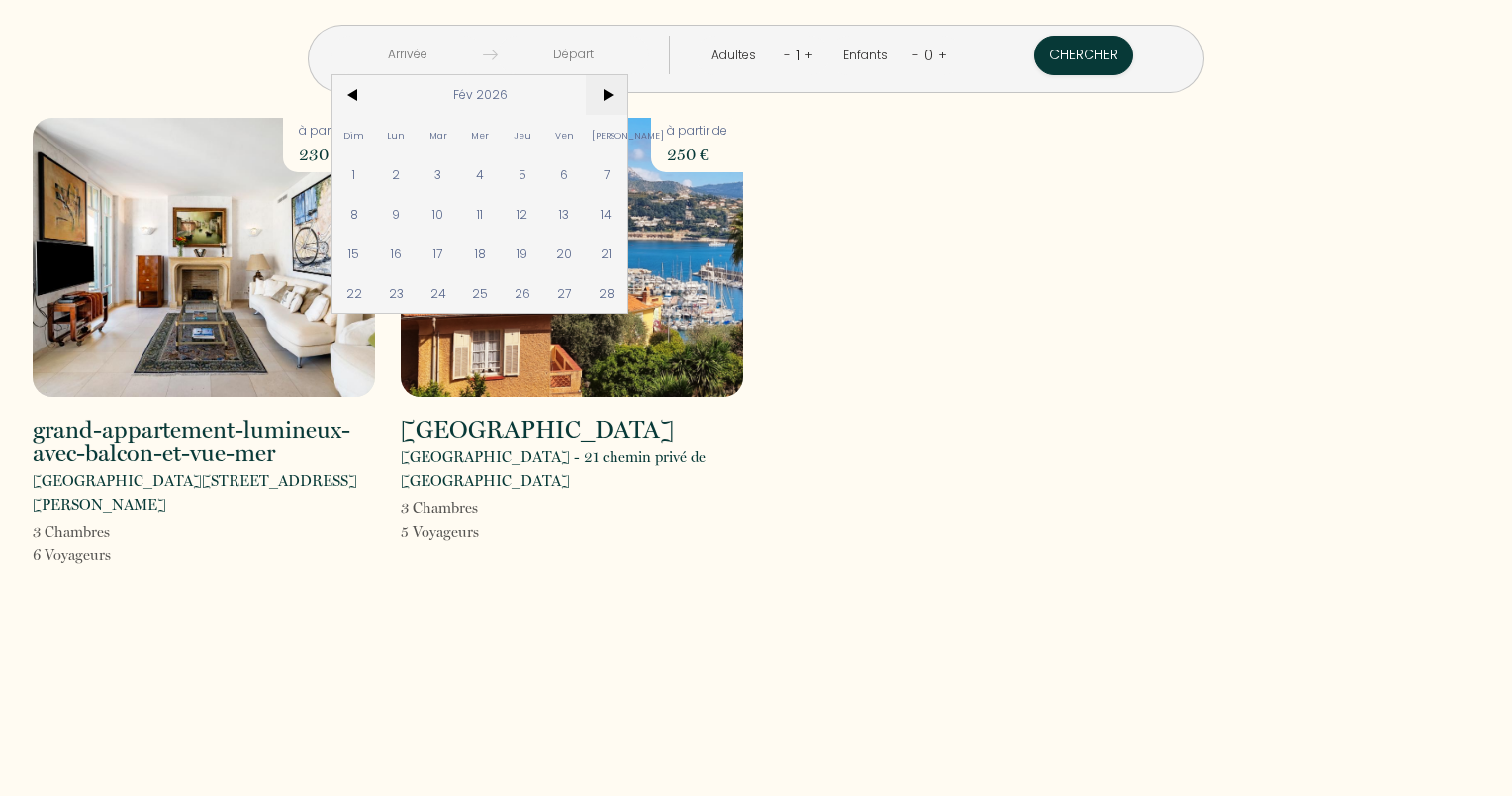 click on ">" at bounding box center (607, 95) 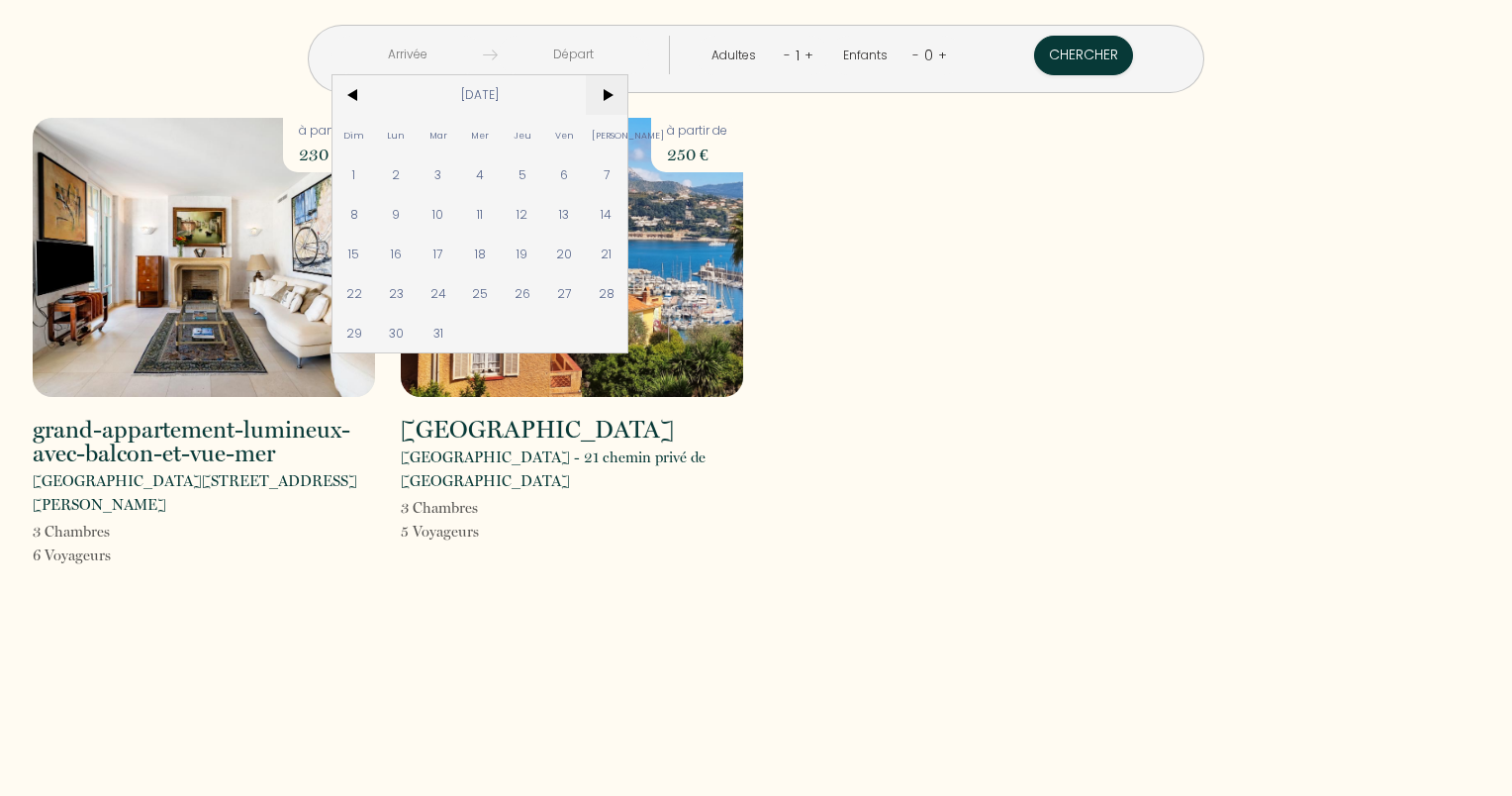 click on ">" at bounding box center (607, 95) 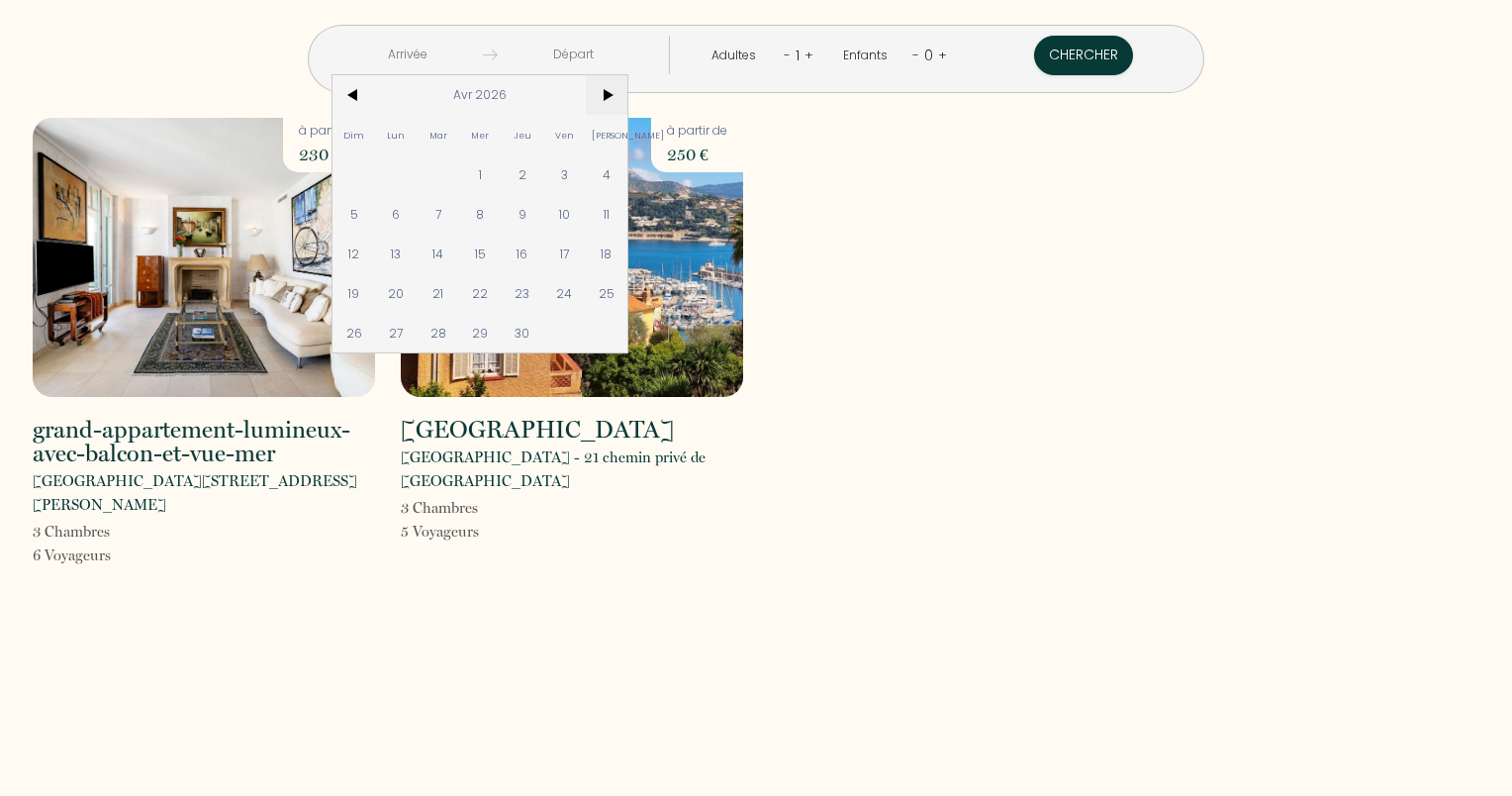 click on ">" at bounding box center [607, 95] 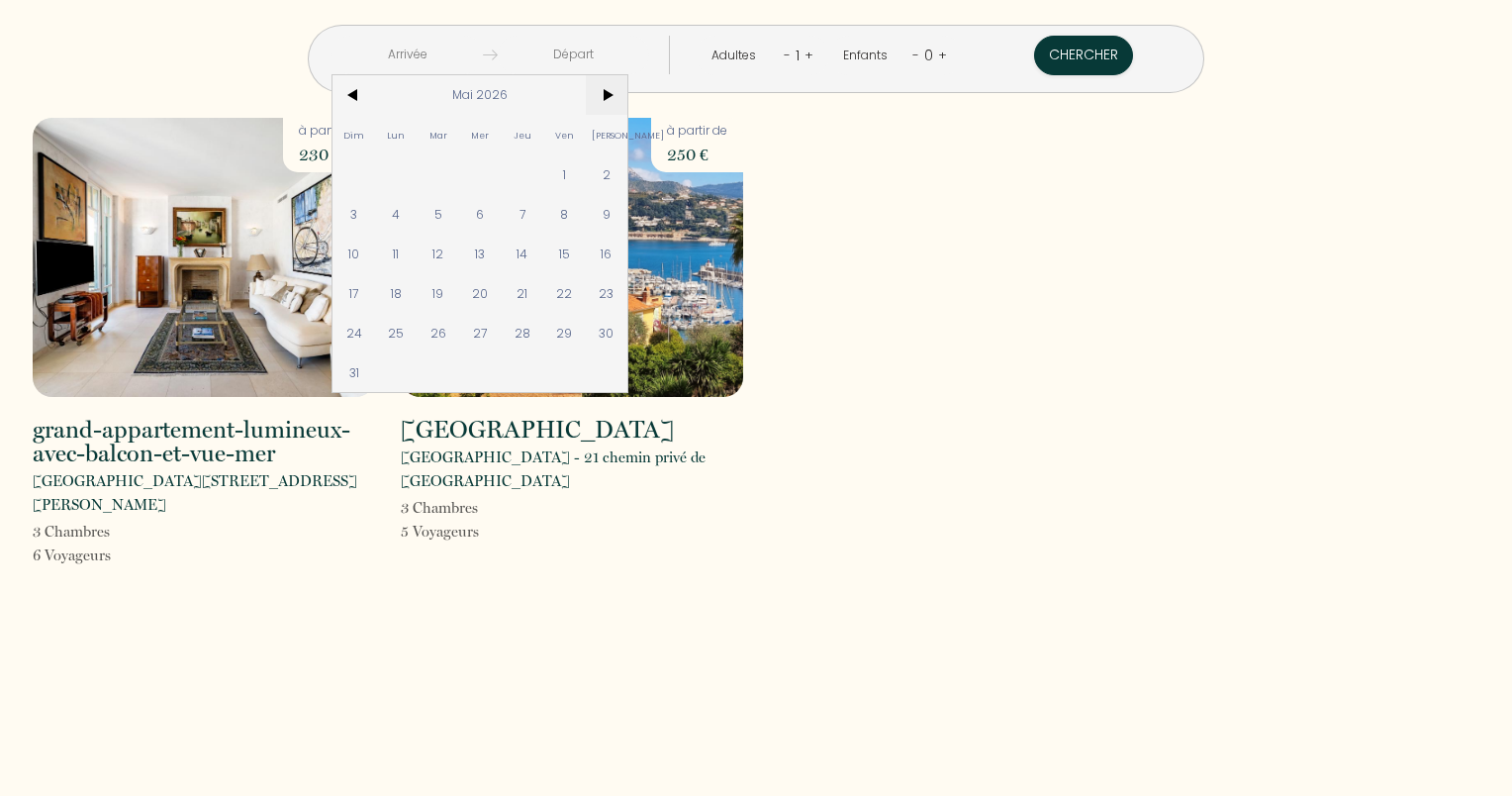 click on ">" at bounding box center (607, 95) 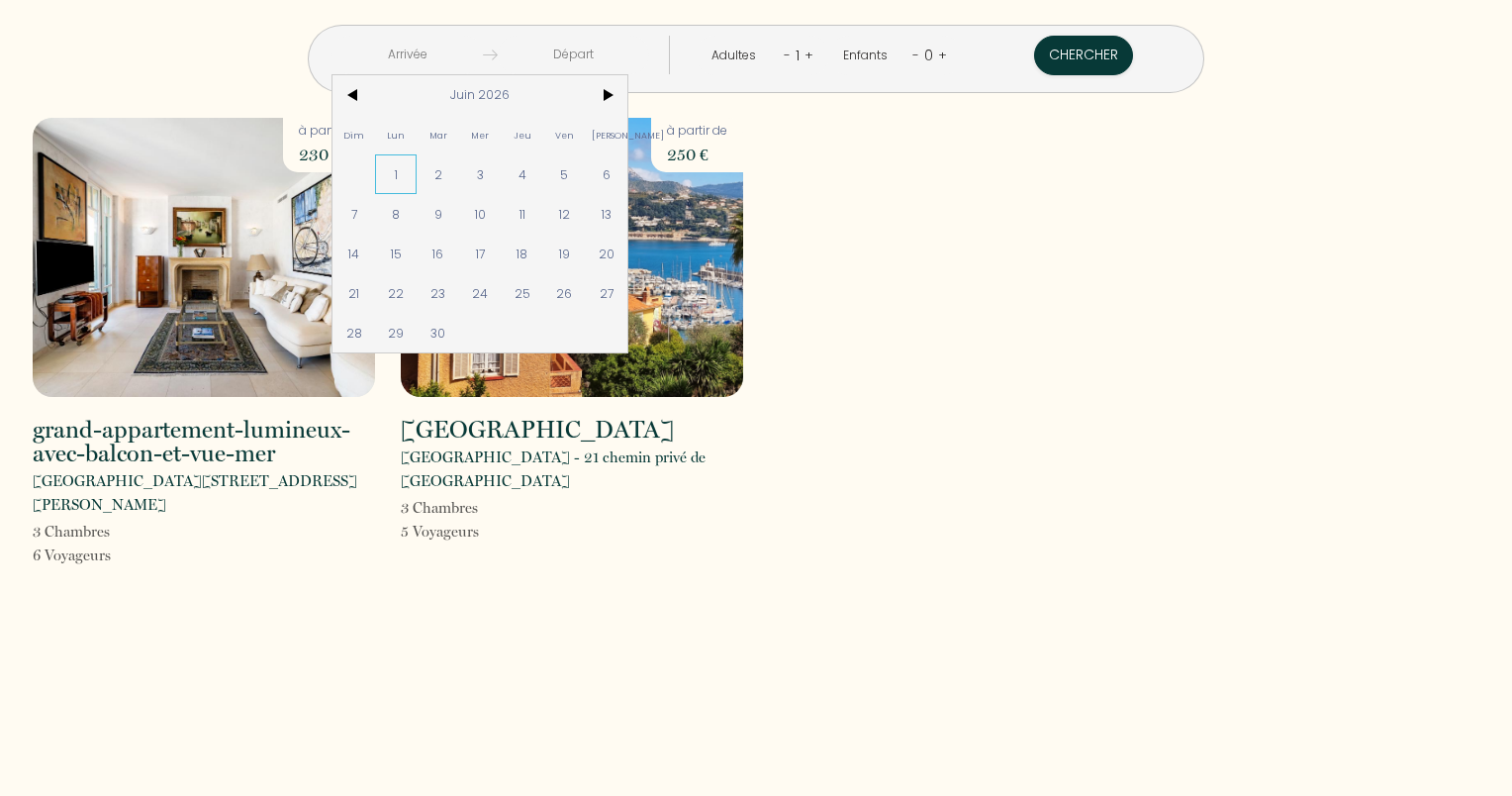 click on "1" at bounding box center [396, 174] 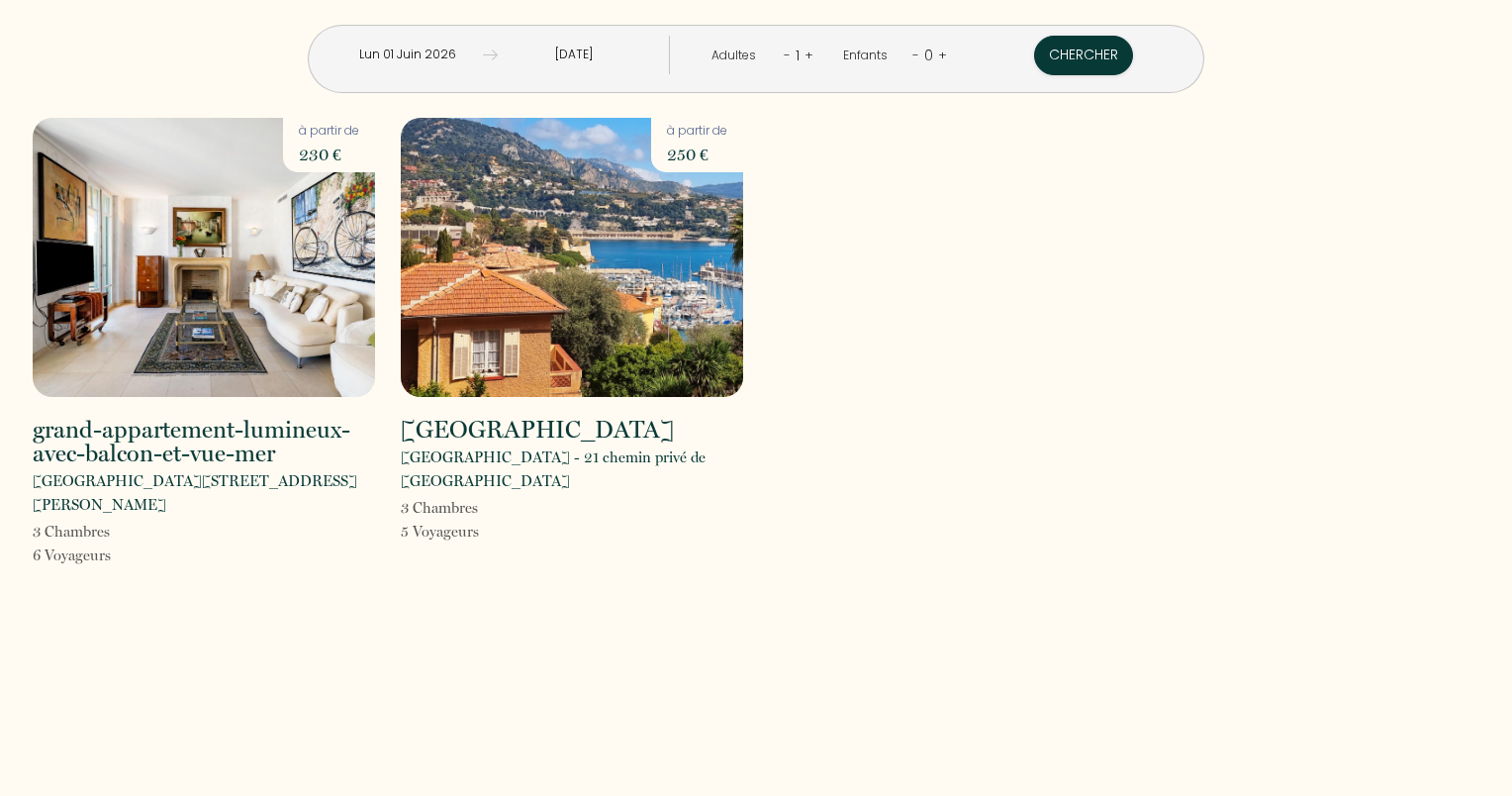 click on "Mar 02 Juin 2026" at bounding box center (573, 54) 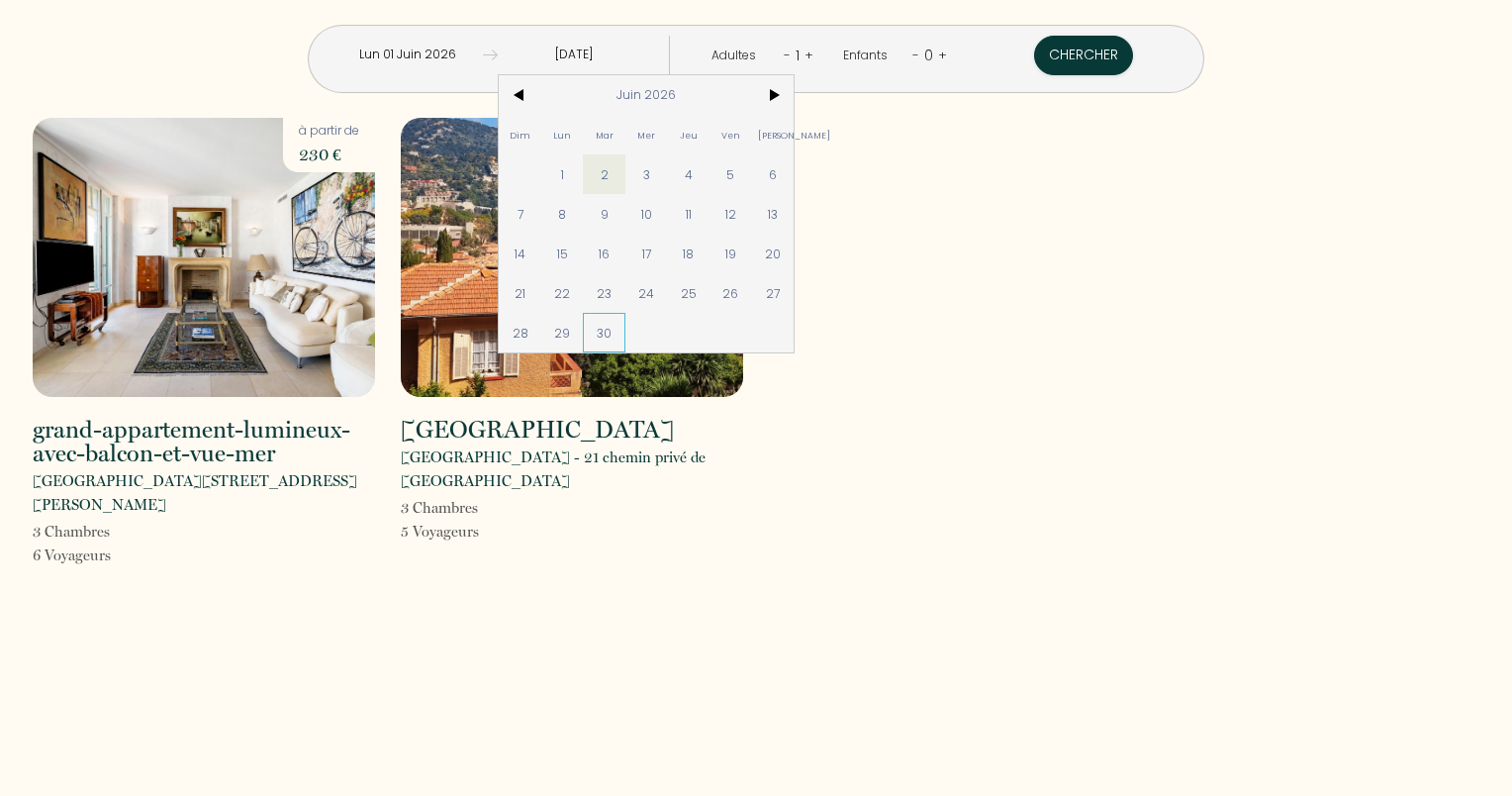 click on "30" at bounding box center (604, 333) 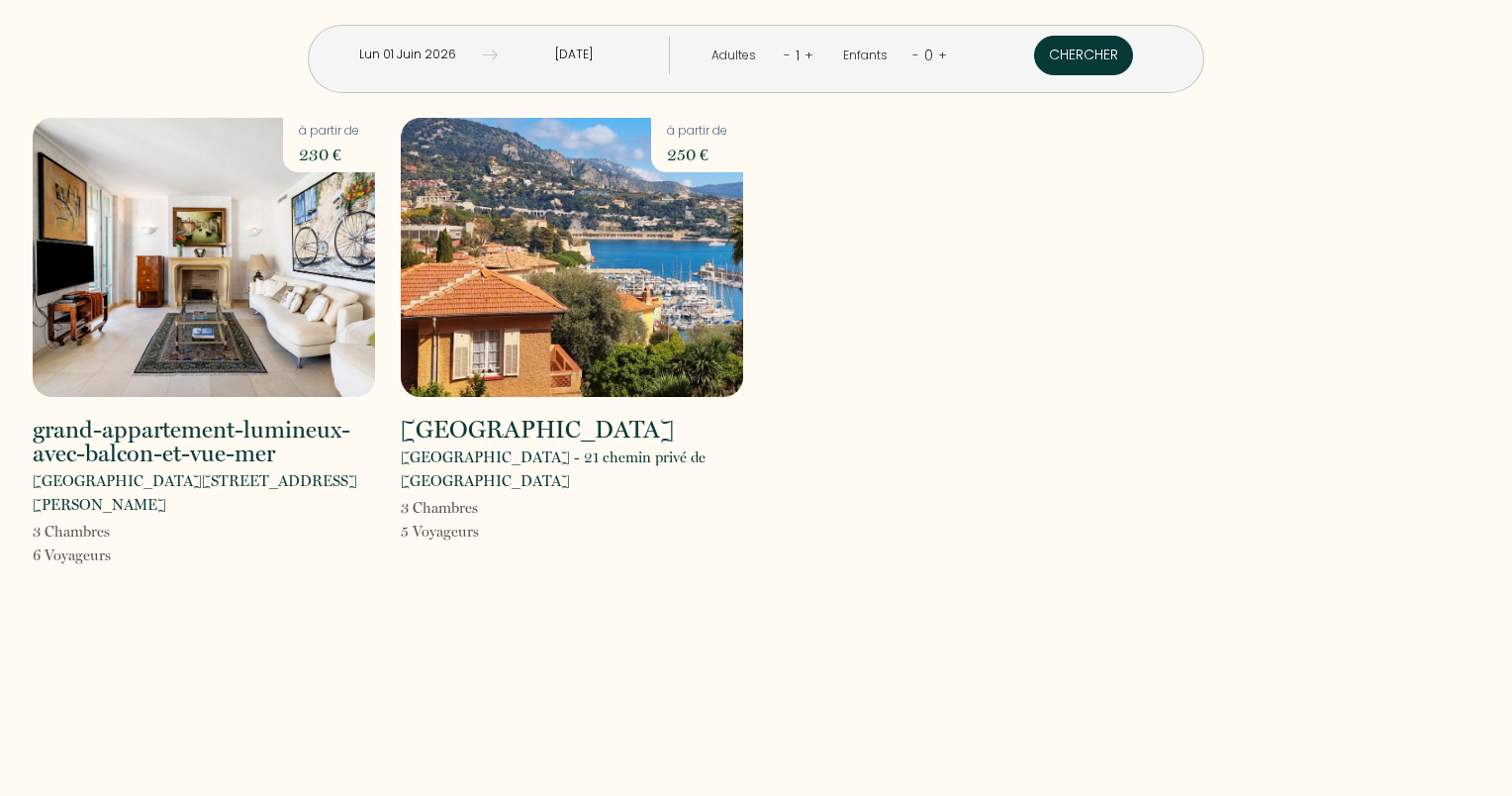 click on "Chercher" at bounding box center (1084, 55) 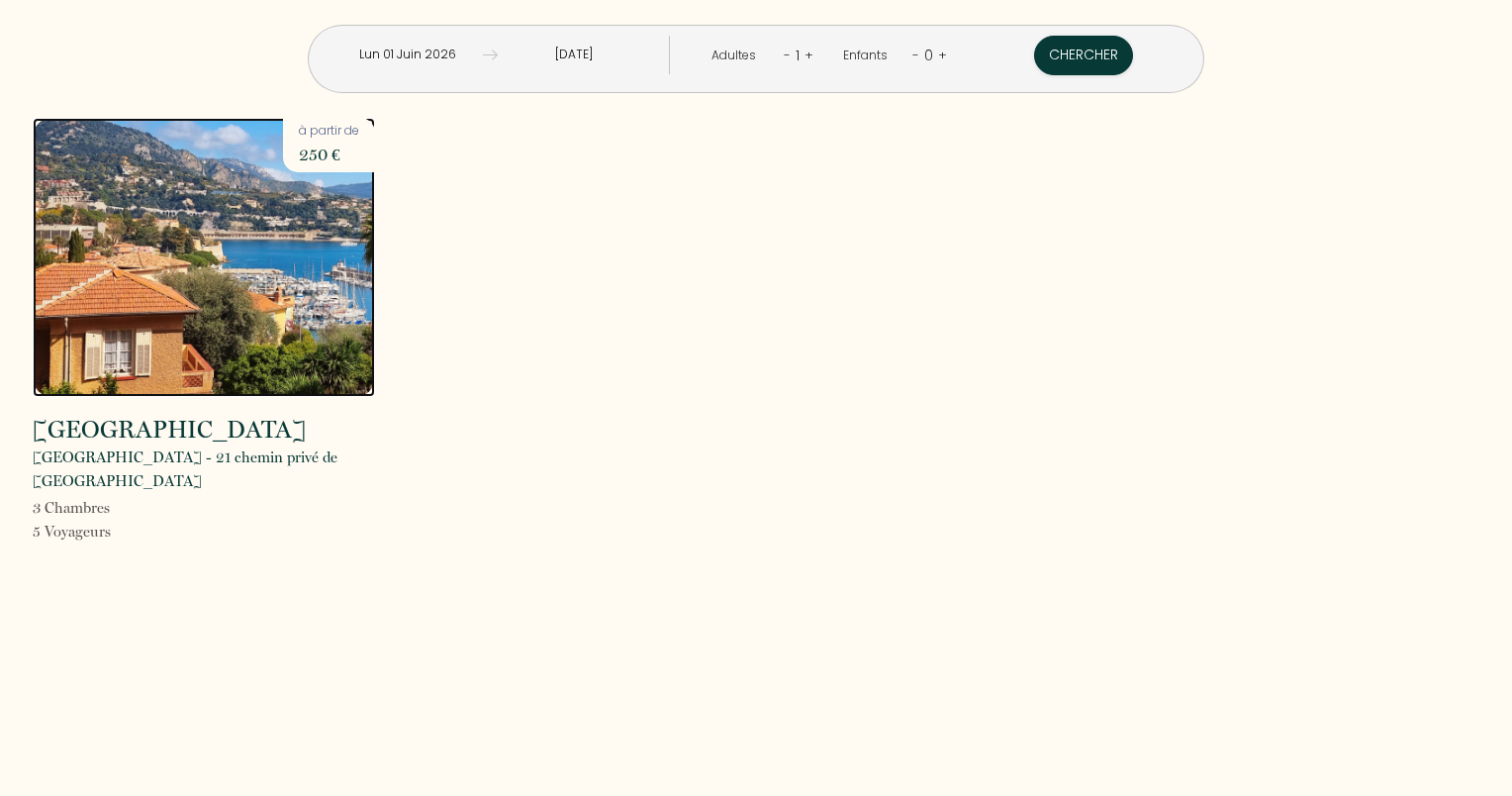 click at bounding box center (204, 257) 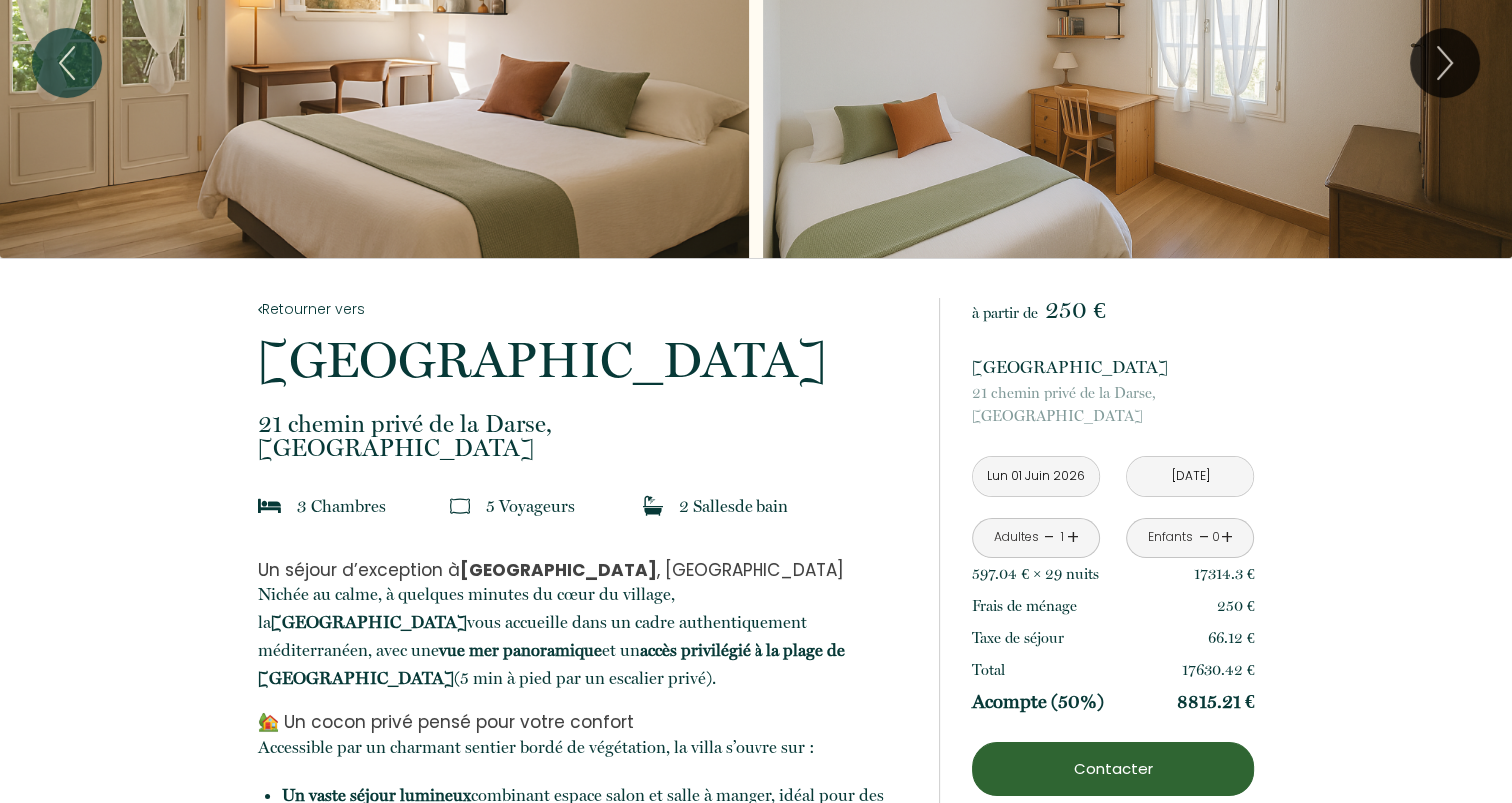 scroll, scrollTop: 0, scrollLeft: 0, axis: both 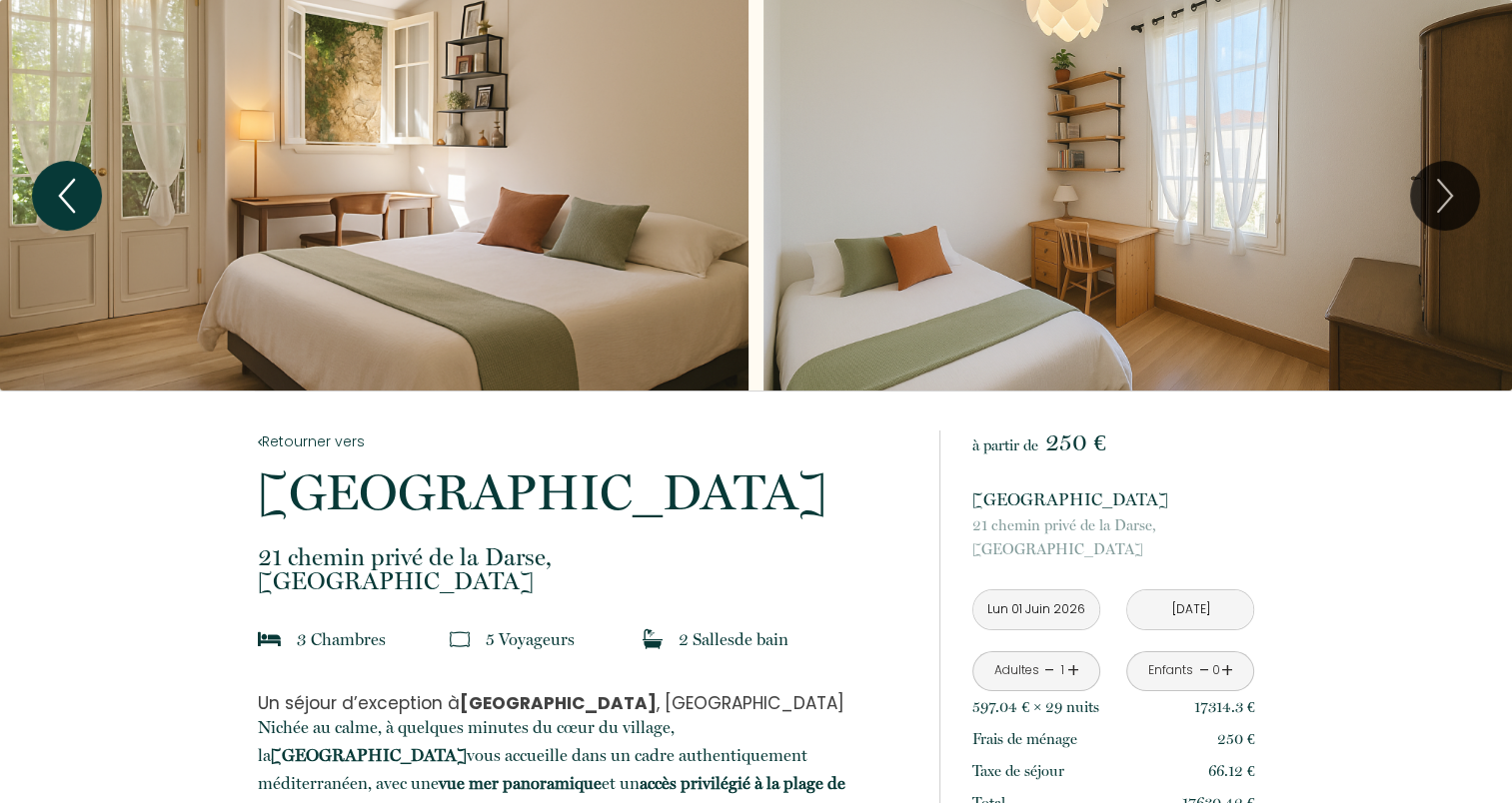 click 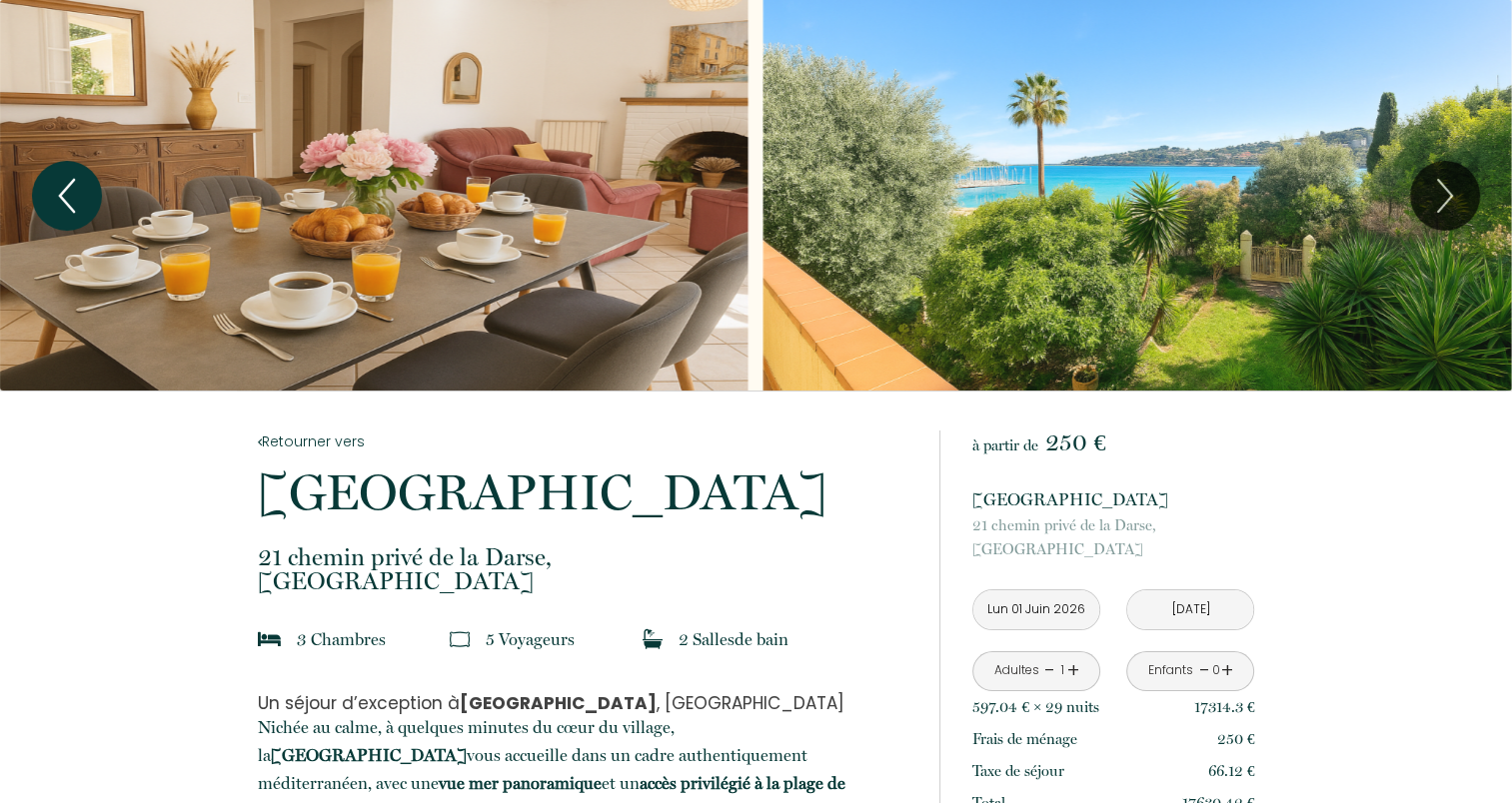 click 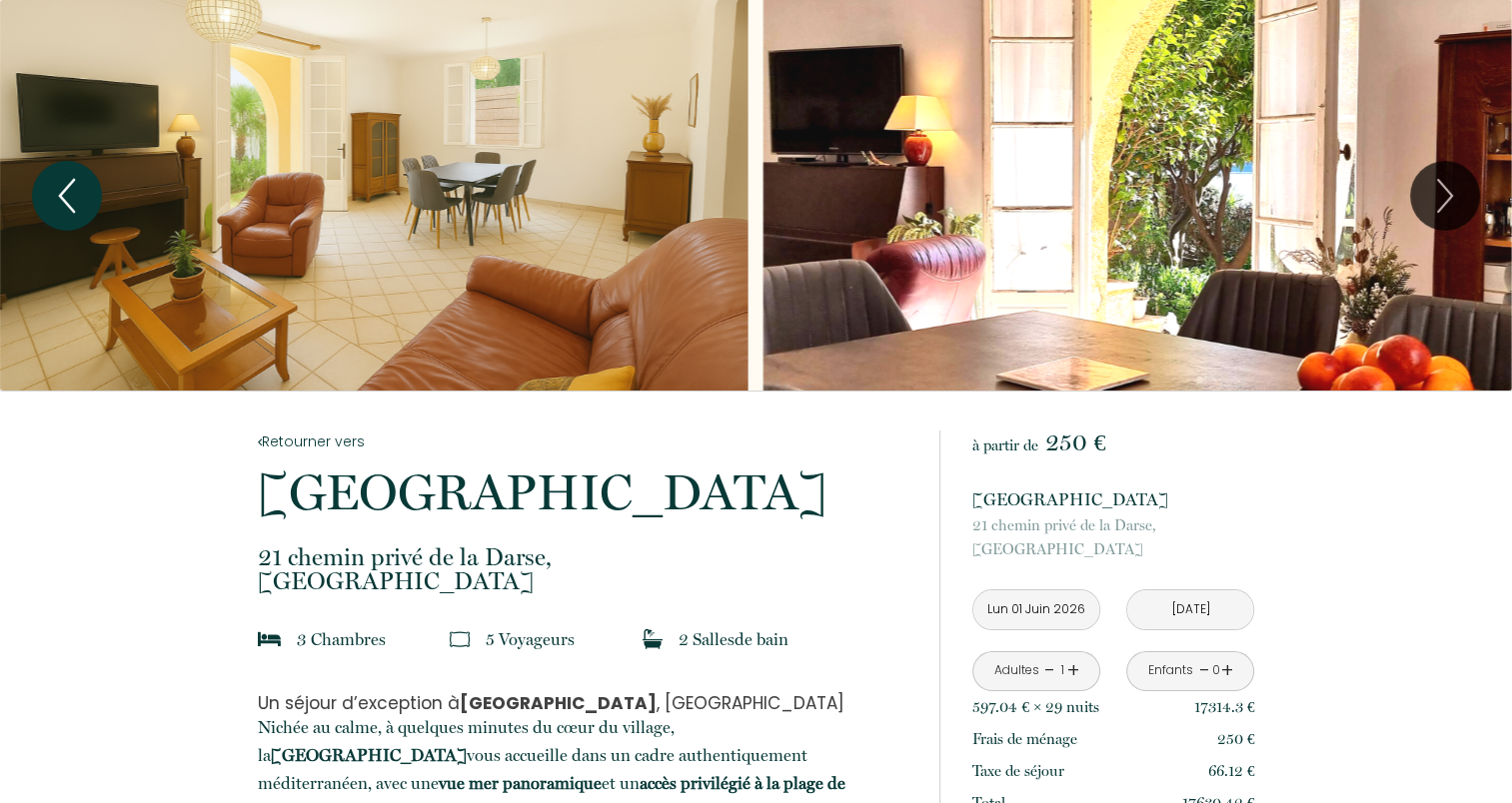 click 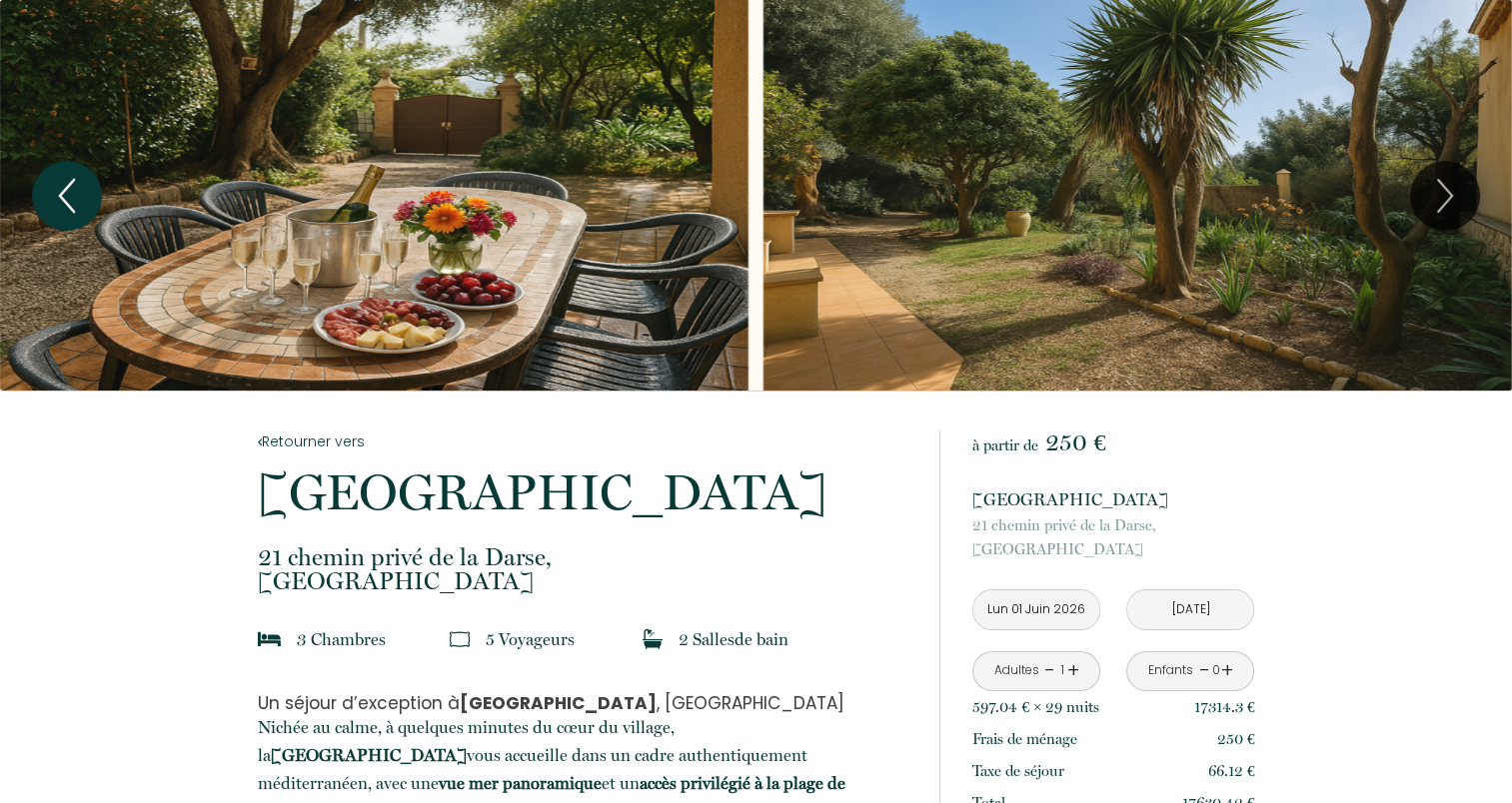click 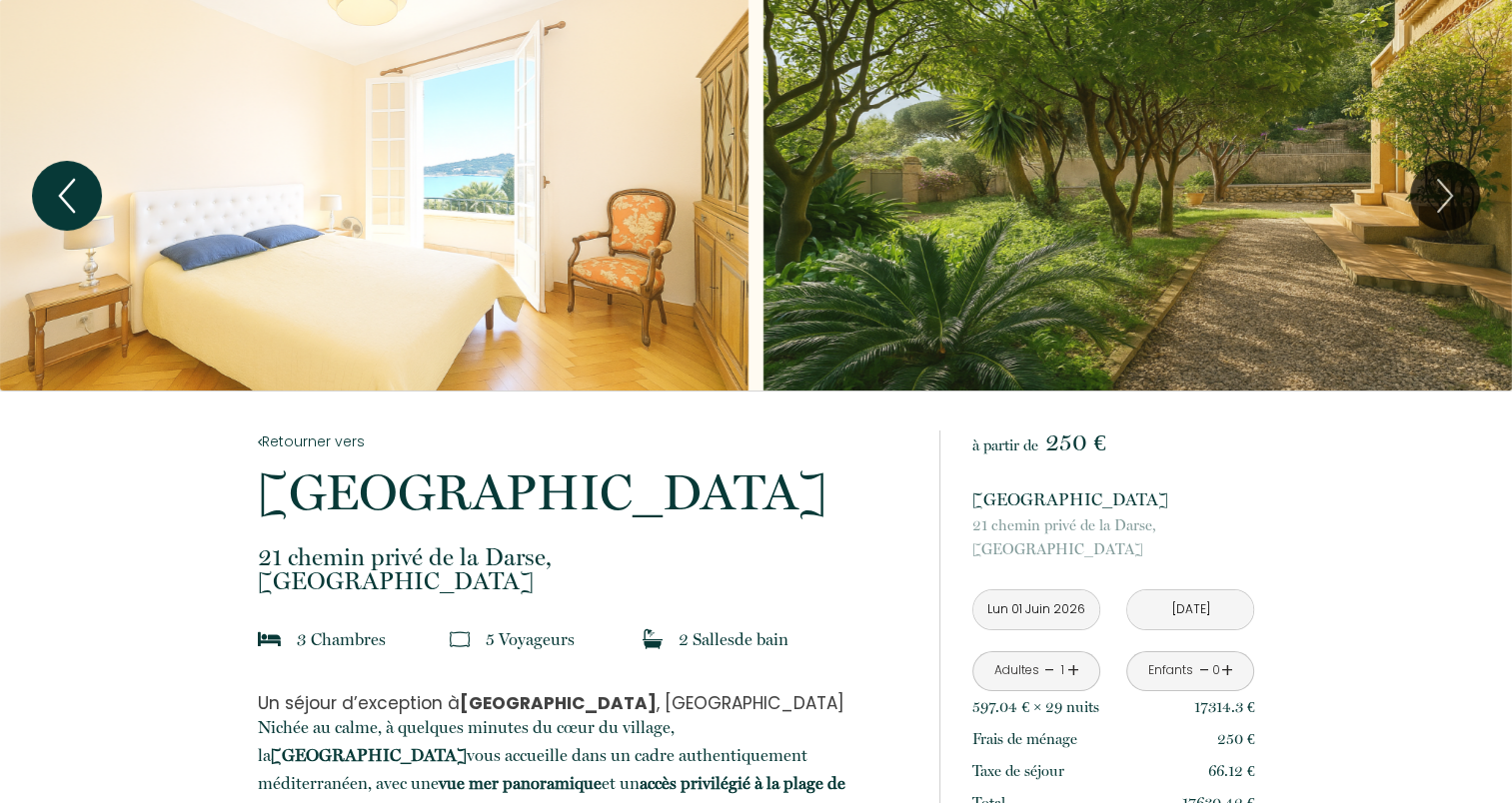 click 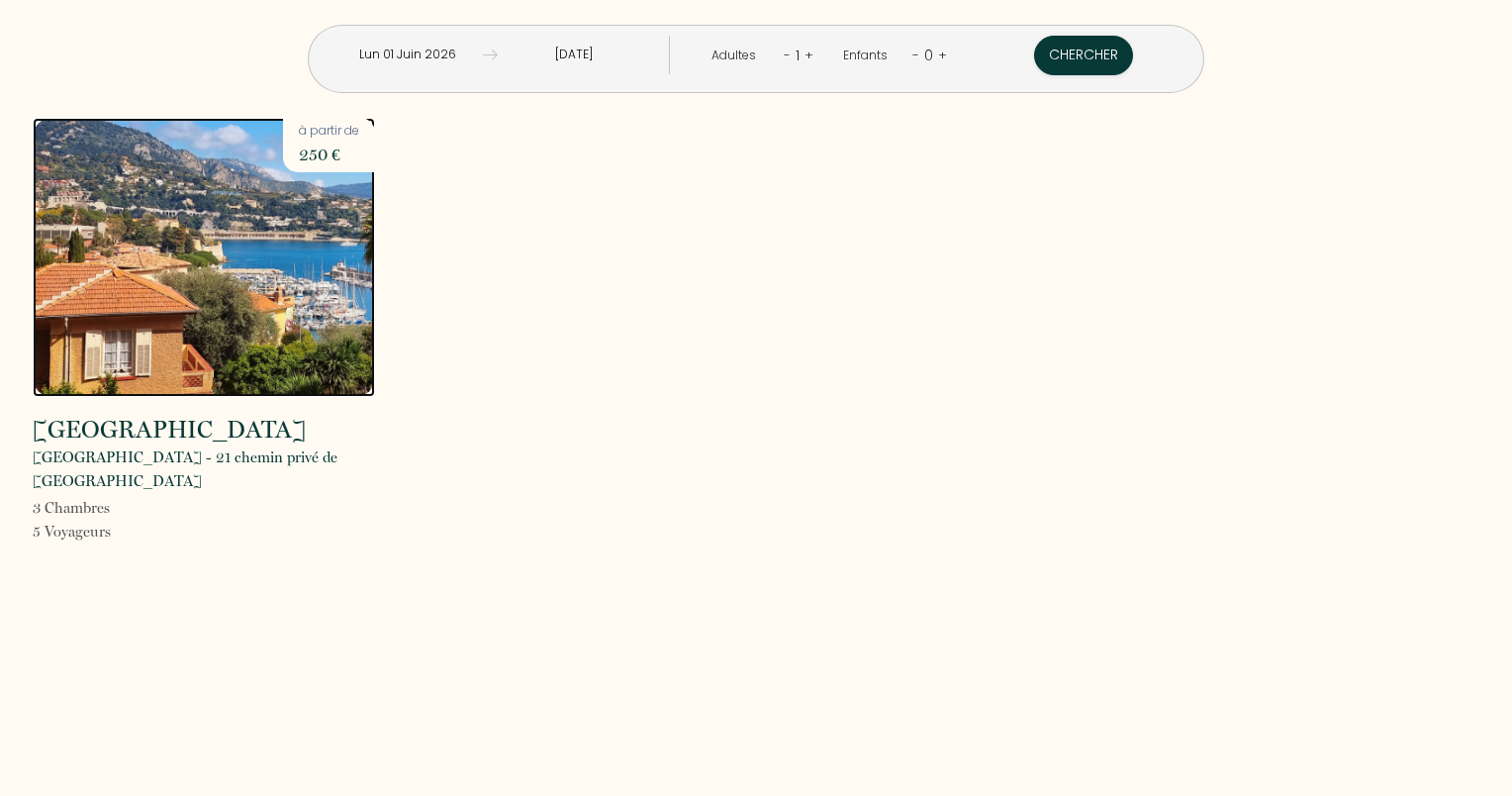 click at bounding box center [204, 257] 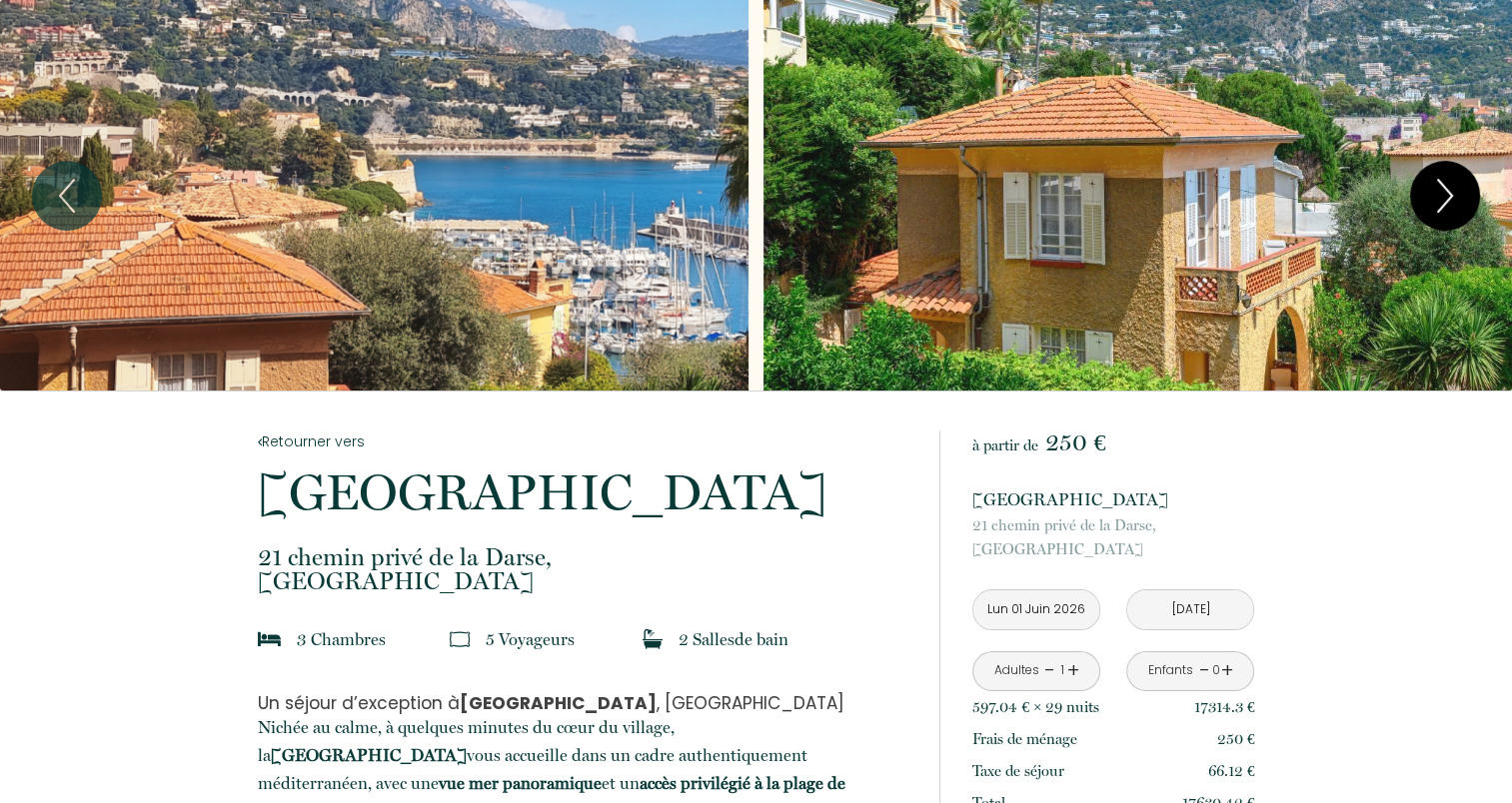 click at bounding box center [1445, 196] 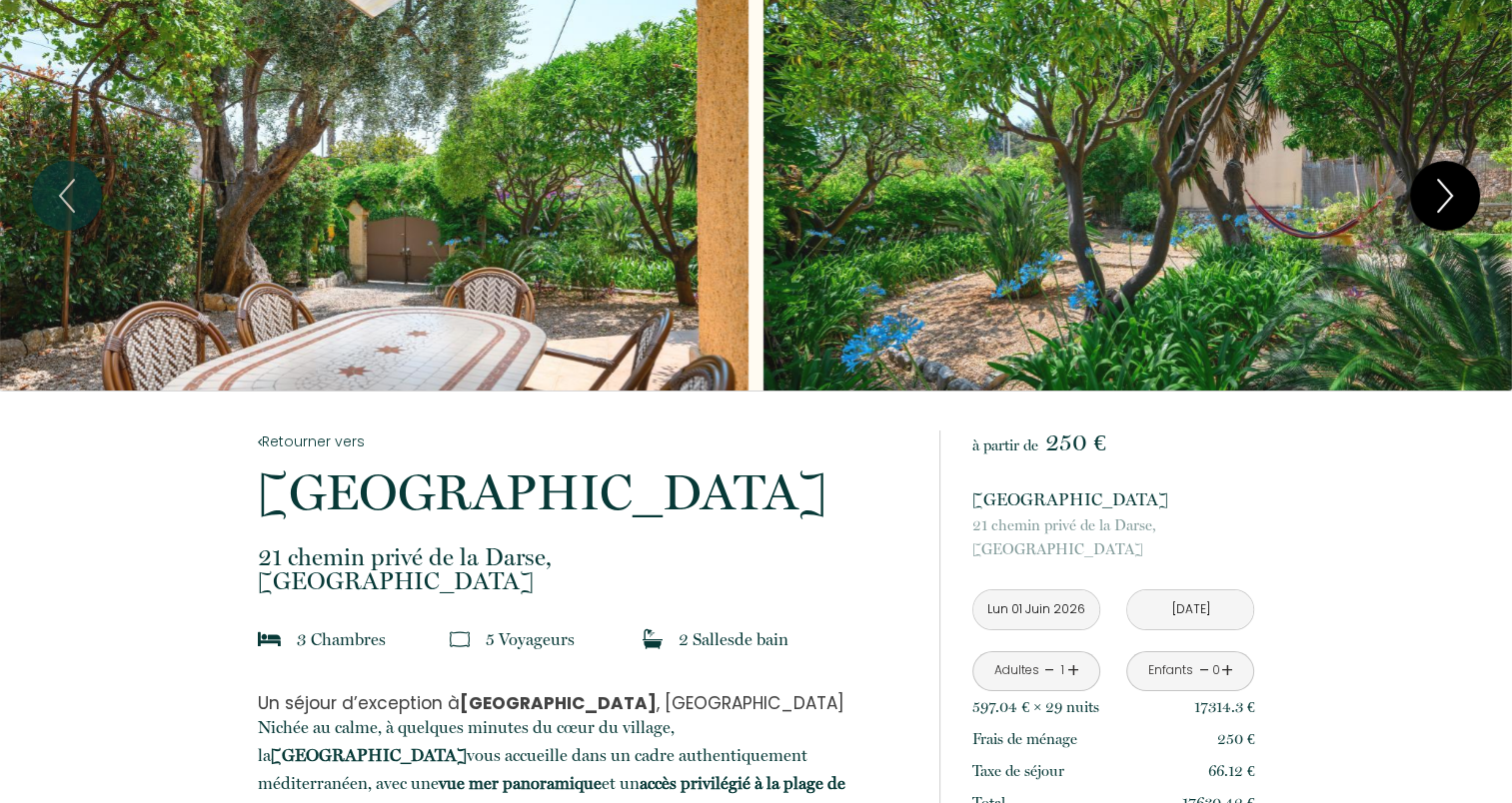 click at bounding box center (1445, 196) 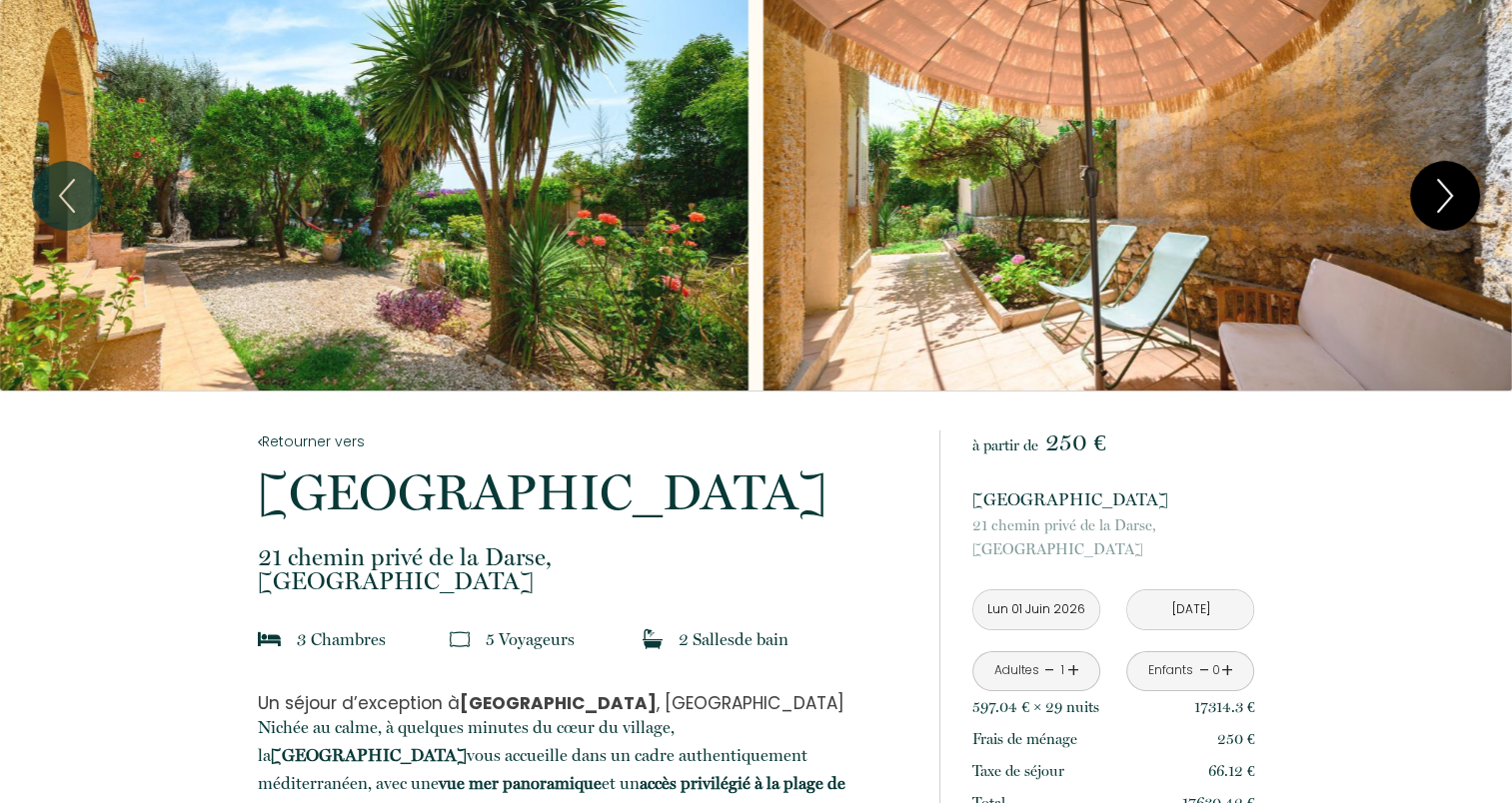 click at bounding box center (1445, 196) 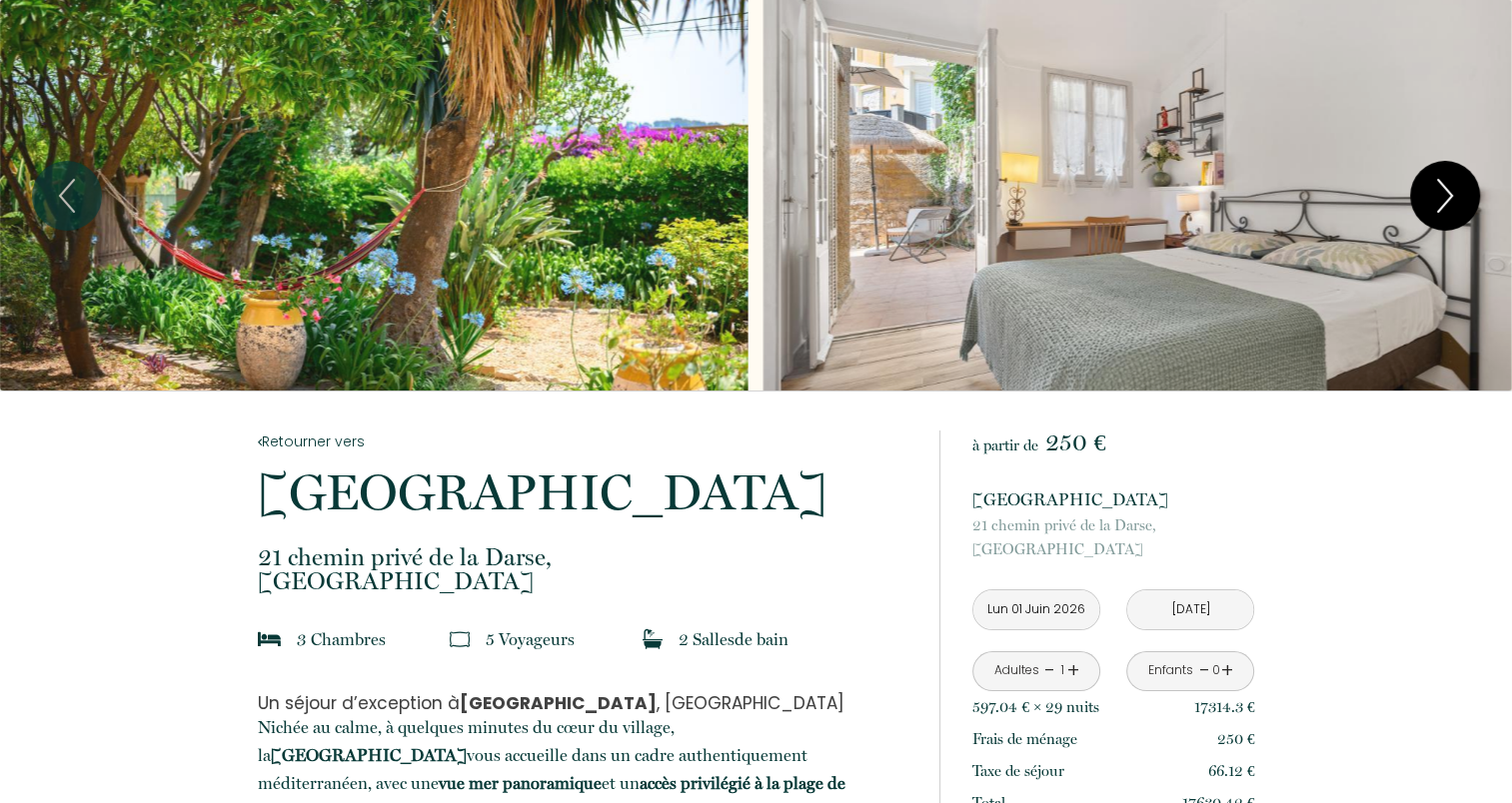 click at bounding box center (1445, 196) 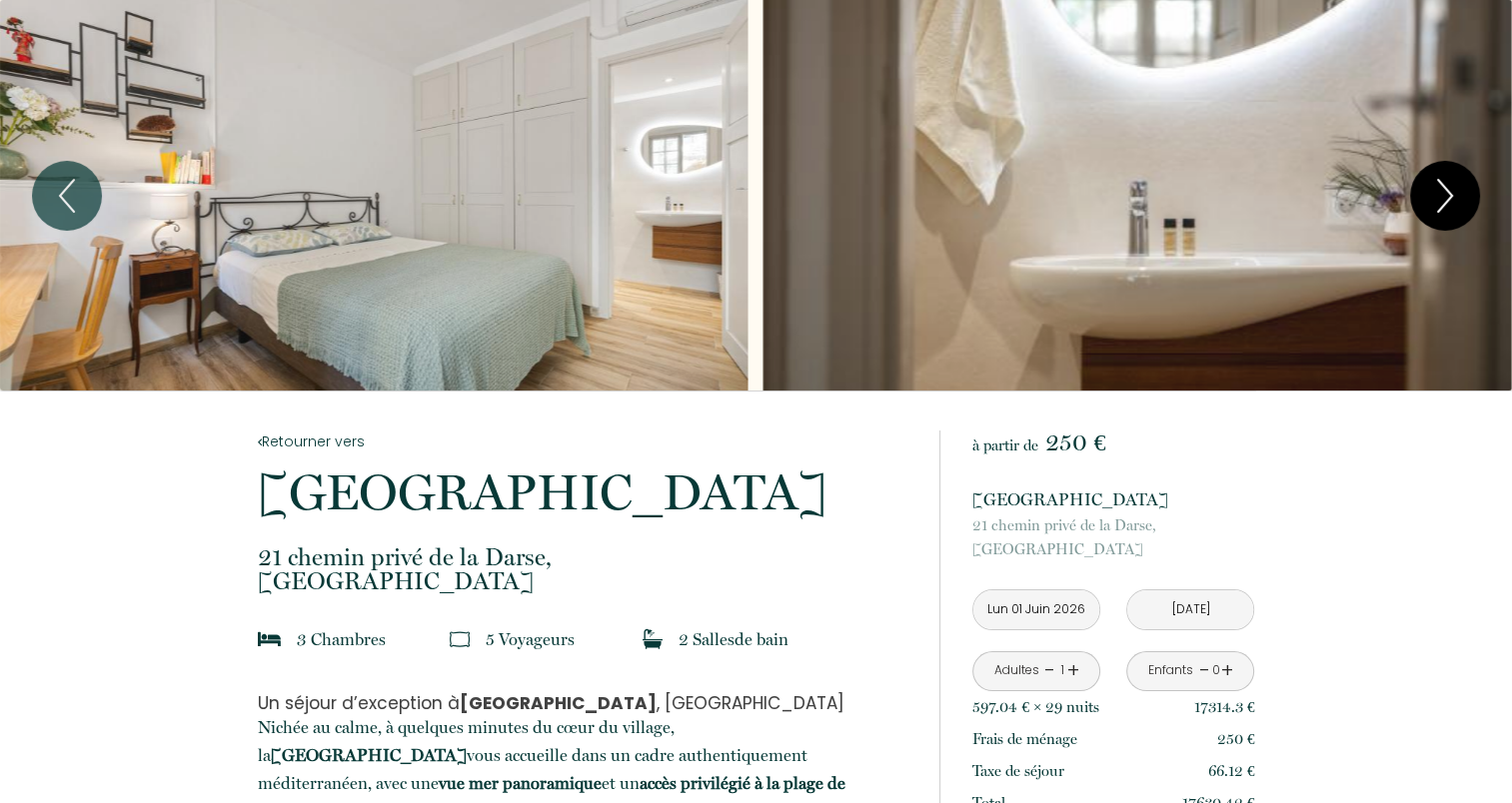 click at bounding box center (1445, 196) 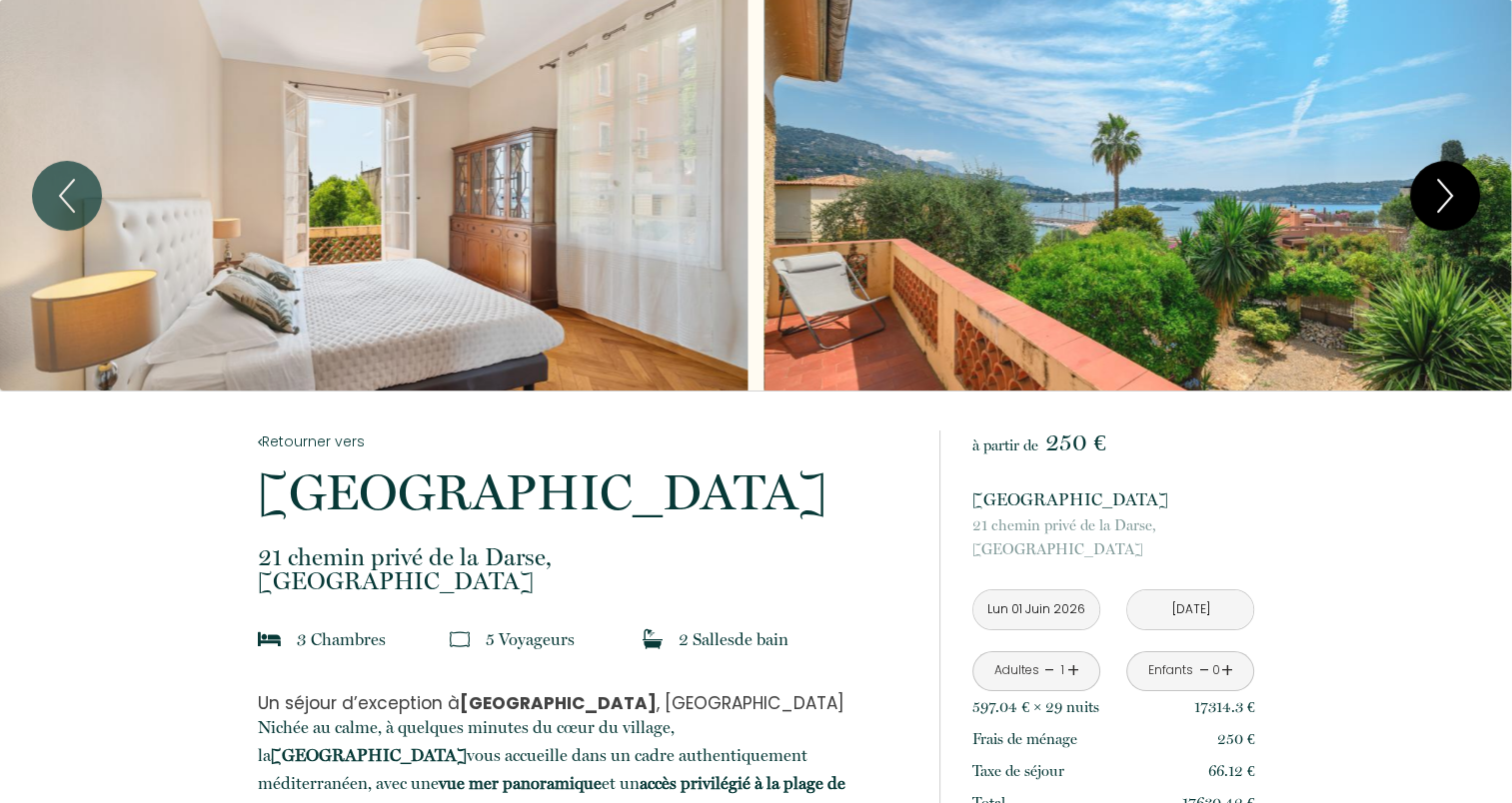 click at bounding box center [1445, 196] 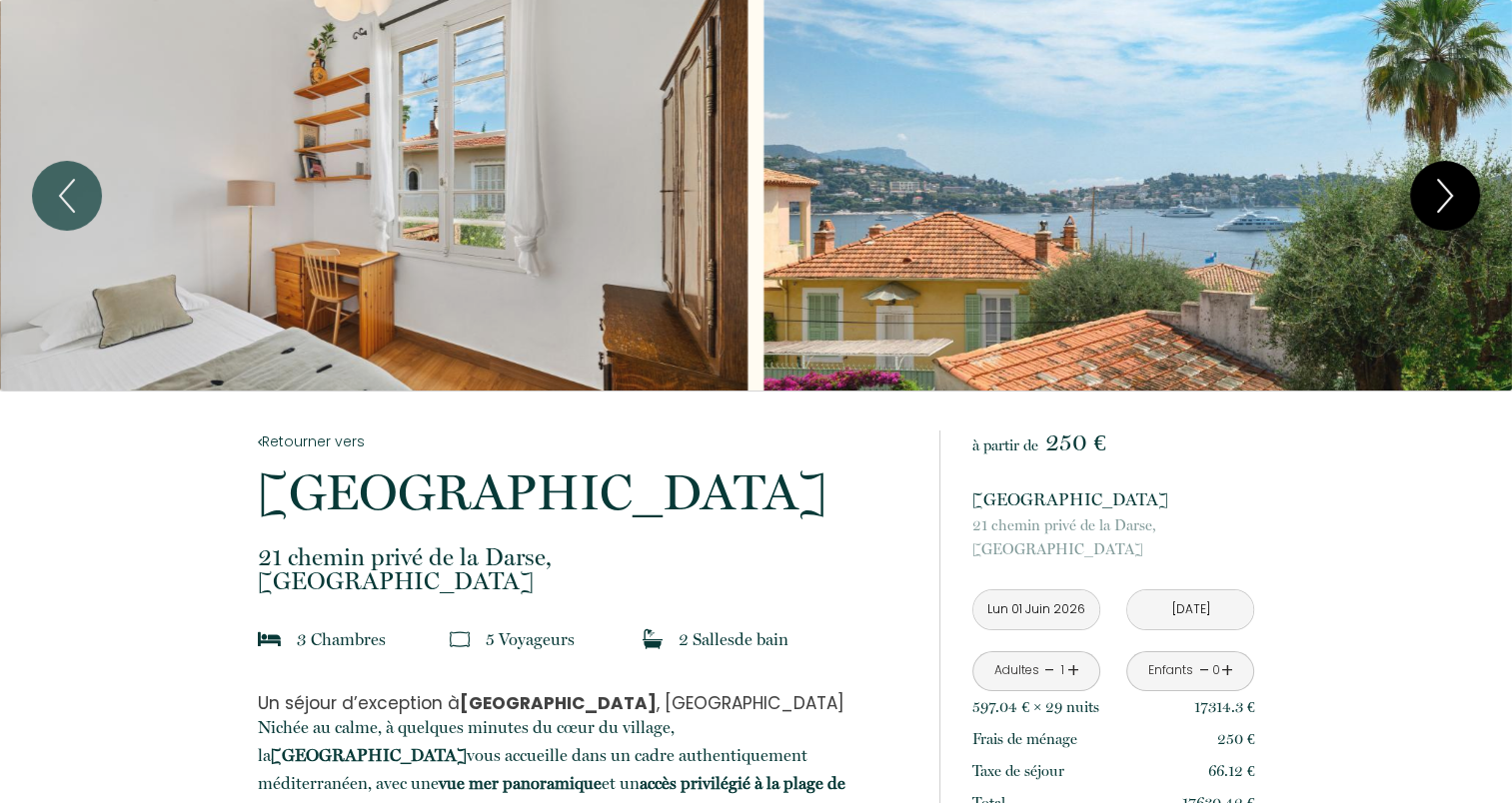 click at bounding box center (1445, 196) 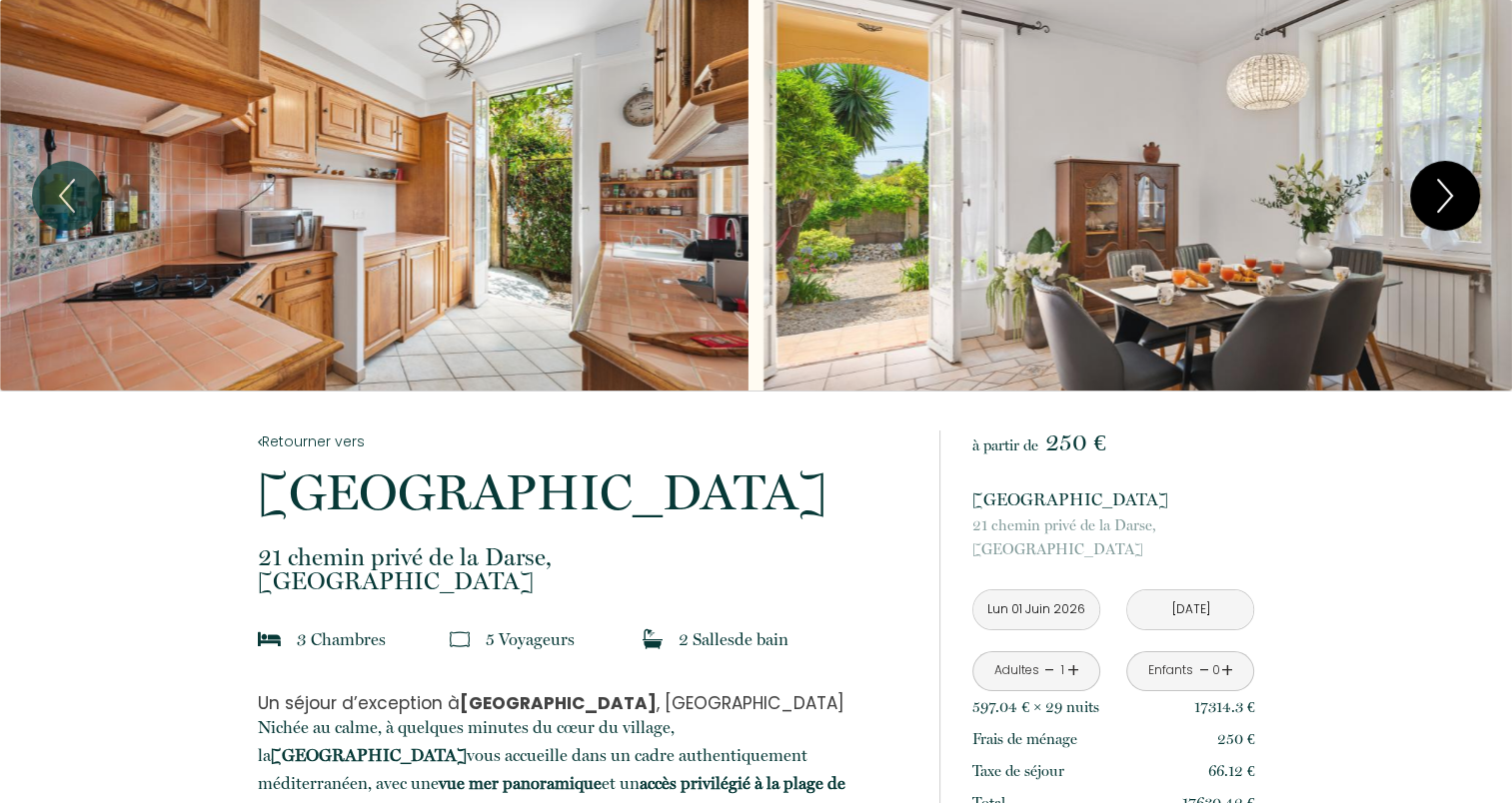 click at bounding box center [1445, 196] 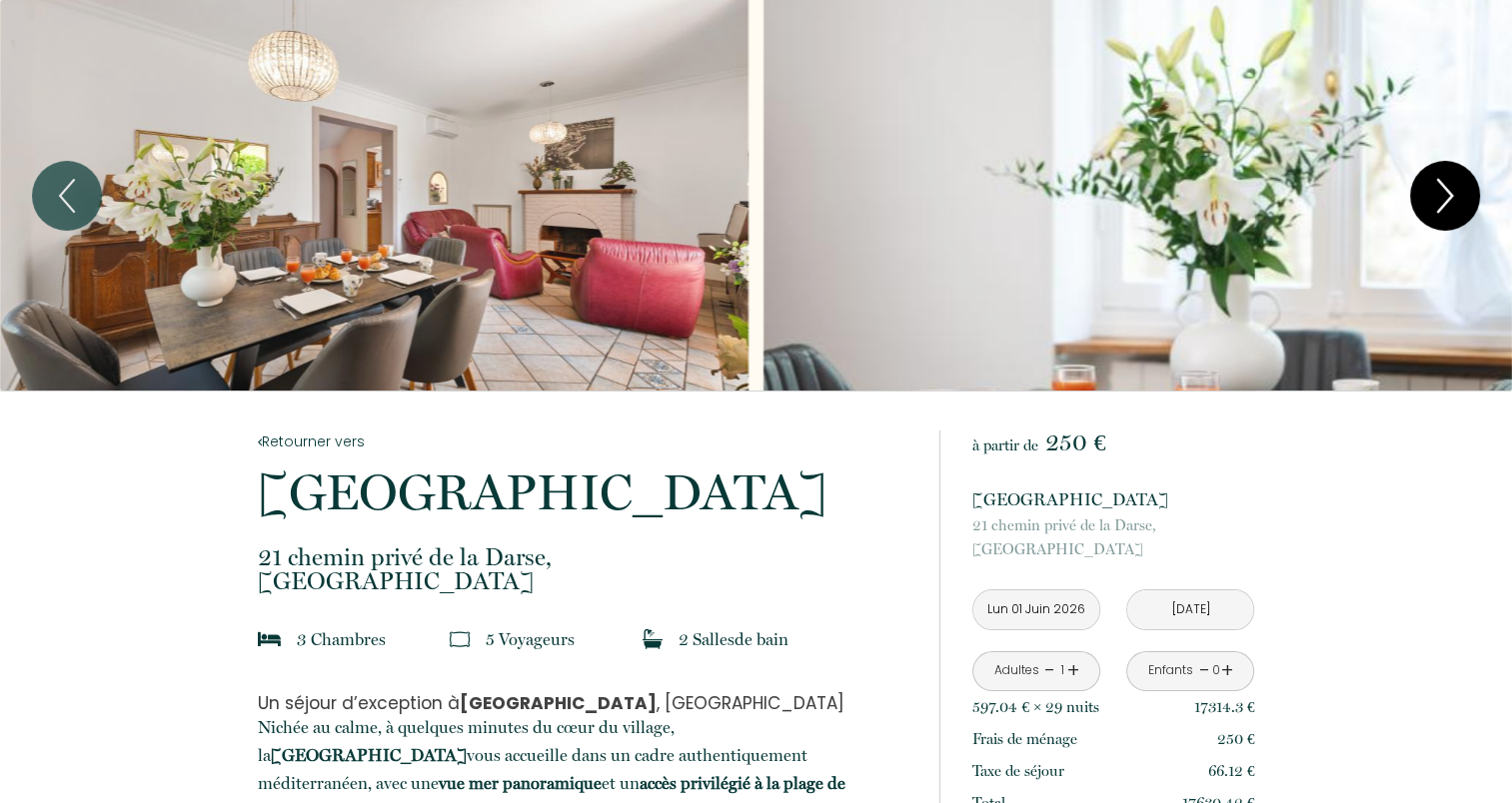 click 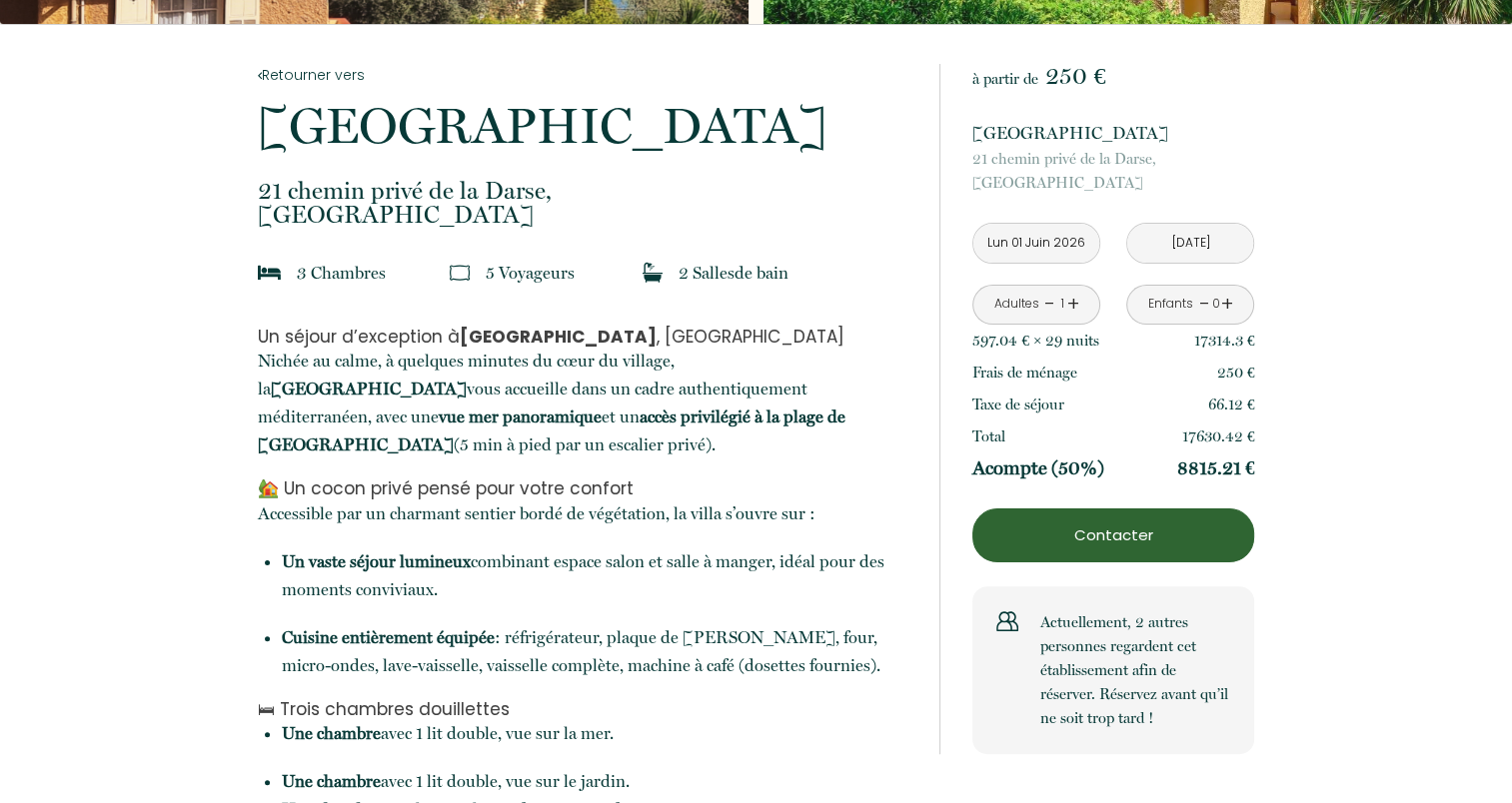 scroll, scrollTop: 0, scrollLeft: 0, axis: both 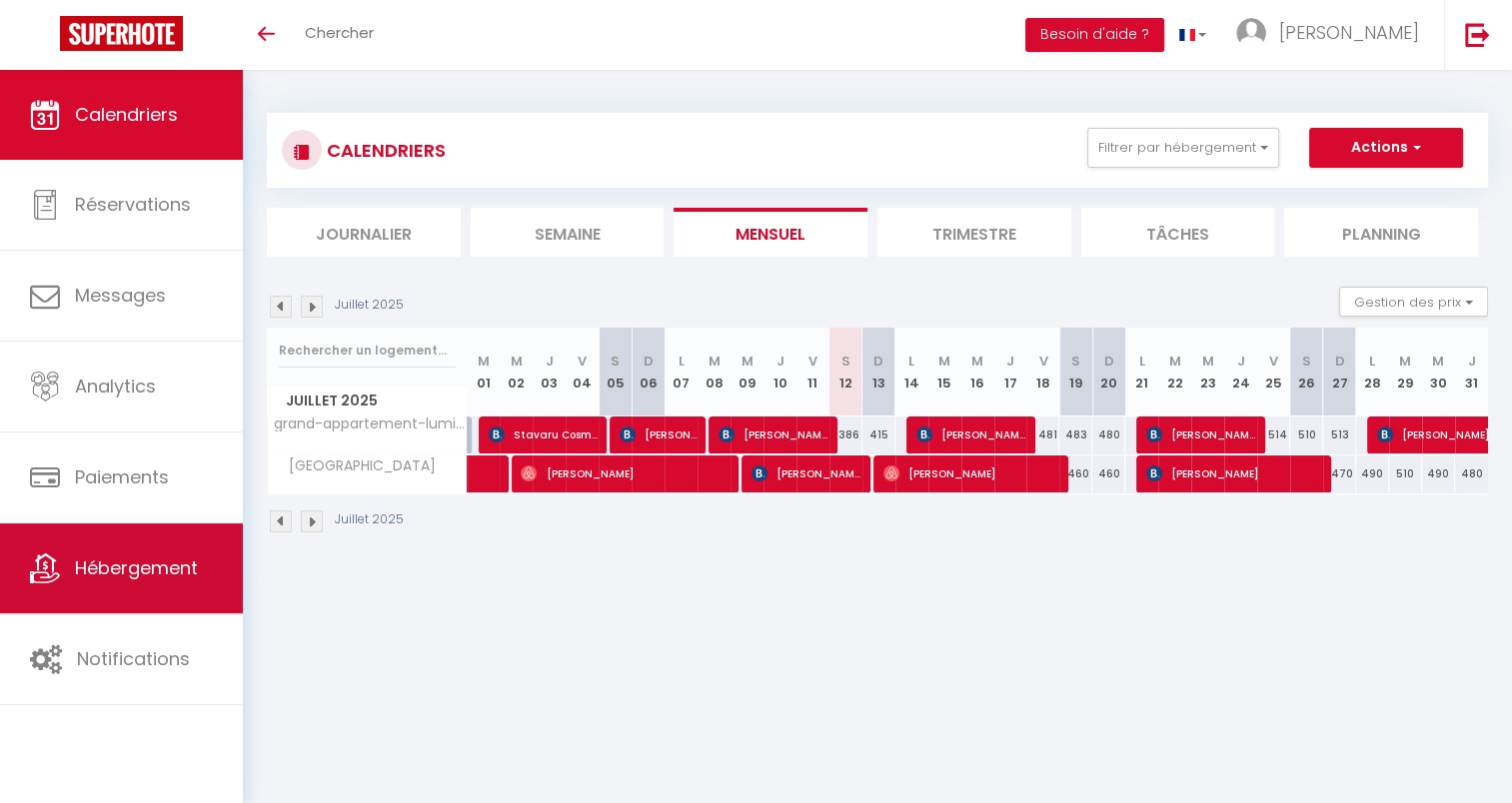 click on "Hébergement" at bounding box center [136, 567] 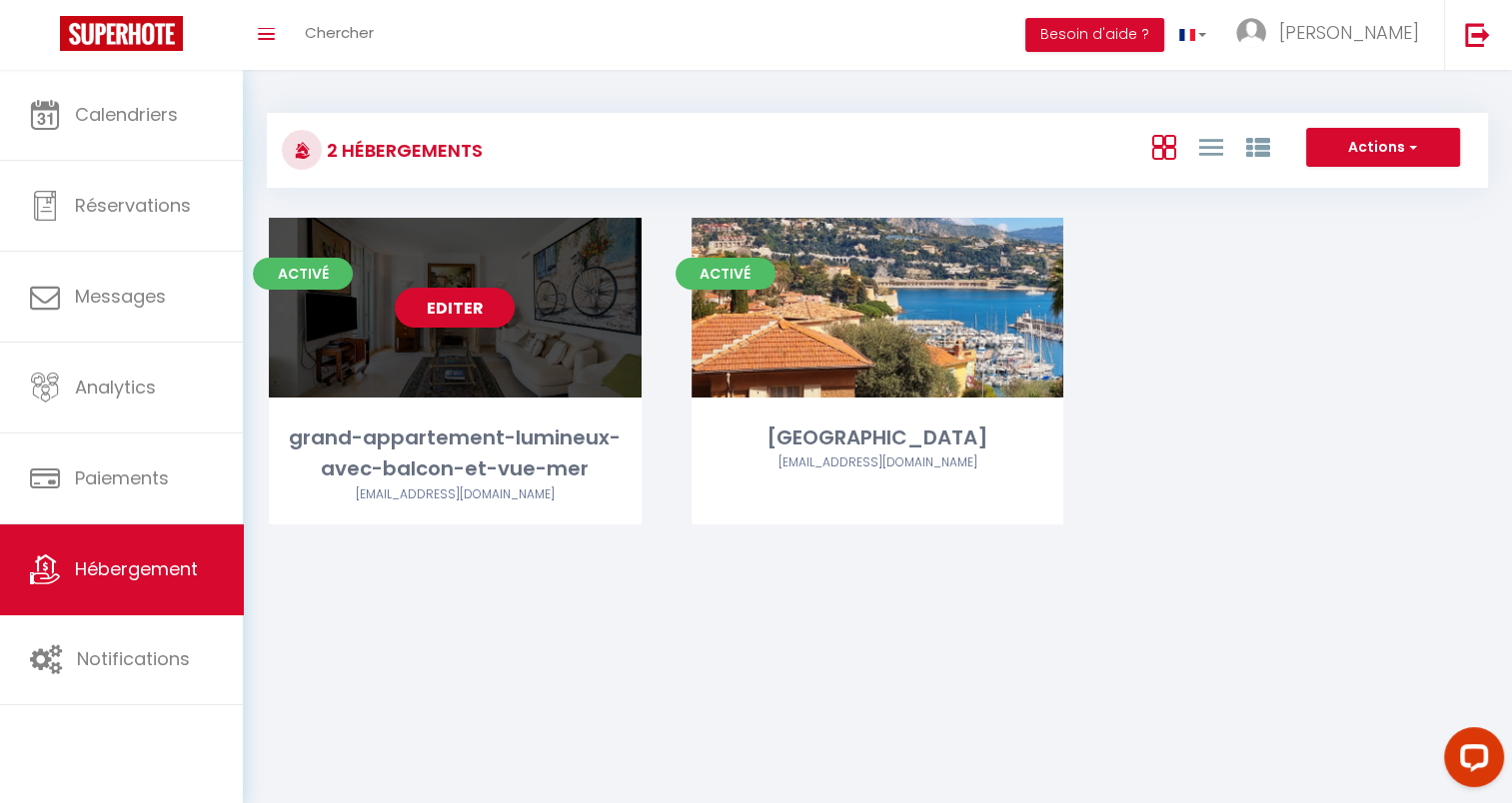 scroll, scrollTop: 0, scrollLeft: 0, axis: both 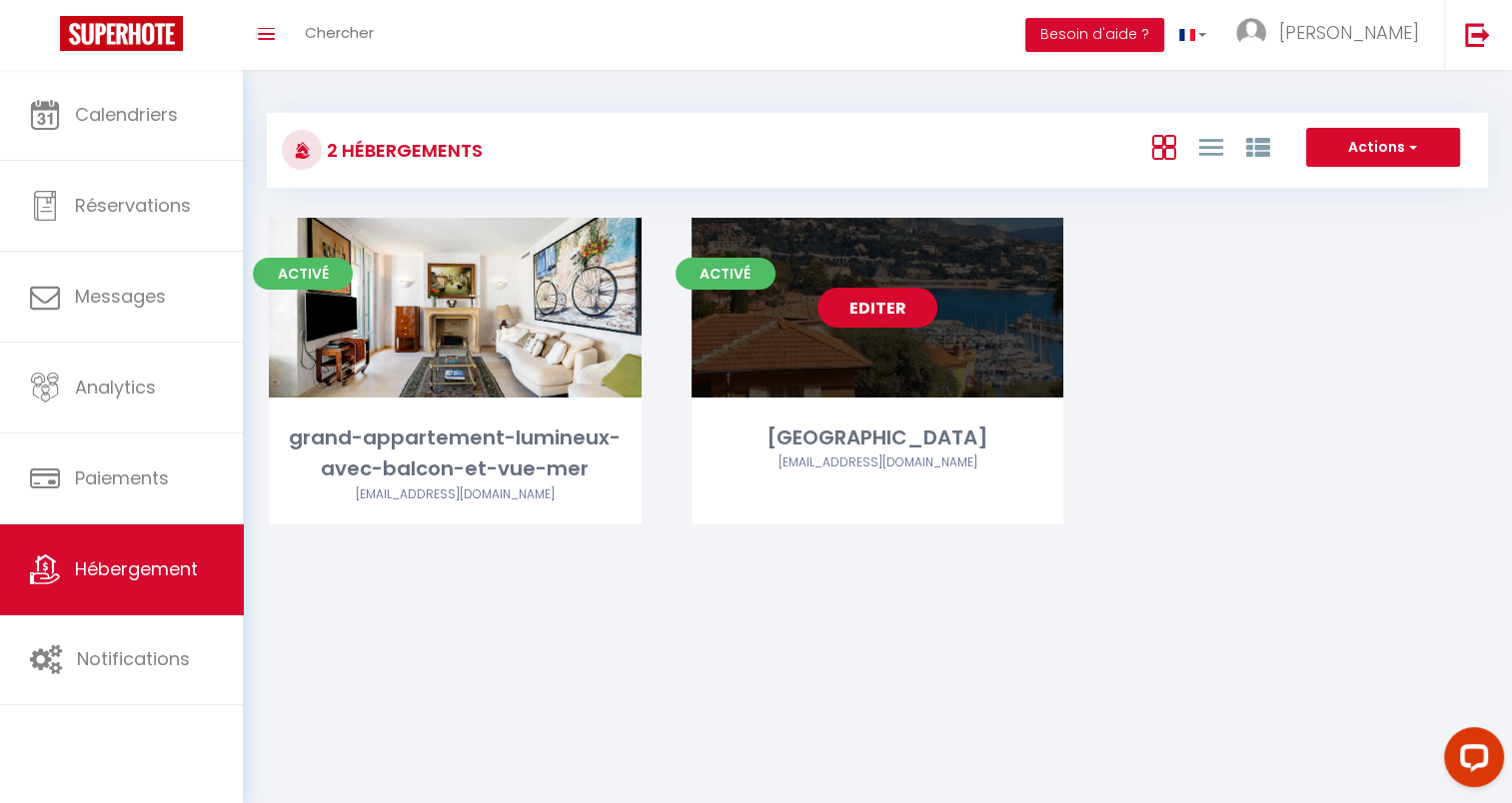 click on "Editer" at bounding box center (877, 308) 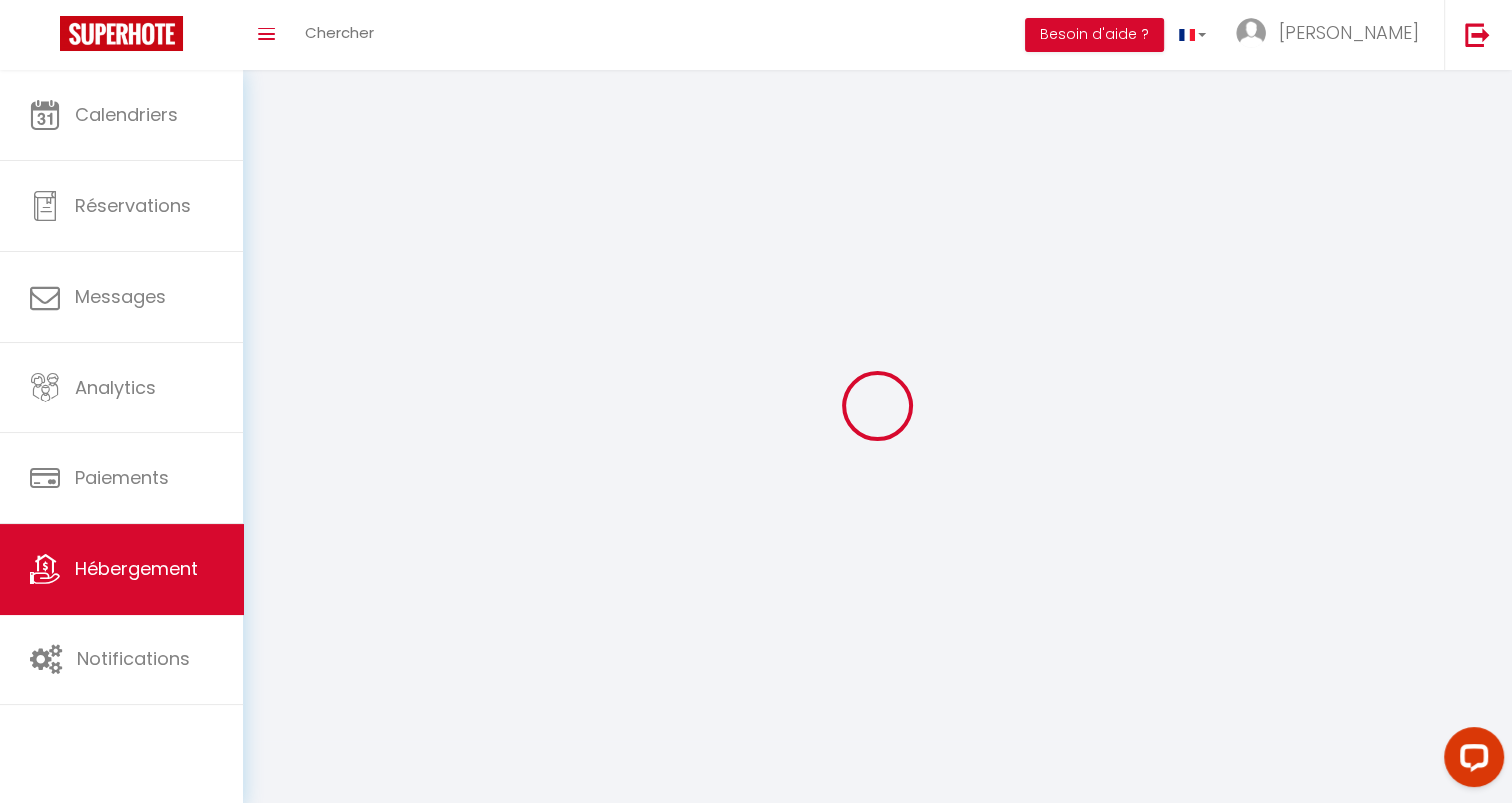 type on "Oups ! Les dates sélectionnées sont indisponibles." 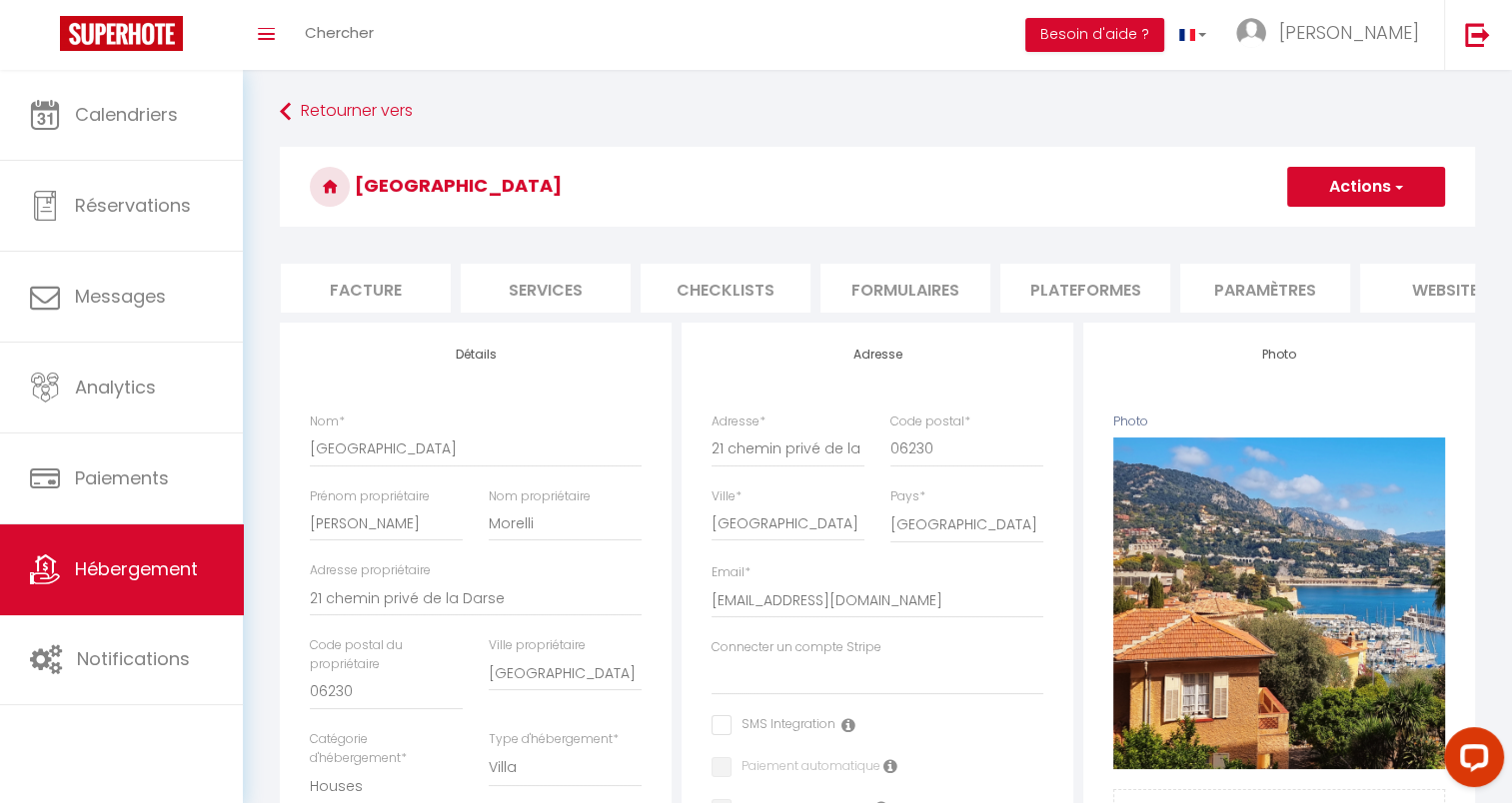 scroll, scrollTop: 0, scrollLeft: 604, axis: horizontal 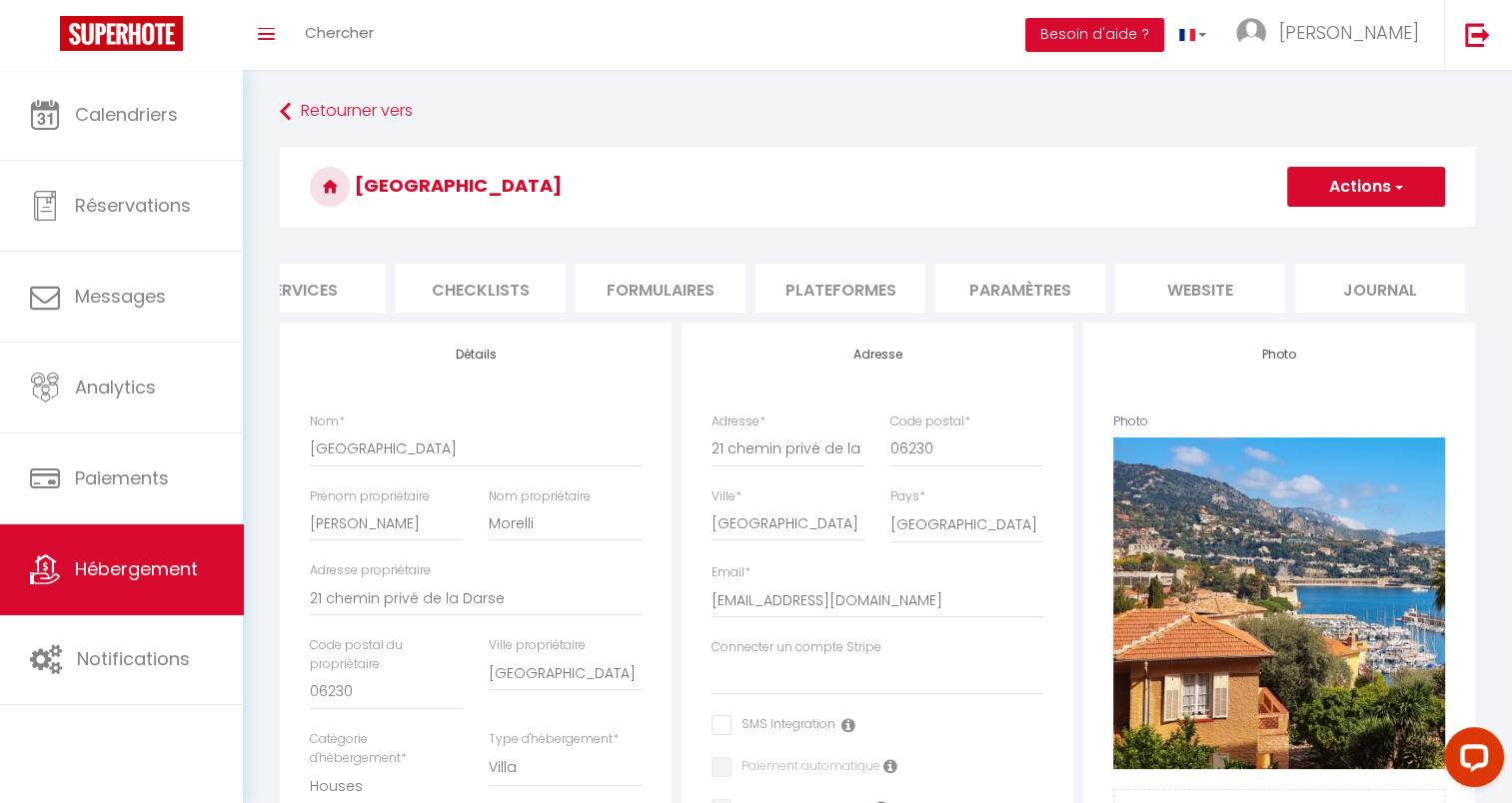 click on "Plateformes" at bounding box center (840, 288) 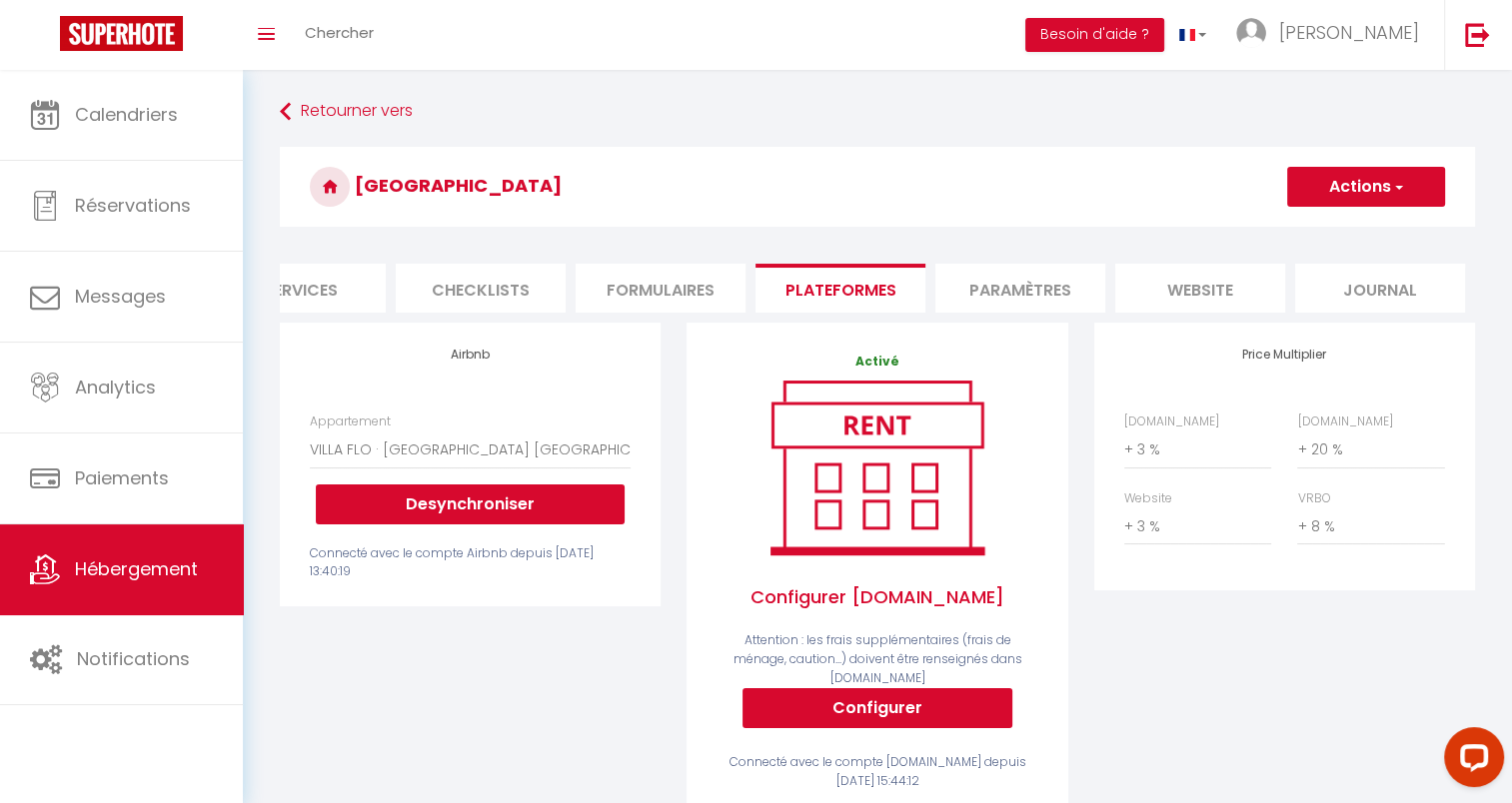 click on "website" at bounding box center [1200, 288] 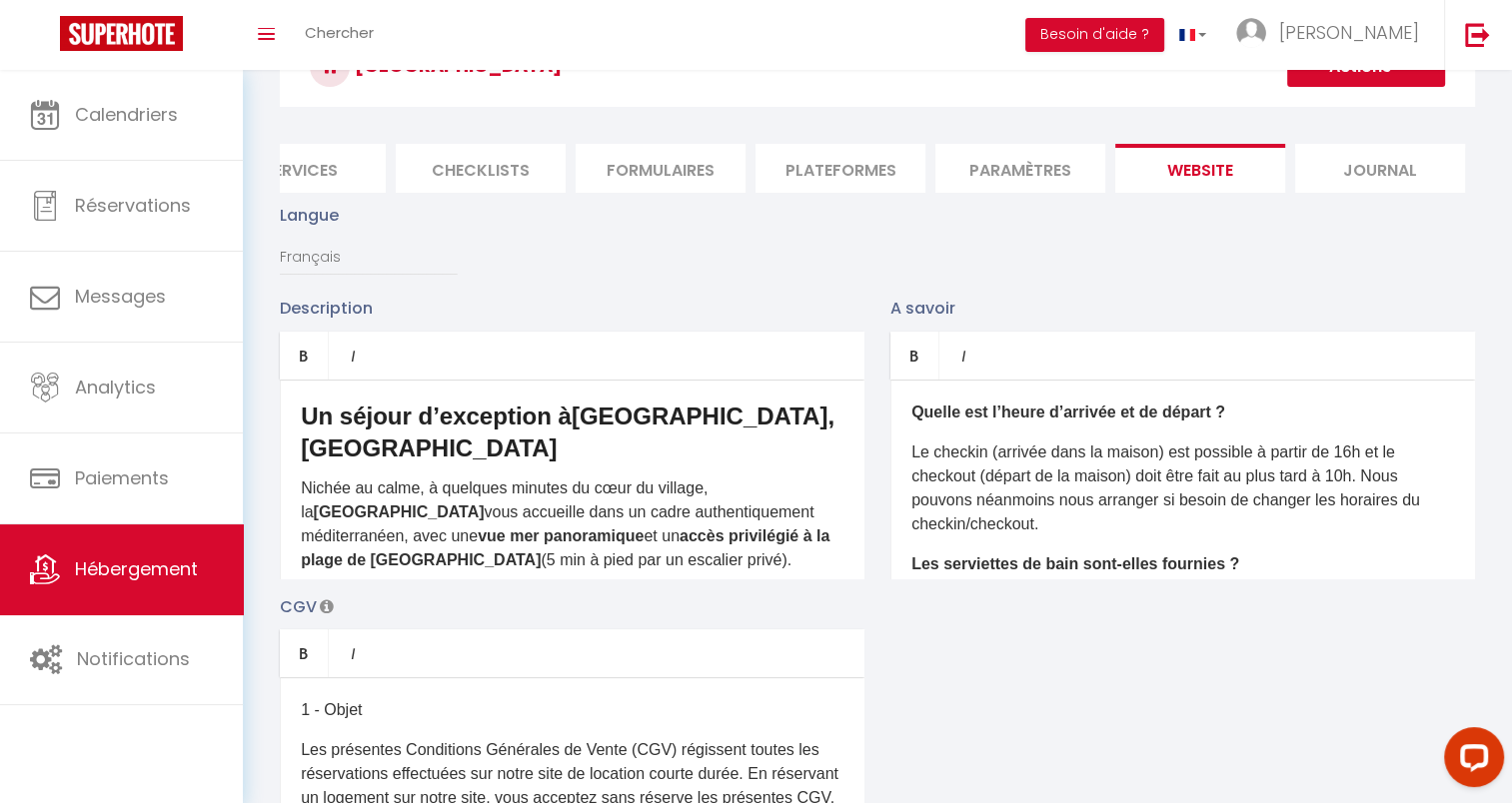 scroll, scrollTop: 75, scrollLeft: 0, axis: vertical 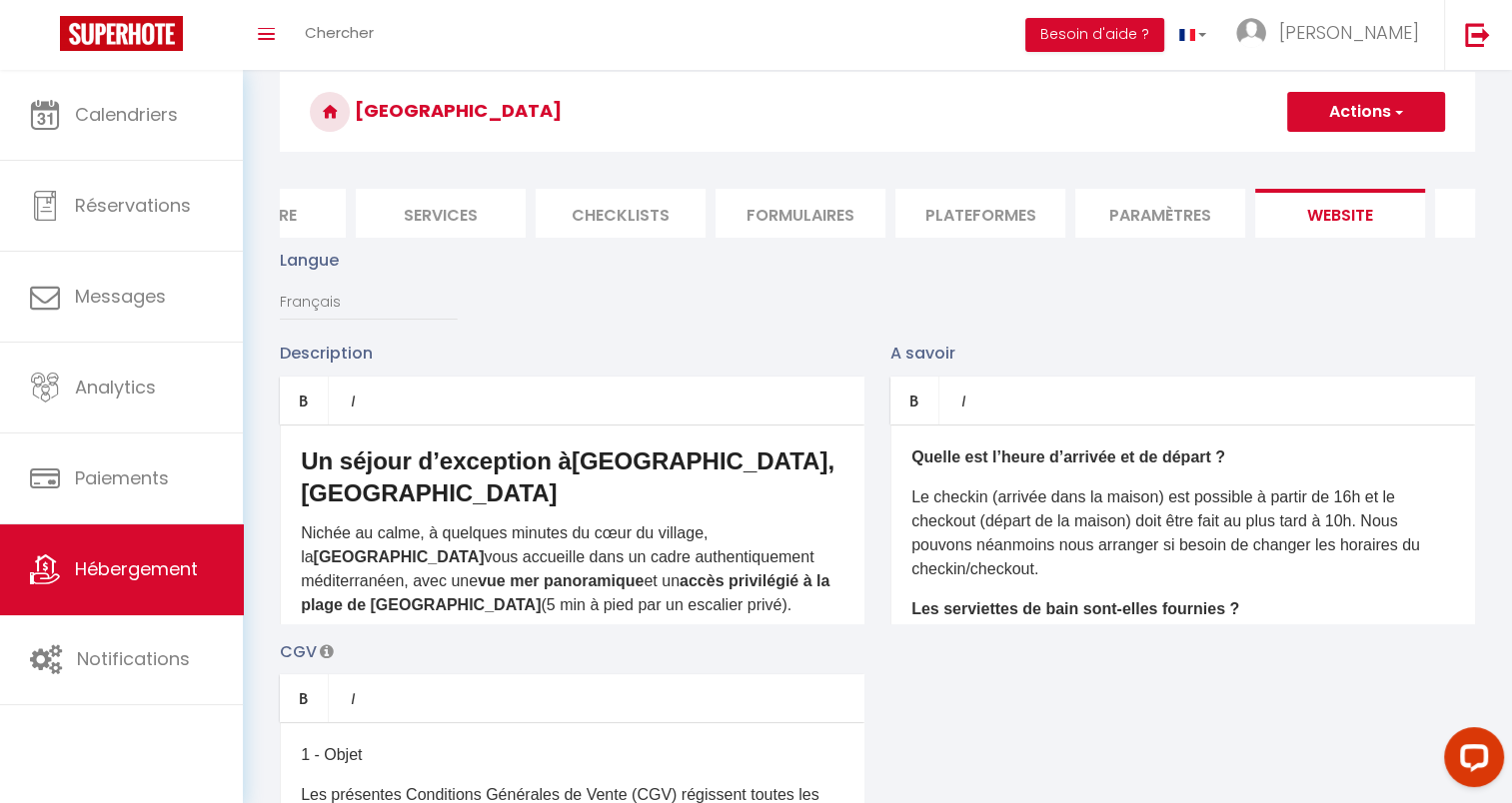 click on "Plateformes" at bounding box center (980, 213) 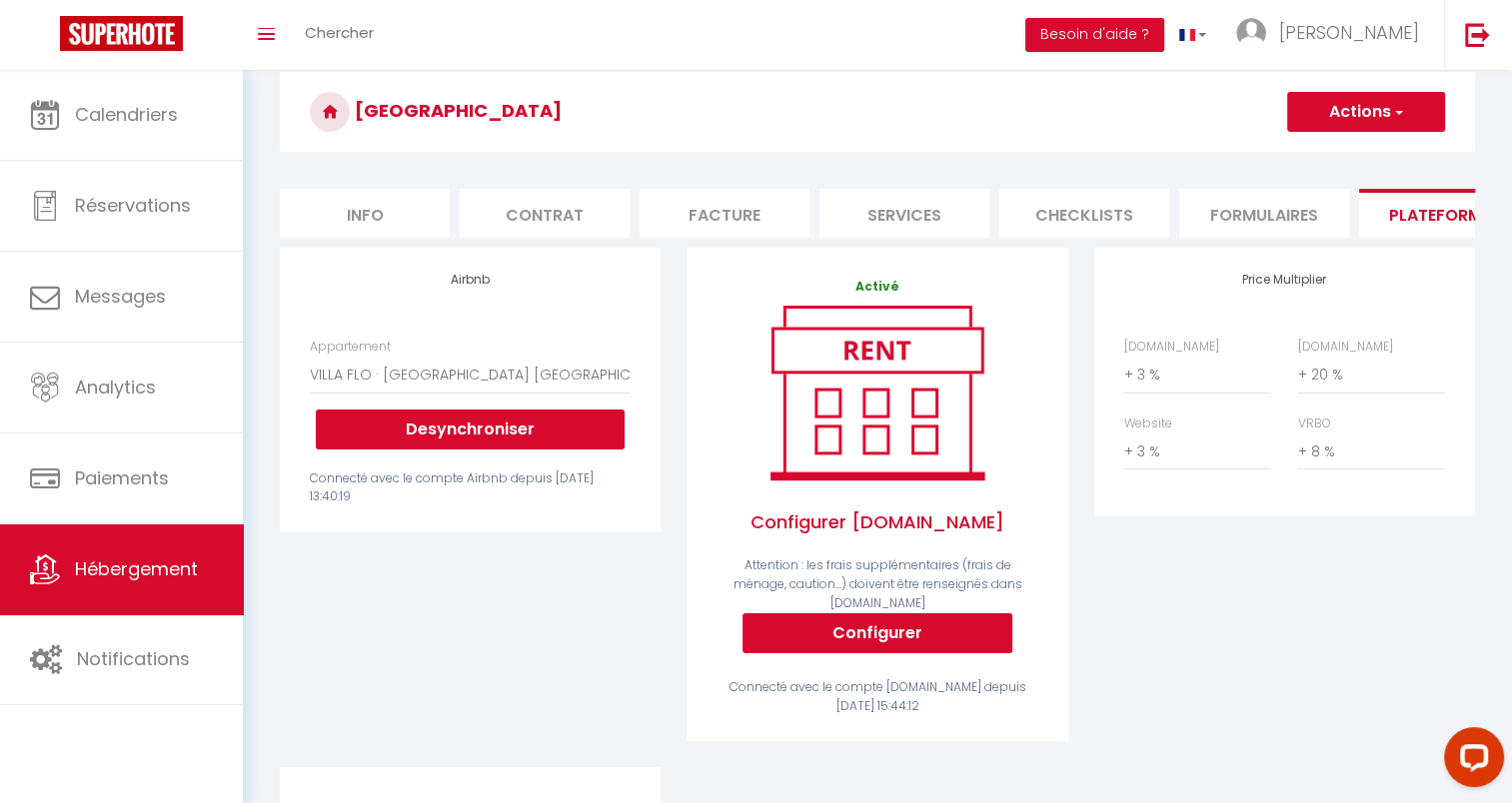 scroll, scrollTop: 0, scrollLeft: 0, axis: both 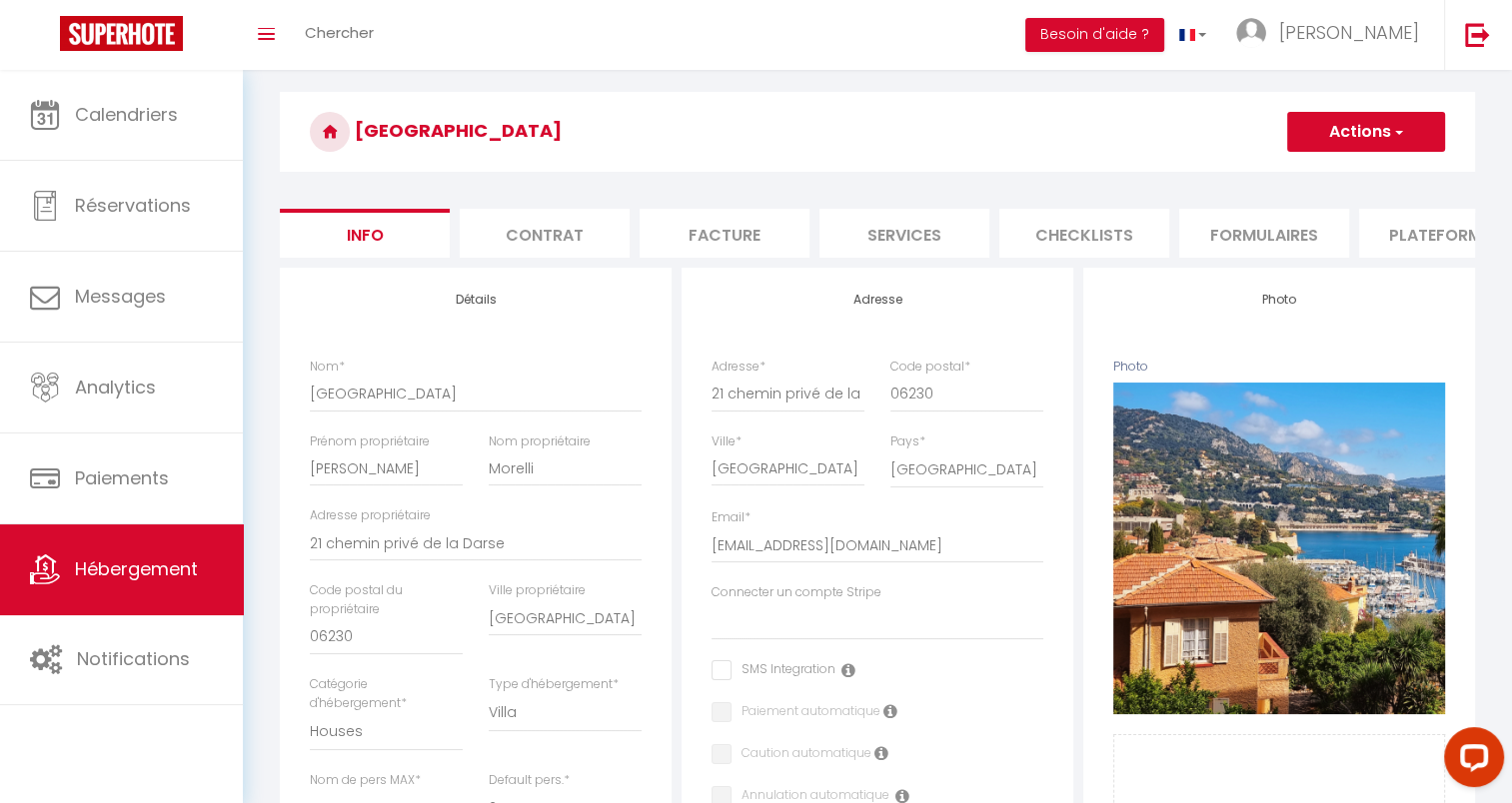 click on "Contrat" at bounding box center (545, 233) 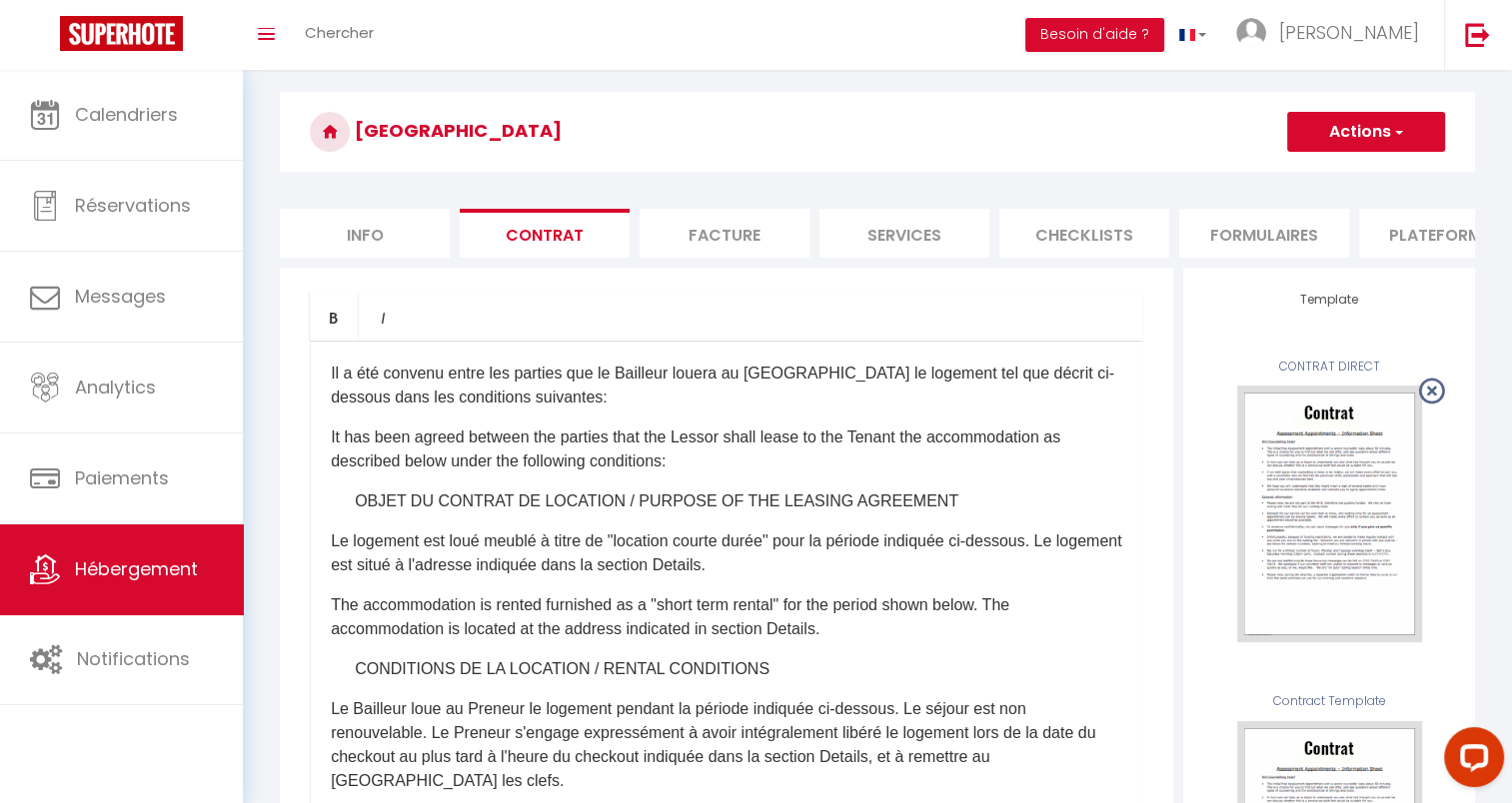 click on "Facture" at bounding box center [725, 233] 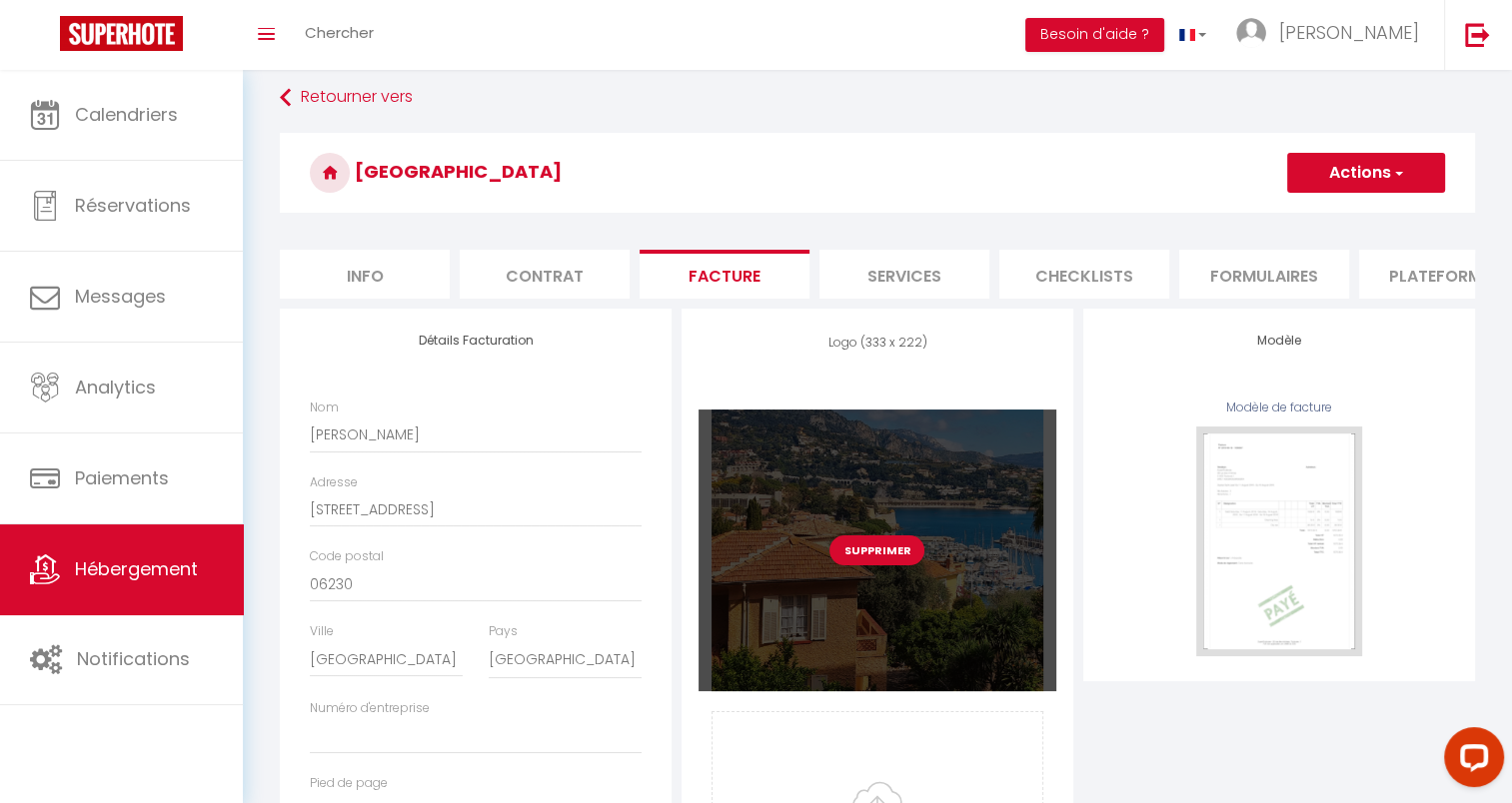 scroll, scrollTop: 0, scrollLeft: 0, axis: both 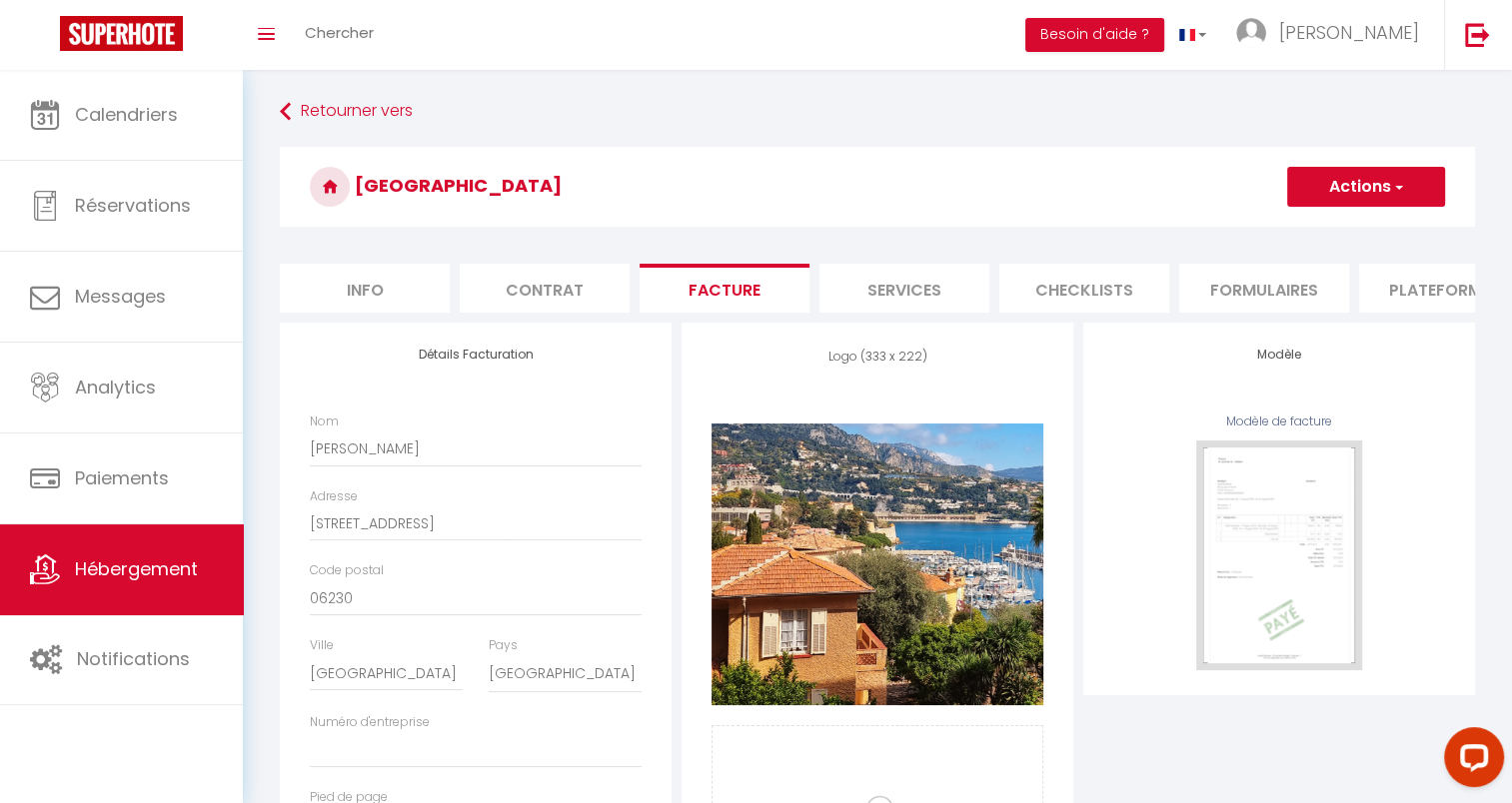 click on "Services" at bounding box center (904, 288) 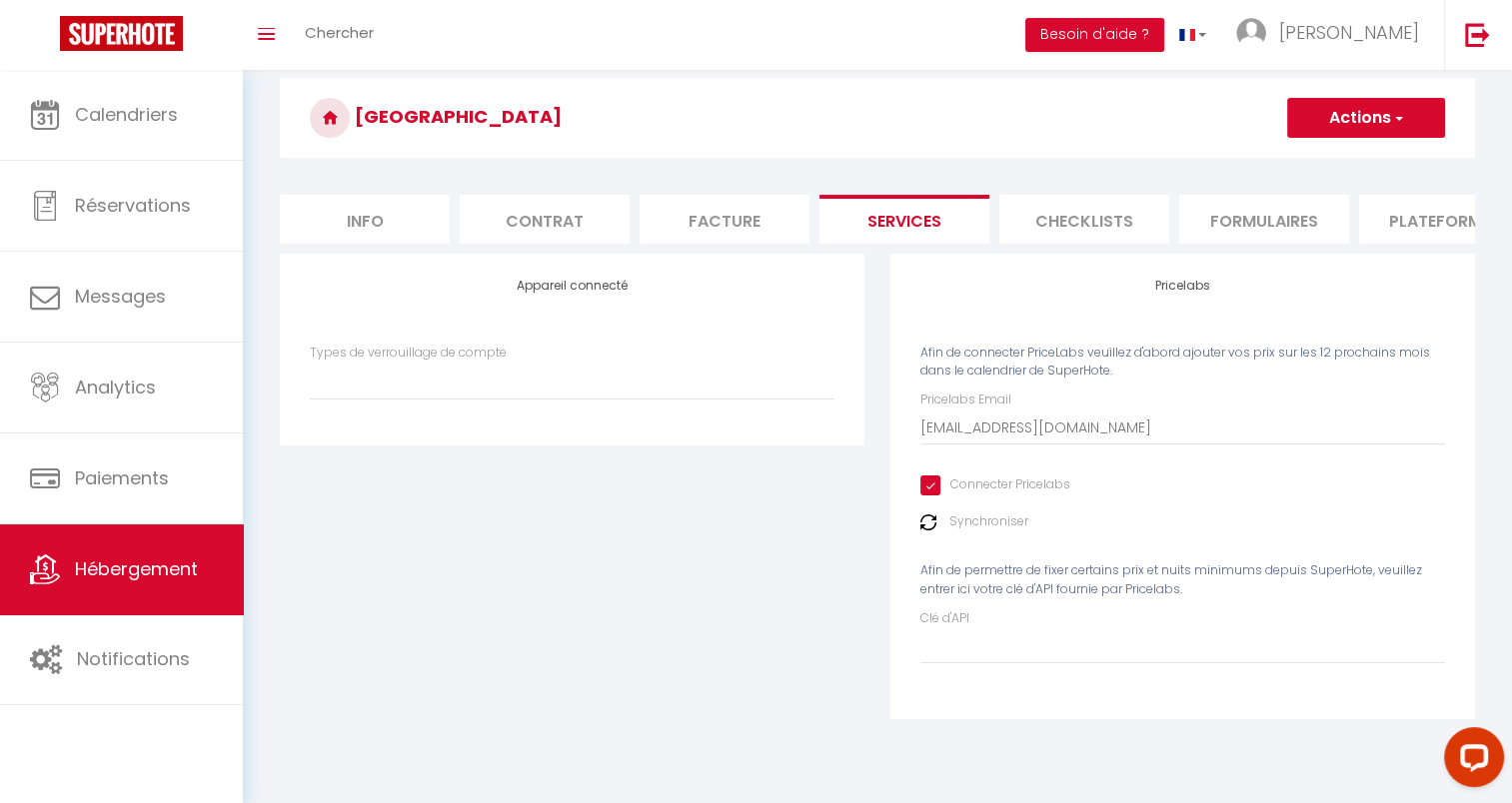 scroll, scrollTop: 70, scrollLeft: 0, axis: vertical 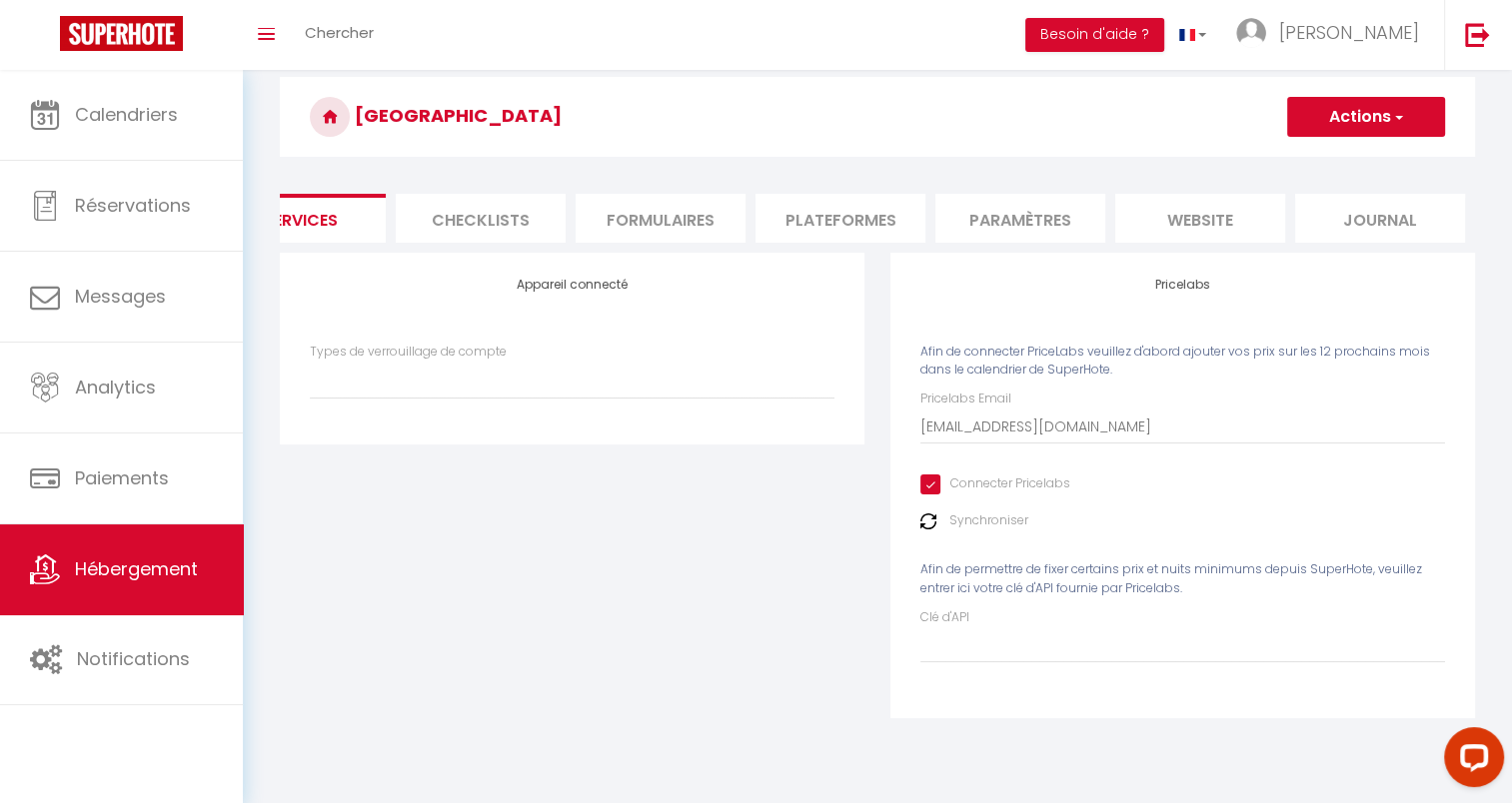 click on "website" at bounding box center (1200, 218) 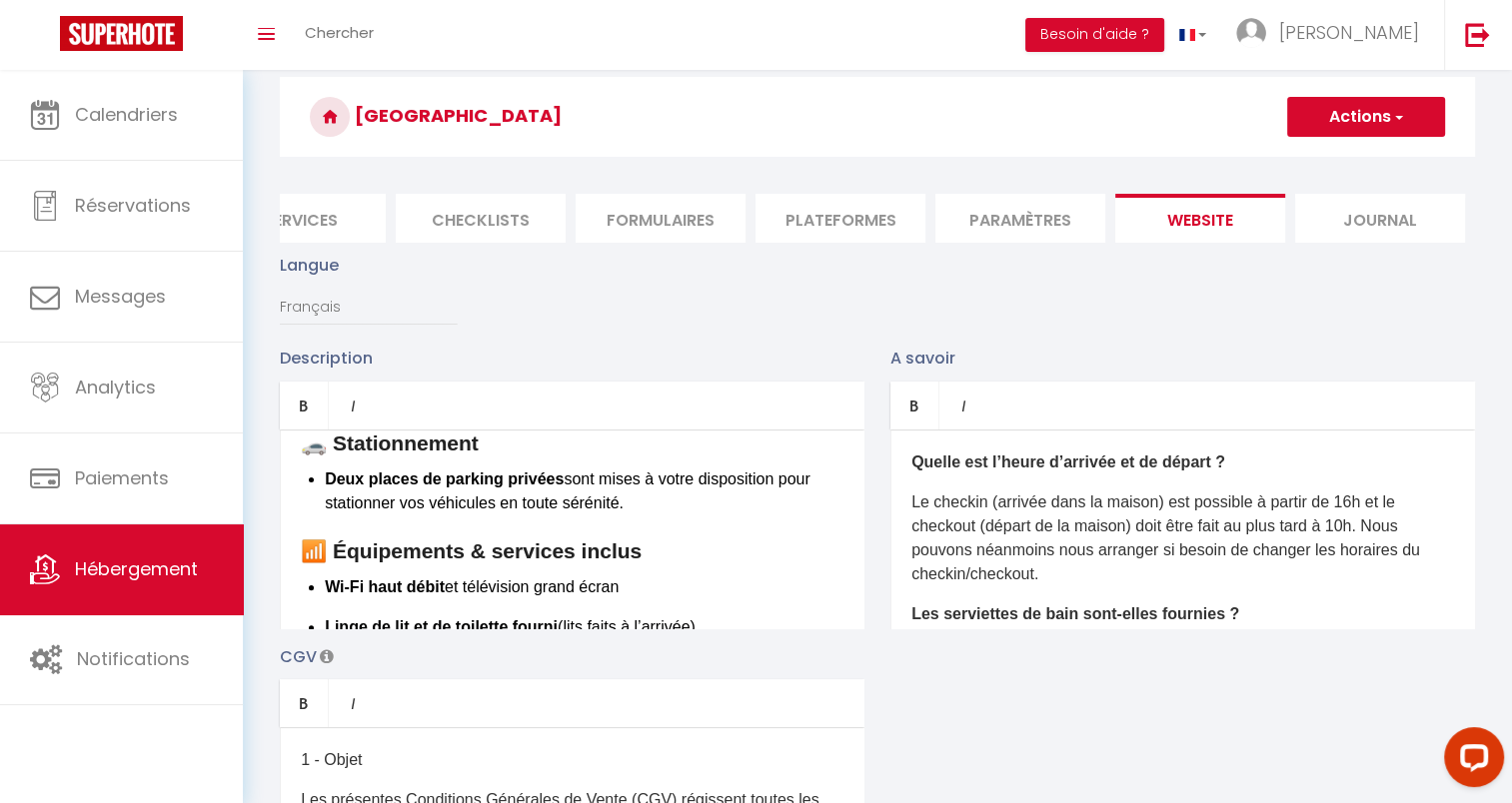 scroll, scrollTop: 794, scrollLeft: 0, axis: vertical 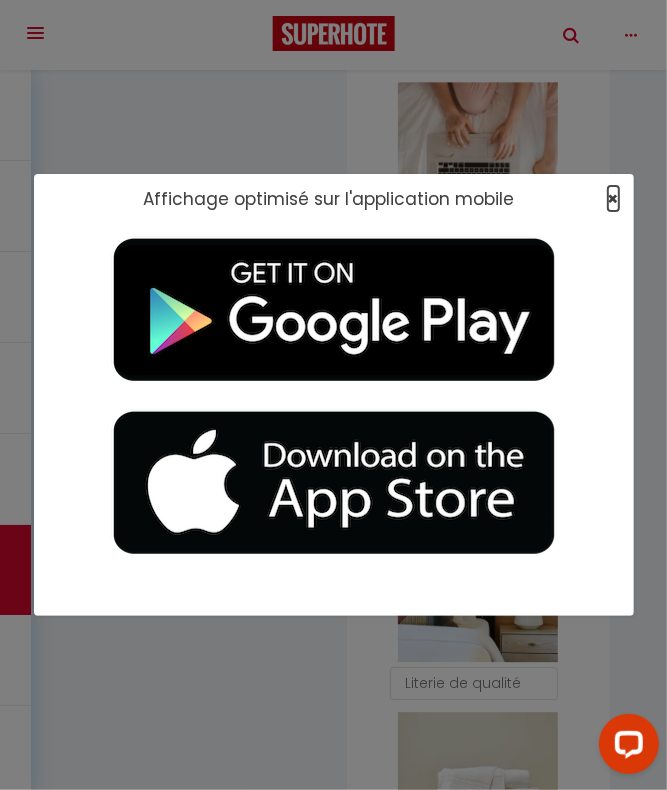 click on "×" at bounding box center [613, 198] 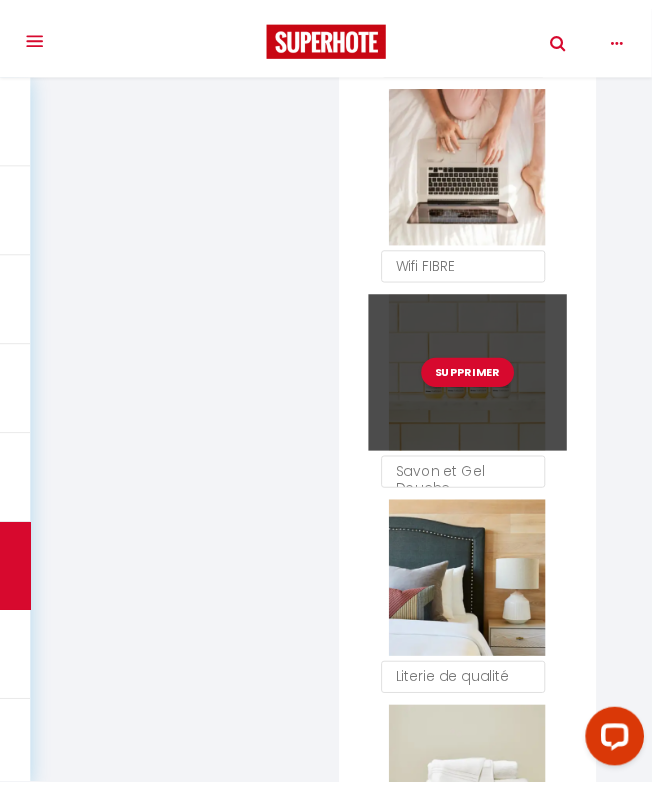 scroll, scrollTop: 1635, scrollLeft: 0, axis: vertical 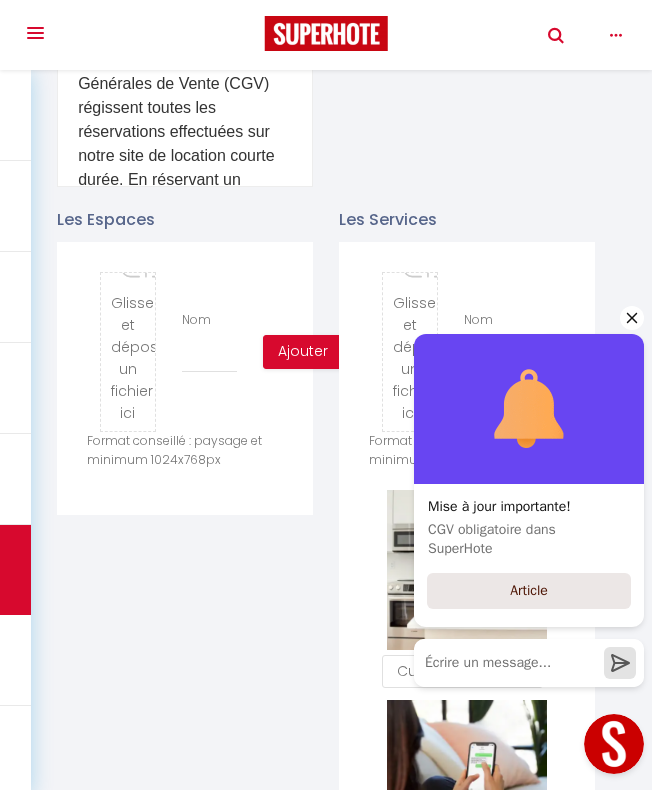 click 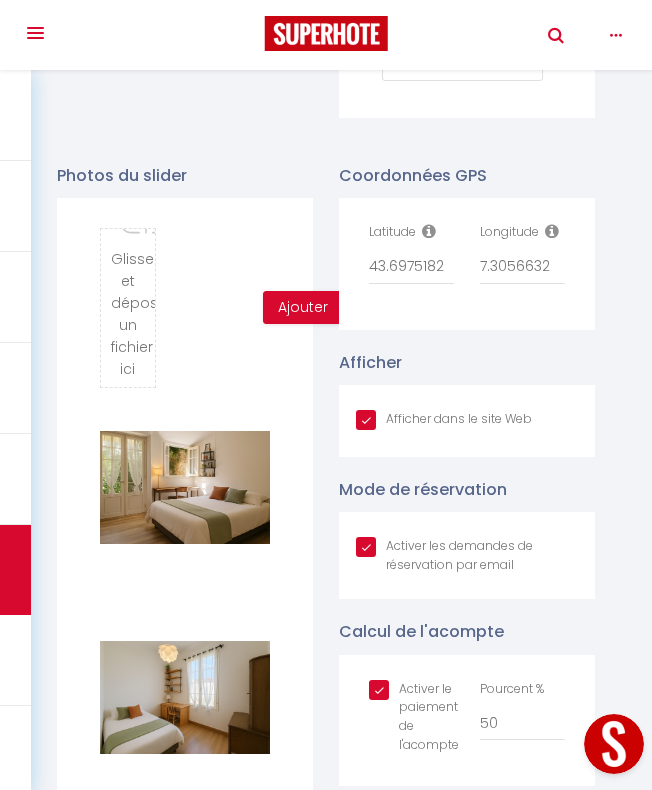 scroll, scrollTop: 3315, scrollLeft: 0, axis: vertical 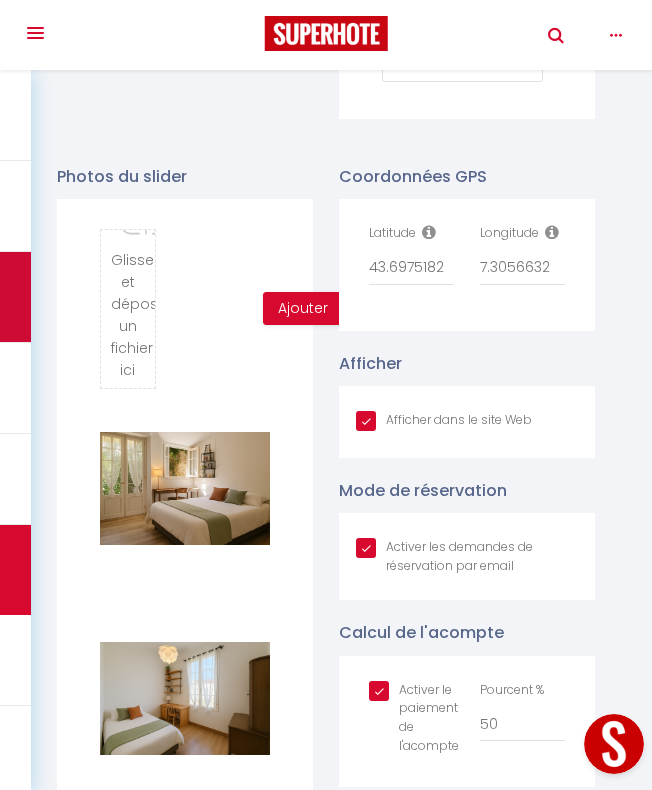 type on "C:\fakepath\_LOG5554.jpg" 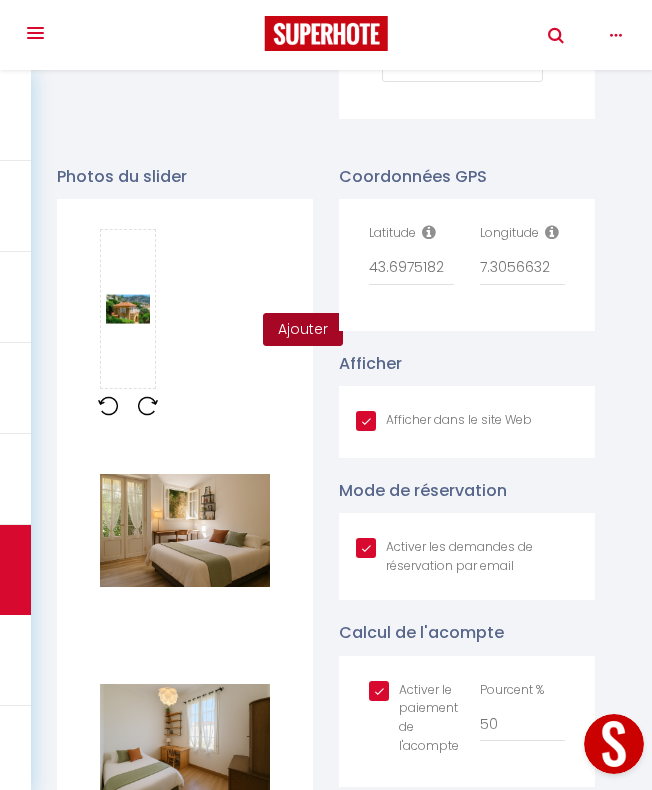 click on "Ajouter" at bounding box center (303, 330) 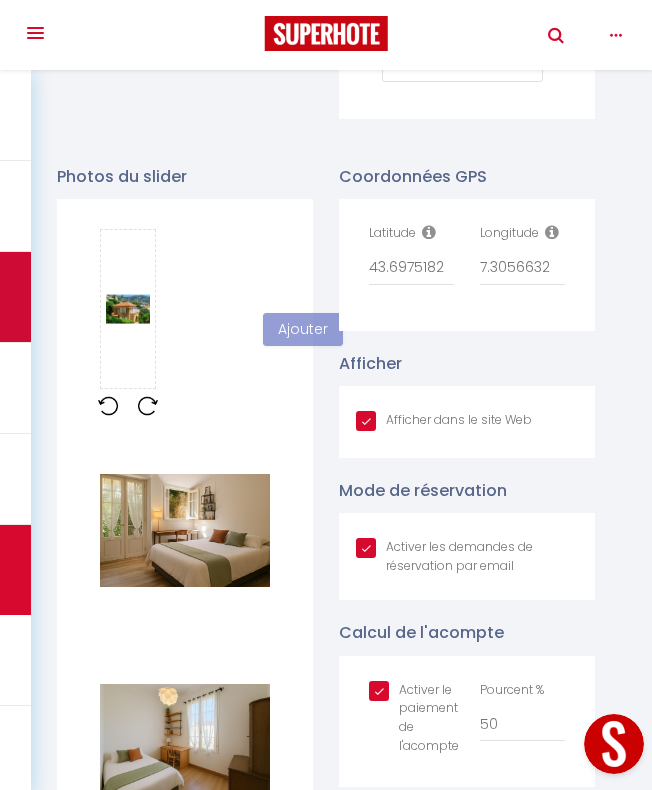 type 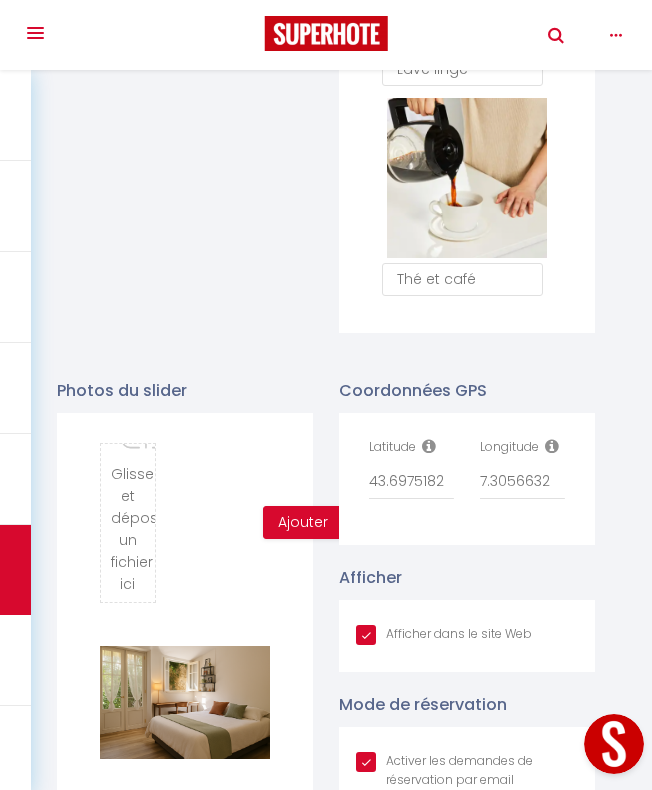 scroll, scrollTop: 3221, scrollLeft: 0, axis: vertical 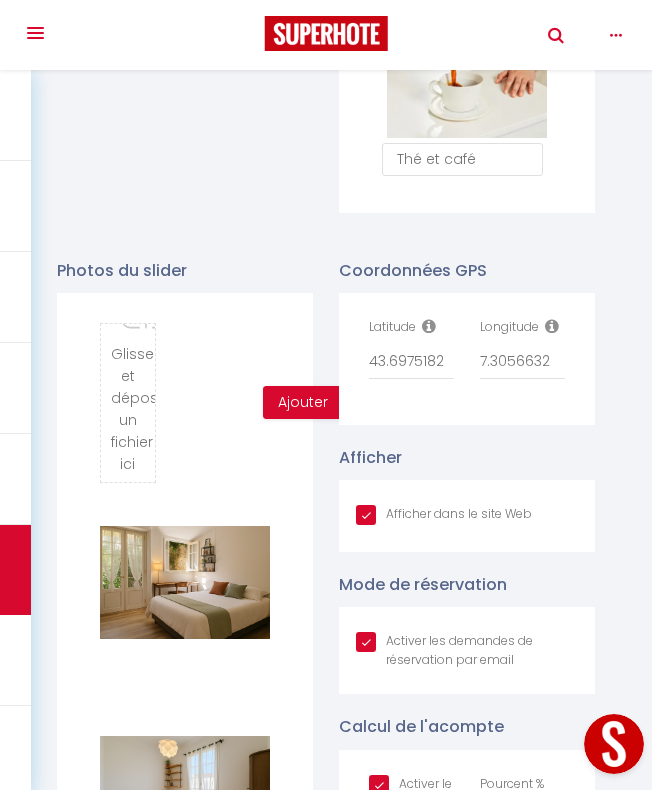type on "C:\fakepath\_LOG5564.jpg" 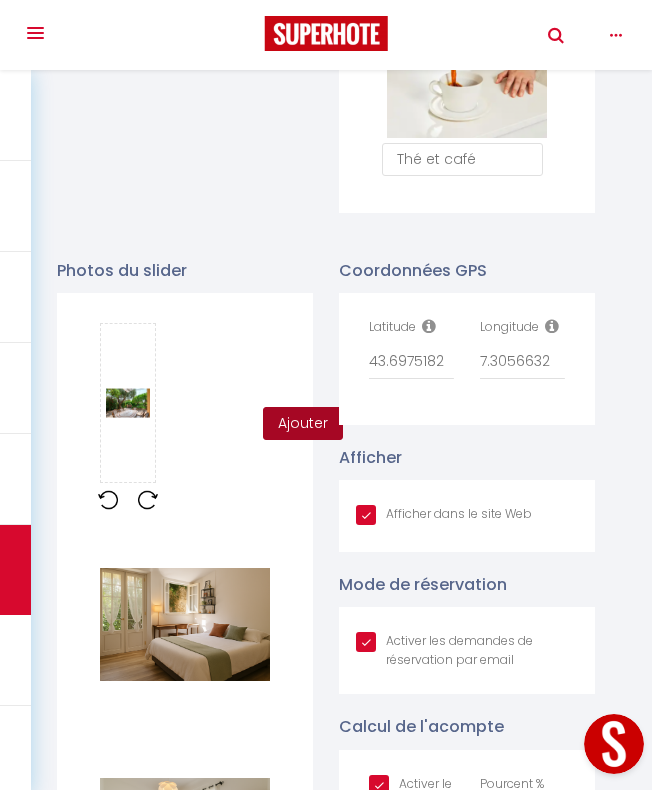 click on "Ajouter" at bounding box center (303, 424) 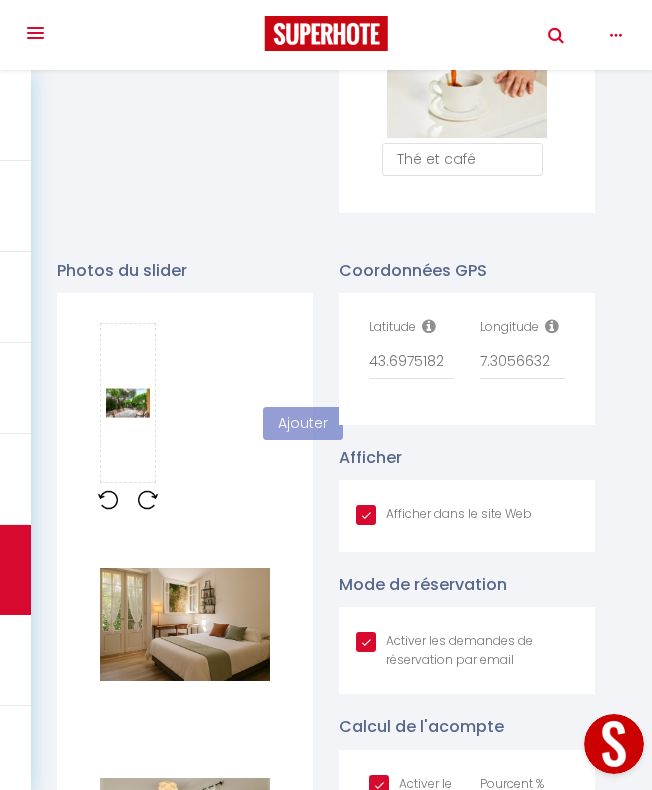 type 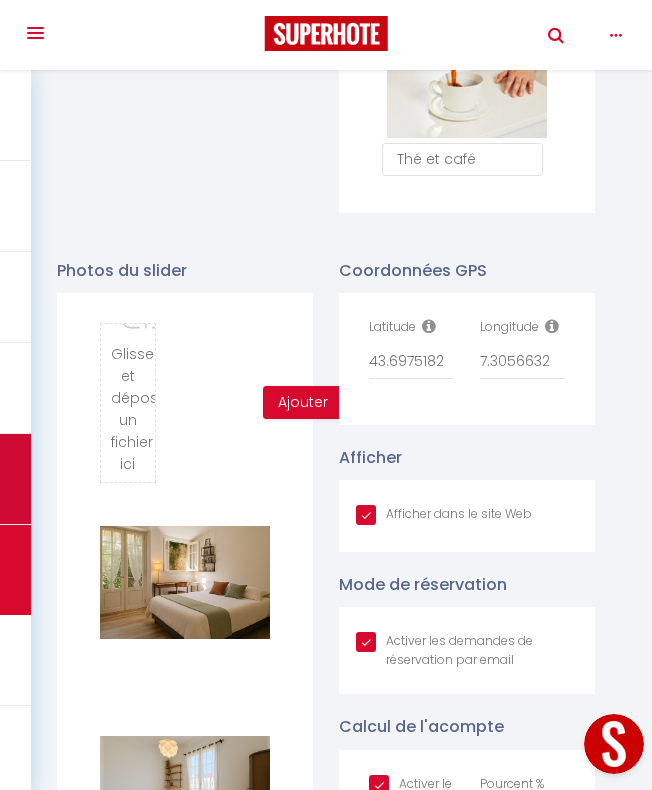 type on "C:\fakepath\_LOG5544.jpg" 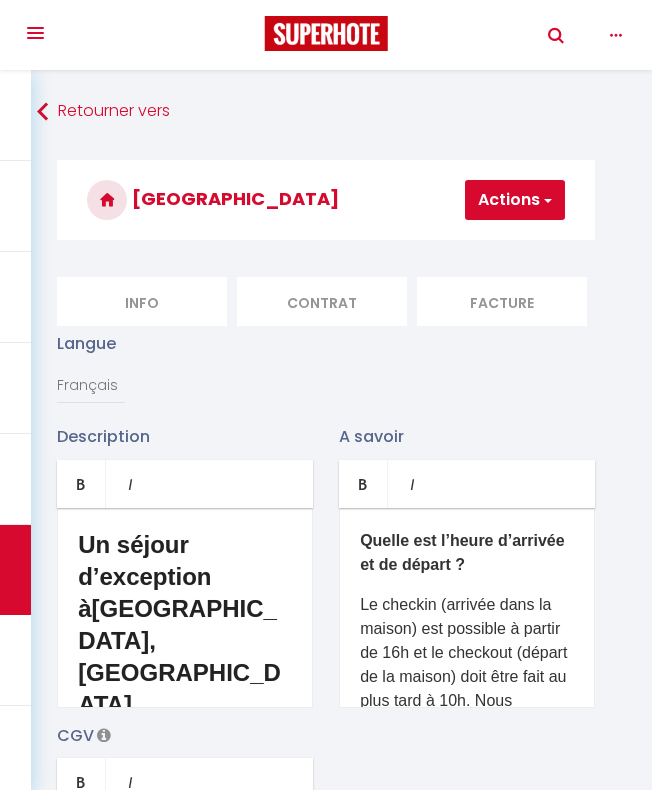 scroll, scrollTop: 3221, scrollLeft: 0, axis: vertical 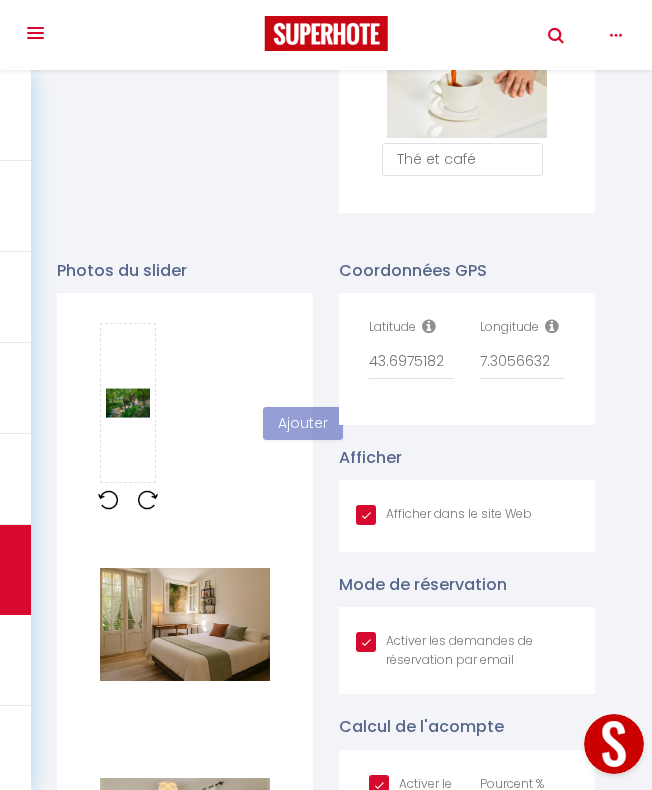 type 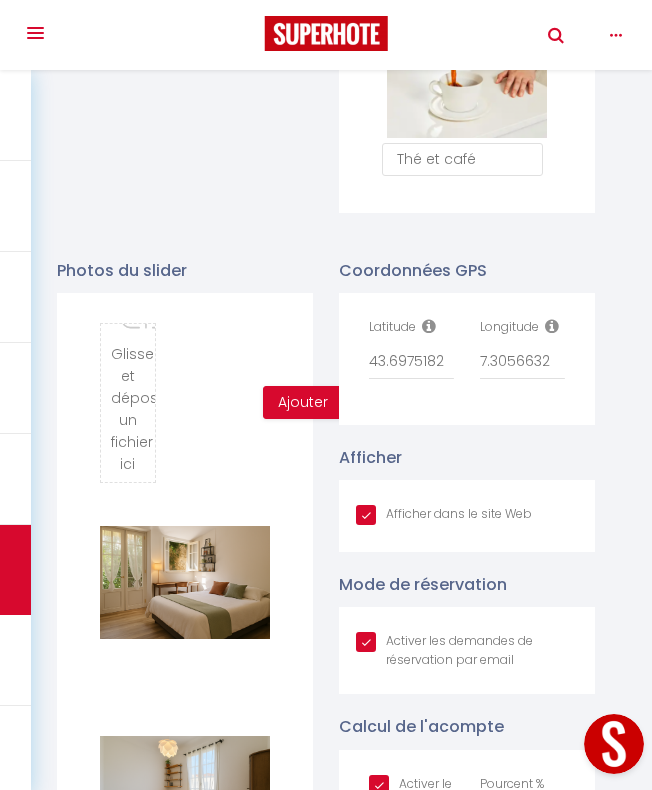 type on "C:\fakepath\_LOG5527.jpg" 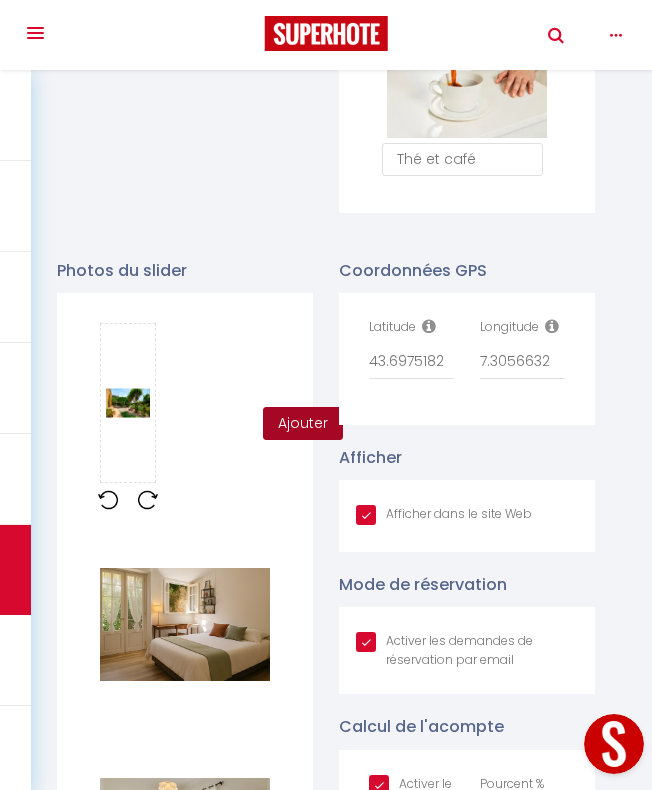 click on "Ajouter" at bounding box center (303, 424) 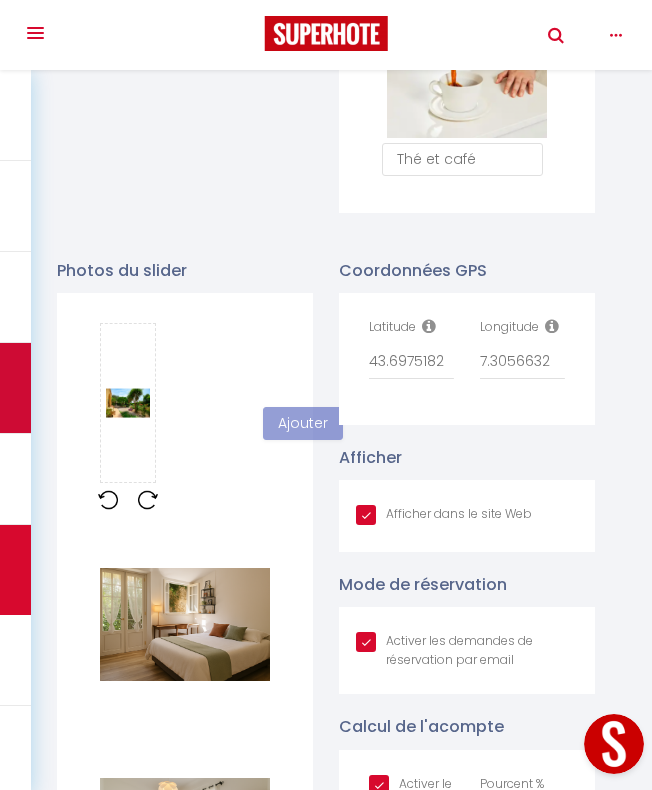 type 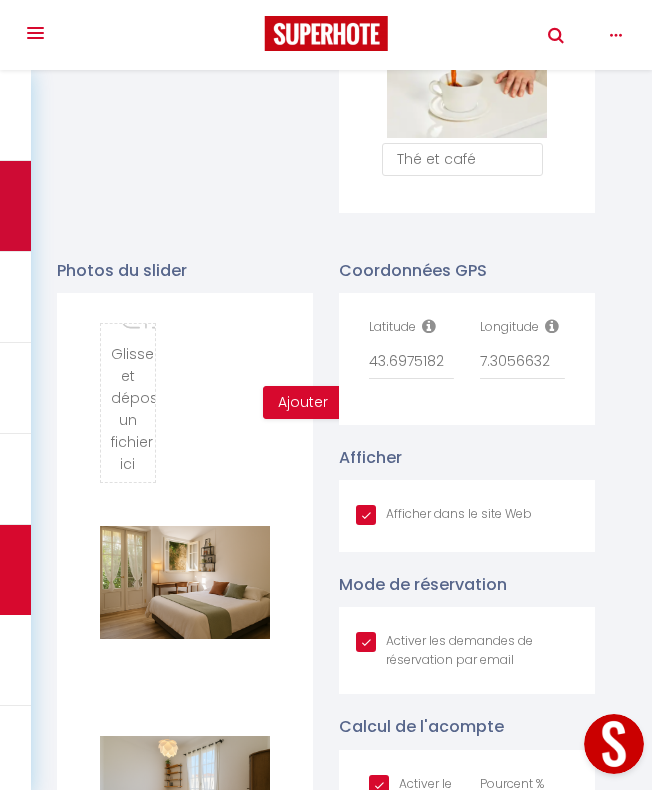 type on "C:\fakepath\_LOG5525.jpg" 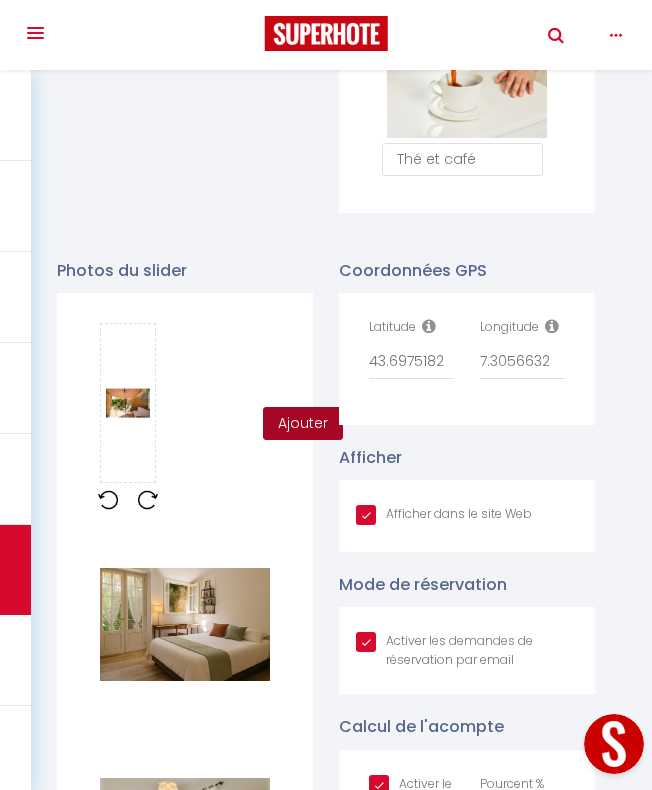 click on "Ajouter" at bounding box center [303, 424] 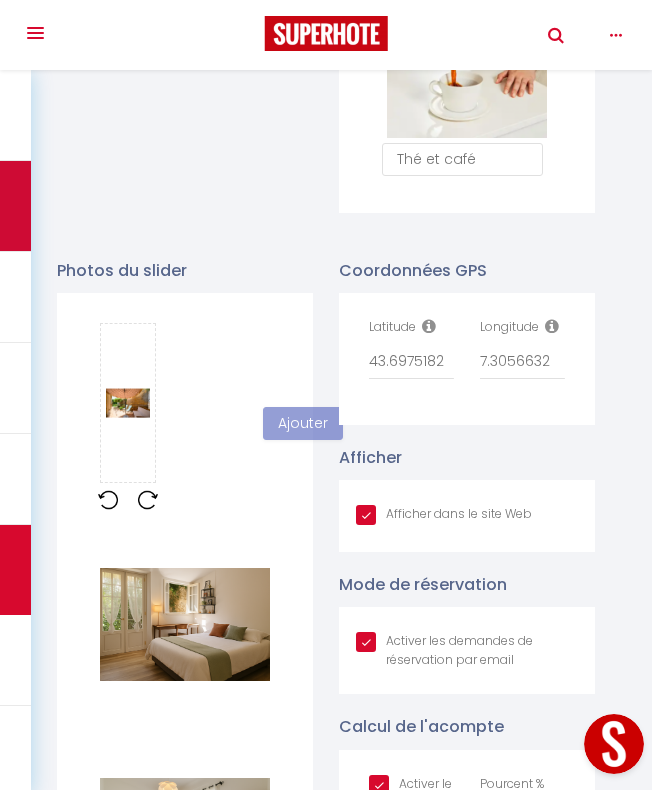 type 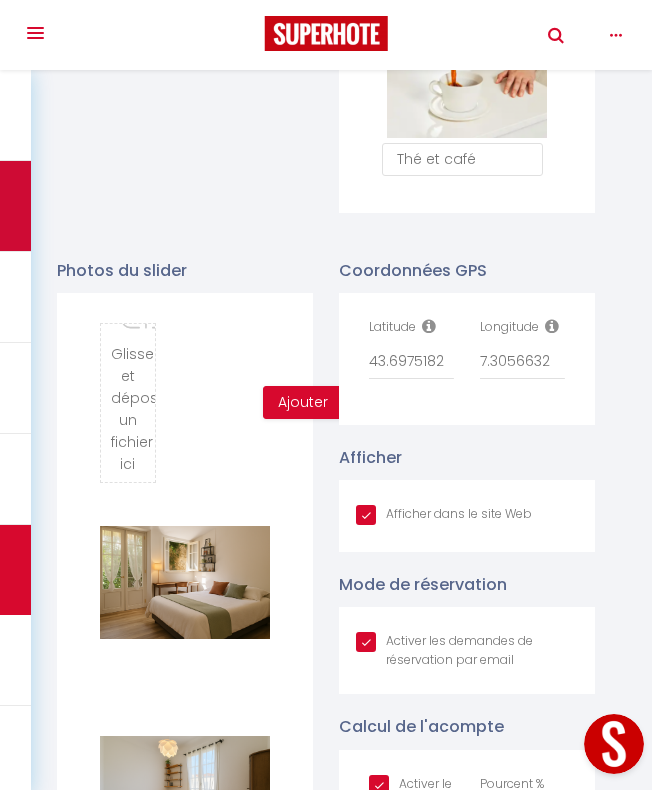 type on "C:\fakepath\_LOG5522.jpg" 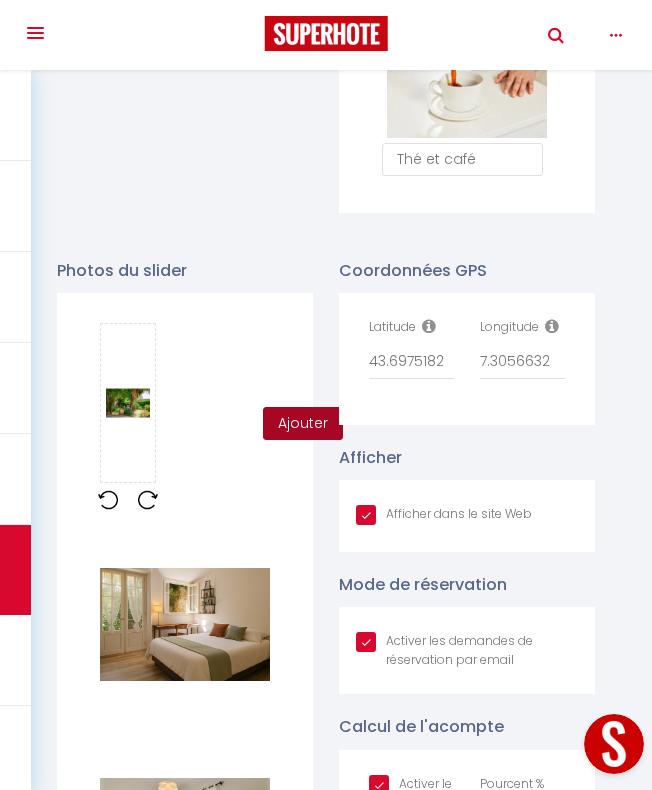 click on "Ajouter" at bounding box center [303, 424] 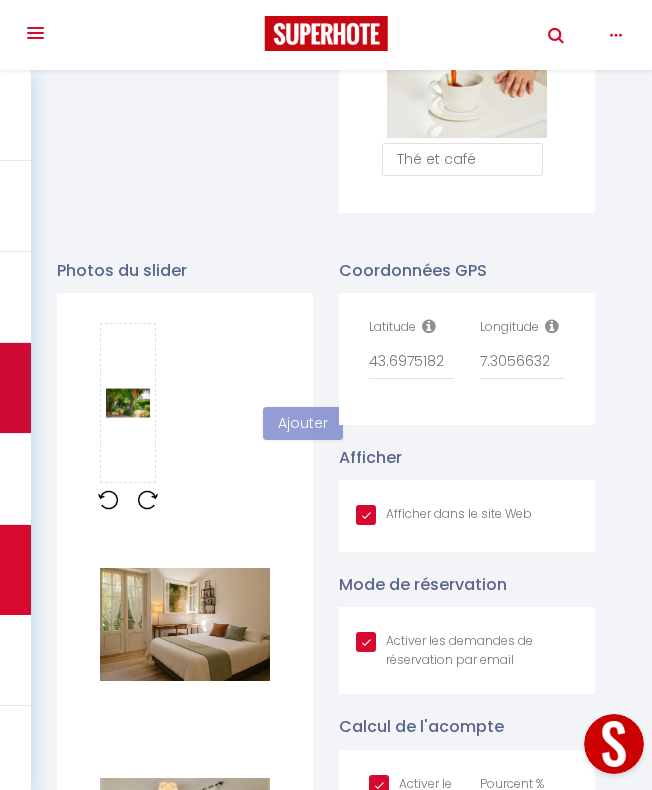 type 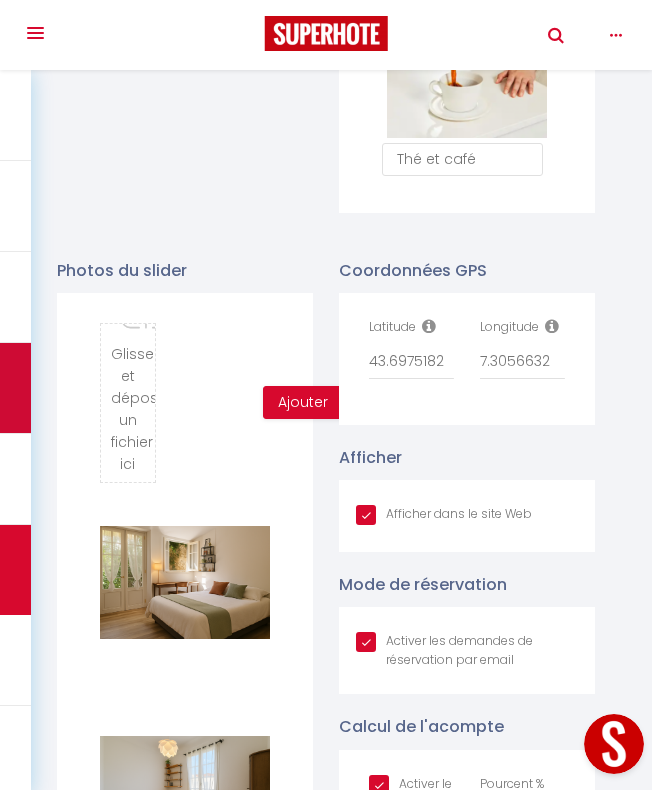 type on "C:\fakepath\_LOG5395.jpg" 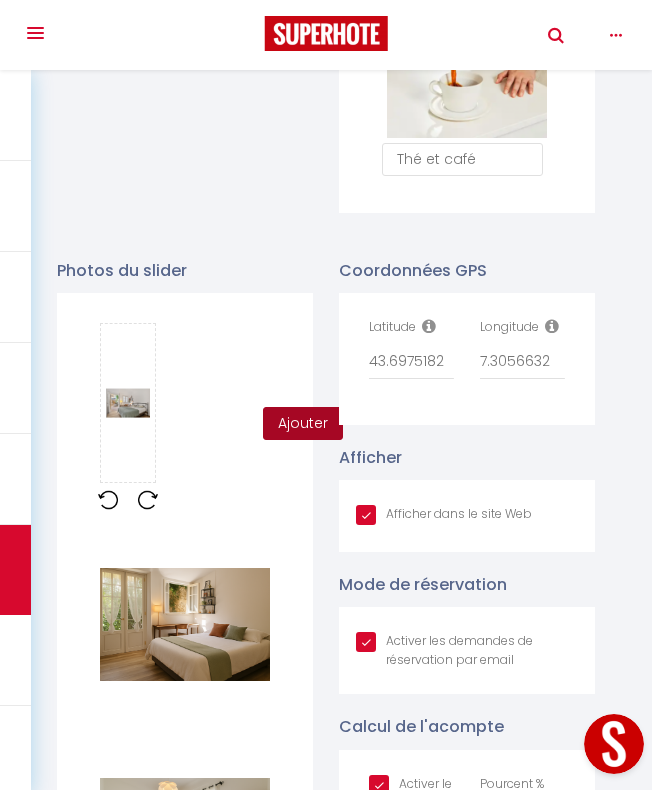 click on "Ajouter" at bounding box center [303, 424] 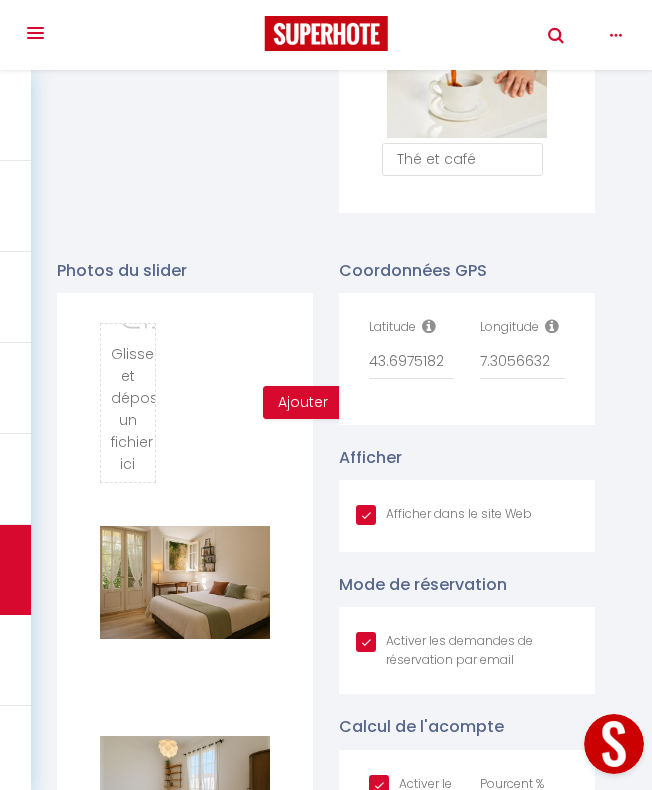 scroll, scrollTop: 0, scrollLeft: 0, axis: both 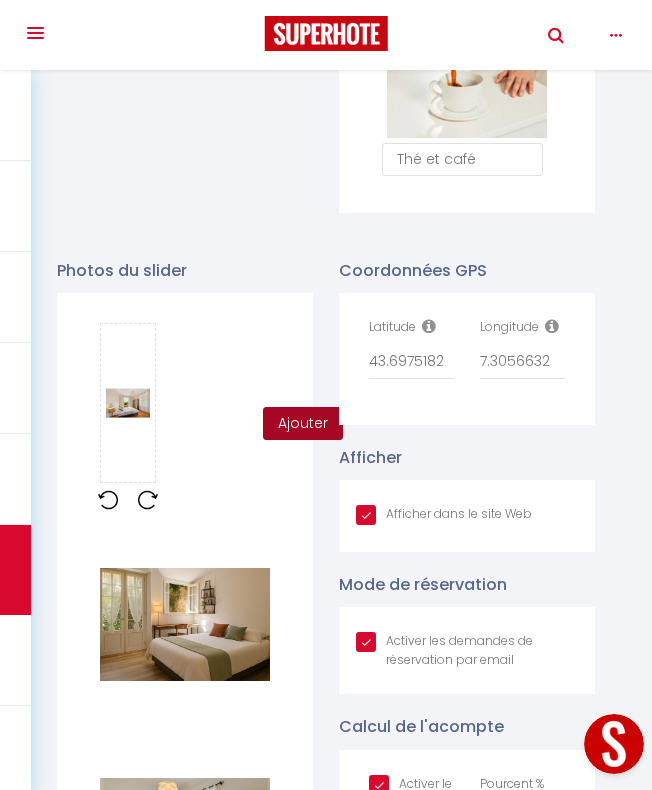 click on "Ajouter" at bounding box center (303, 424) 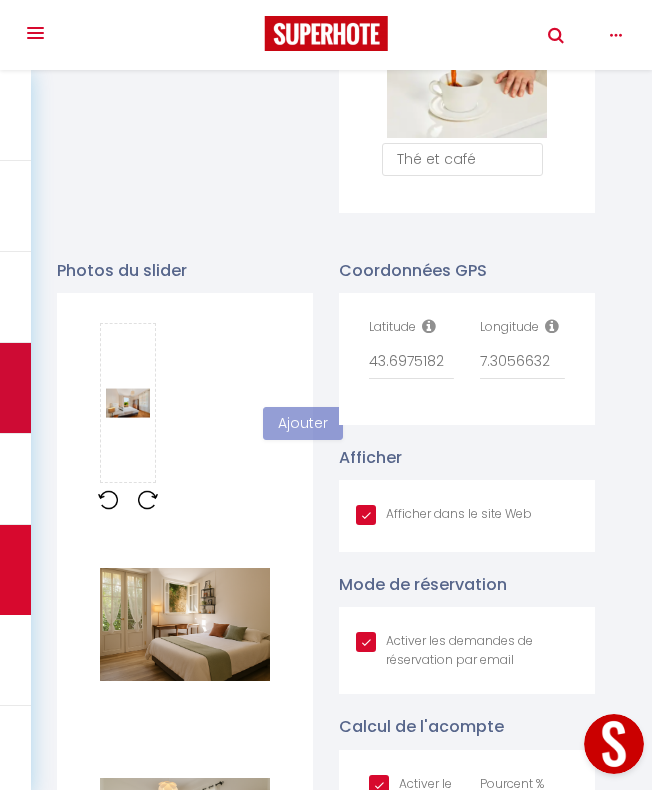 type 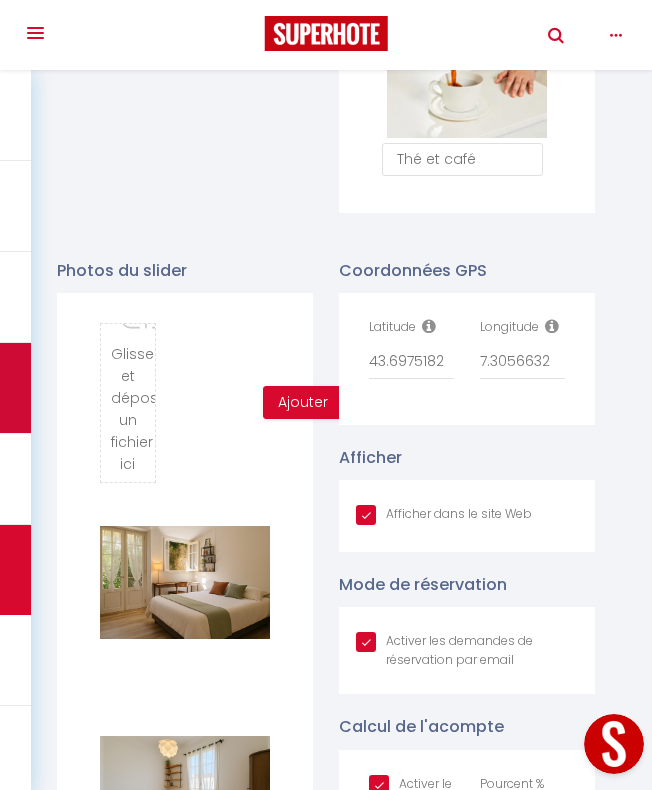 type on "C:\fakepath\_LOG5436.jpg" 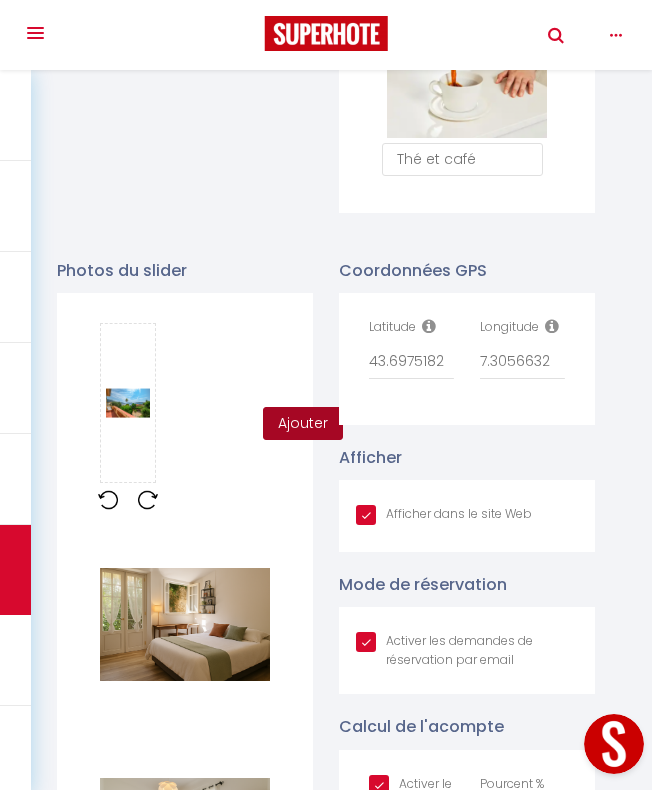 click on "Ajouter" at bounding box center [303, 424] 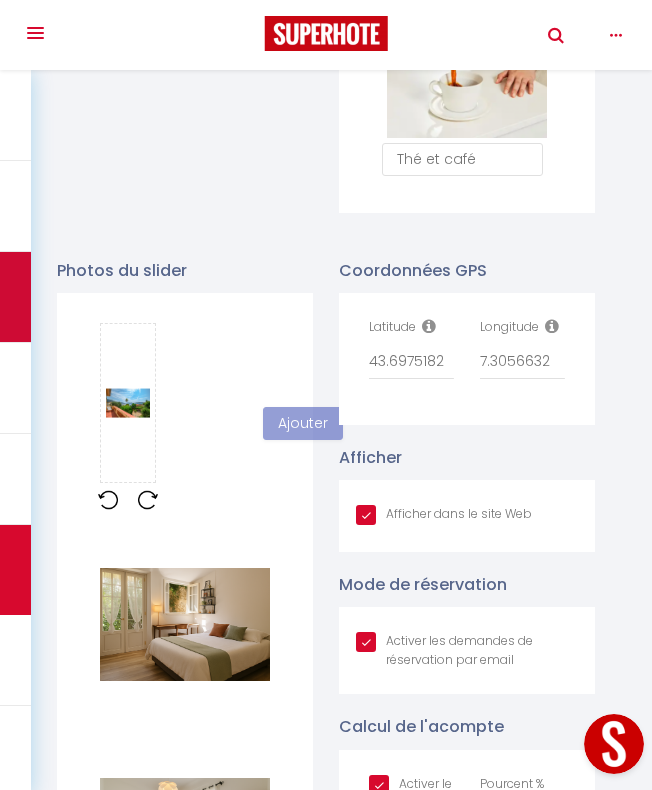 type 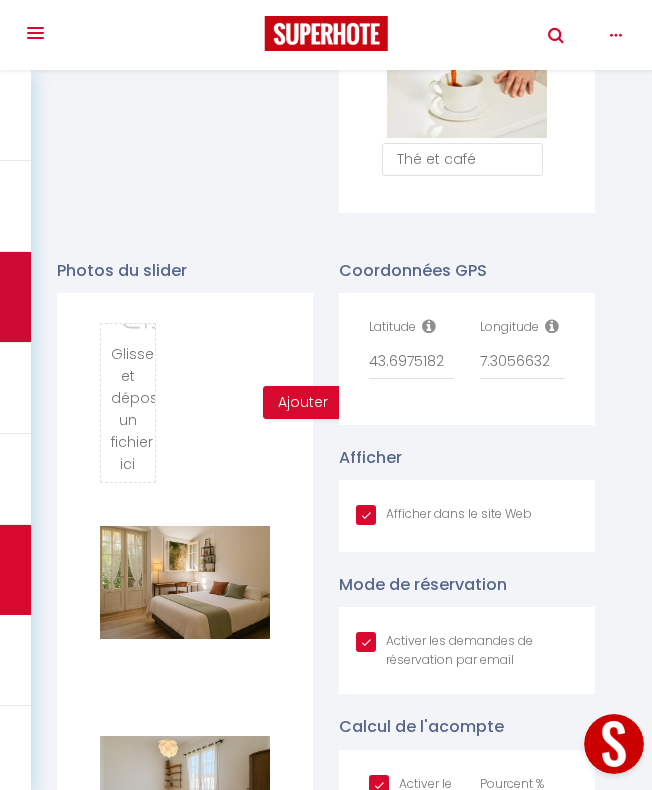 type on "C:\fakepath\_LOG5458.jpg" 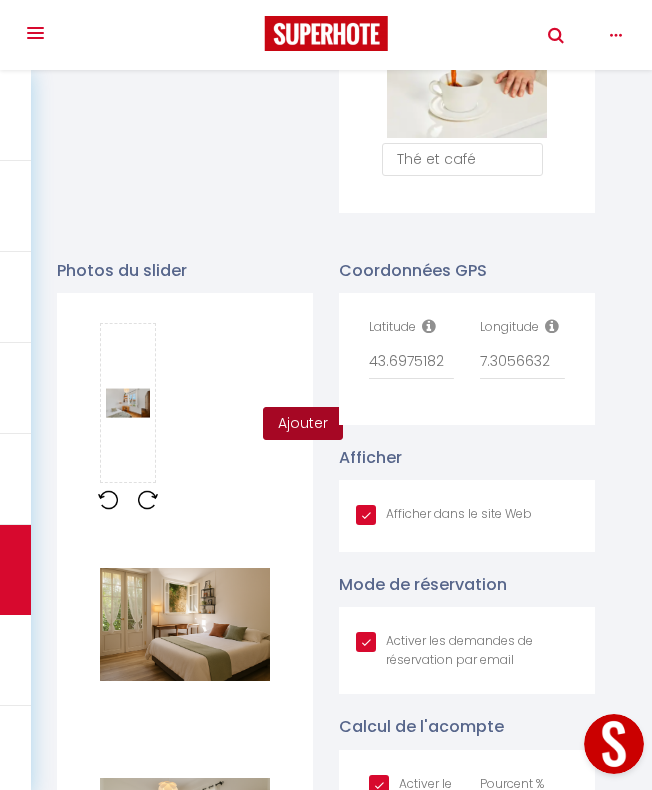 click on "Ajouter" at bounding box center (303, 424) 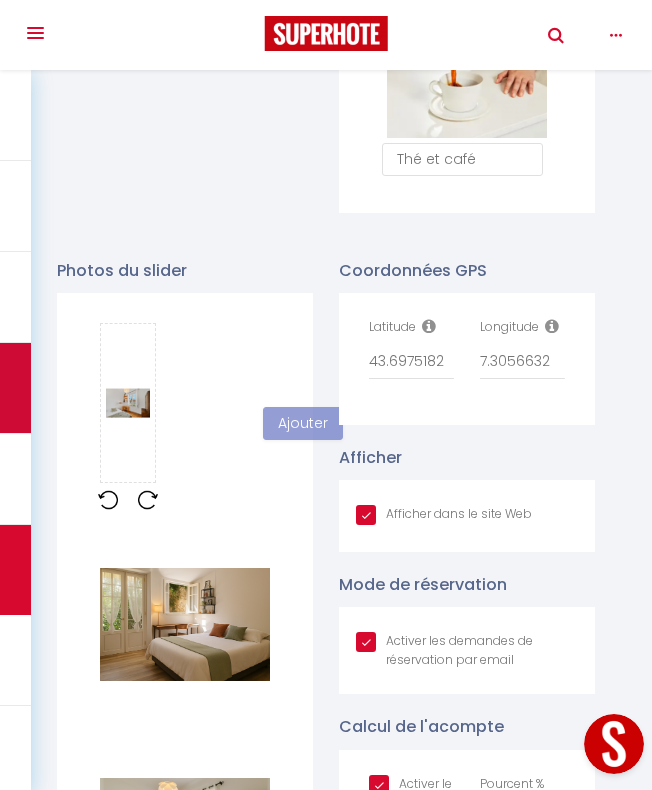 type 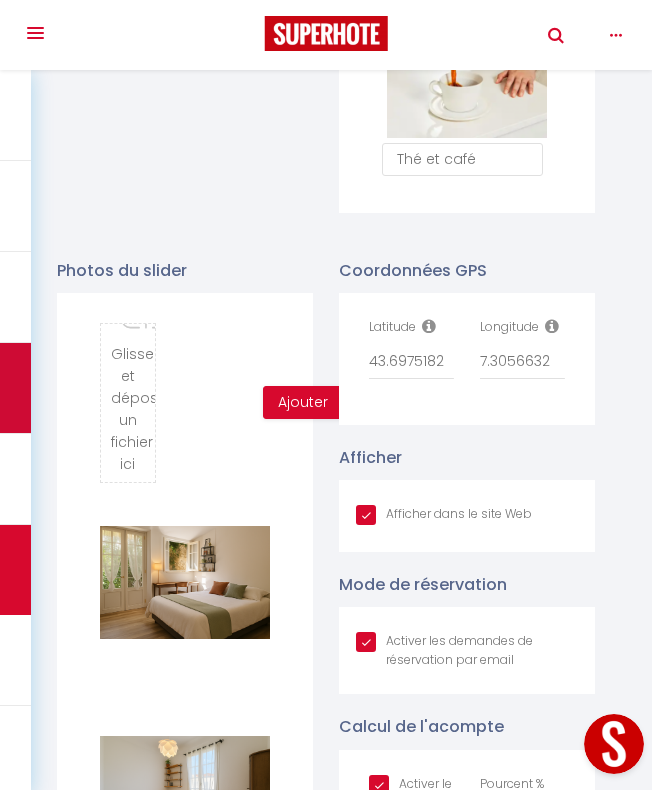 type on "C:\fakepath\_LOG5461.jpg" 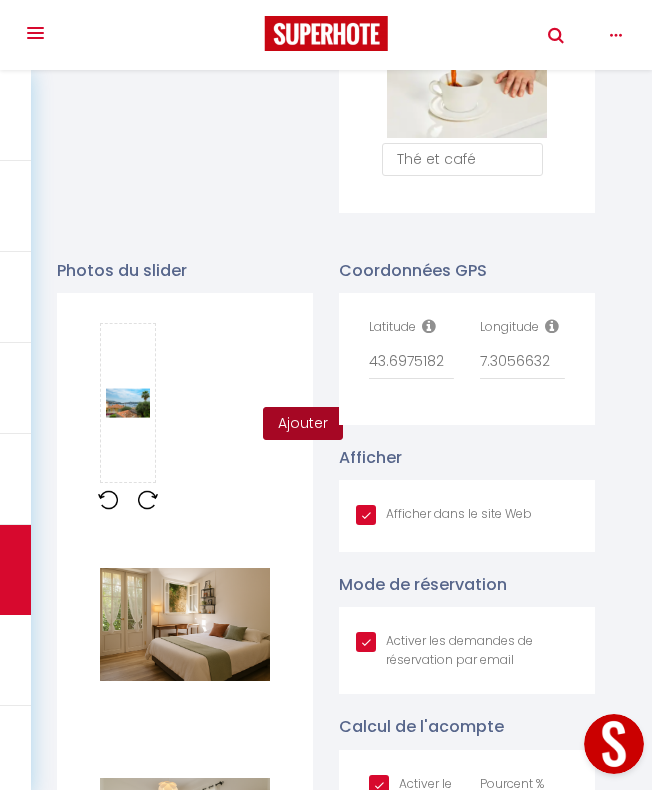 click on "Ajouter" at bounding box center (303, 424) 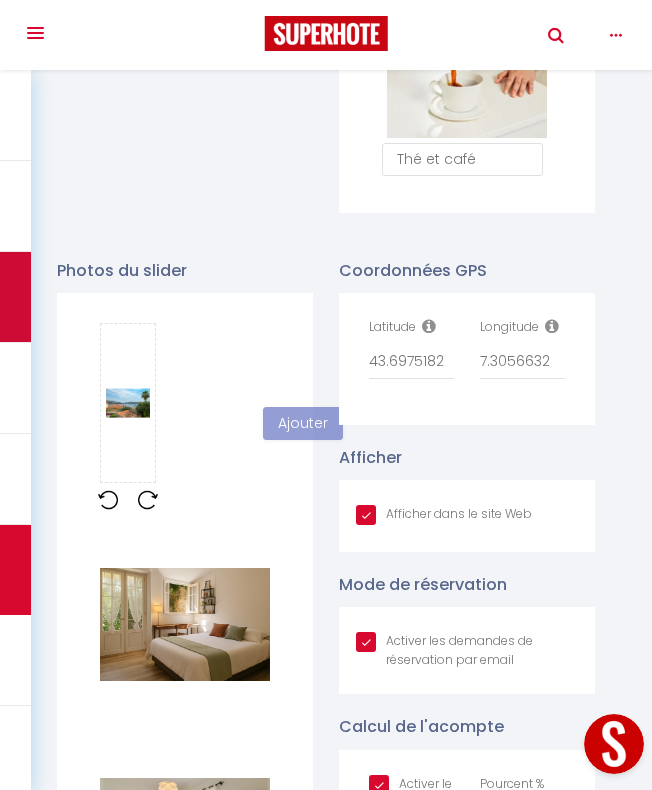 type 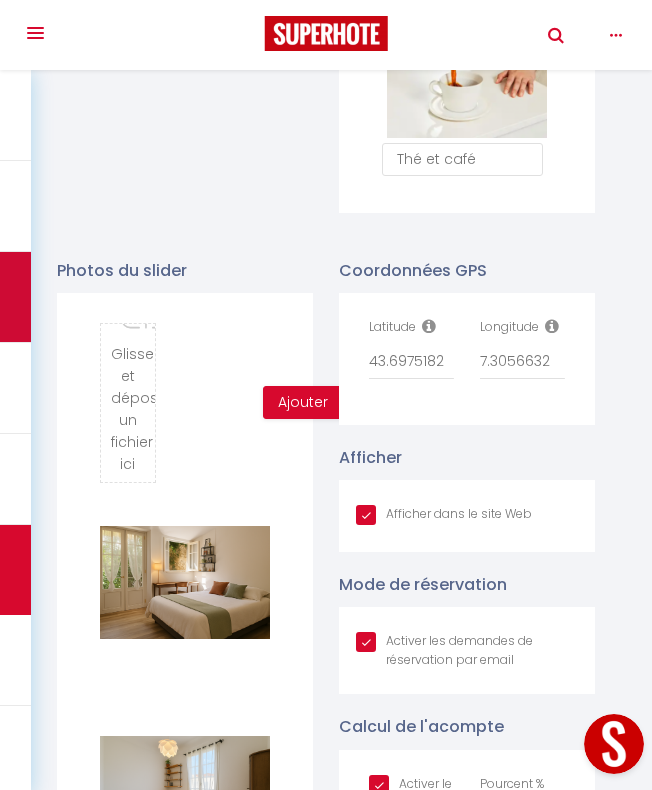 type on "C:\fakepath\_LOG5489.jpg" 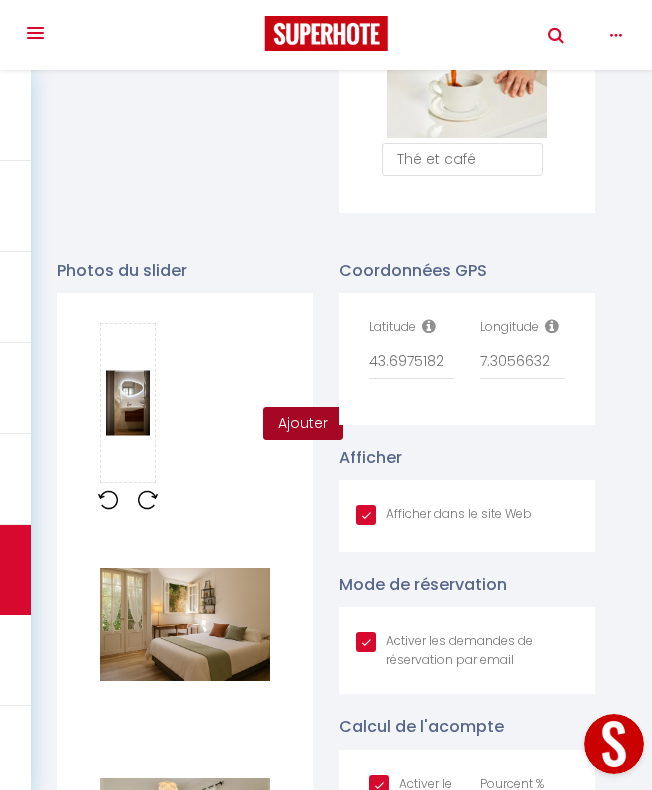 click on "Ajouter" at bounding box center [303, 424] 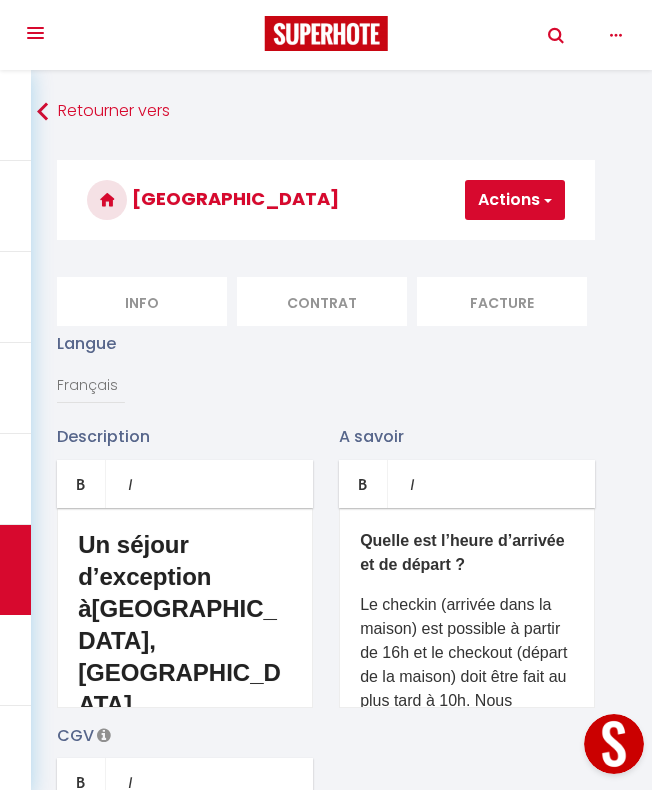 scroll, scrollTop: 3221, scrollLeft: 0, axis: vertical 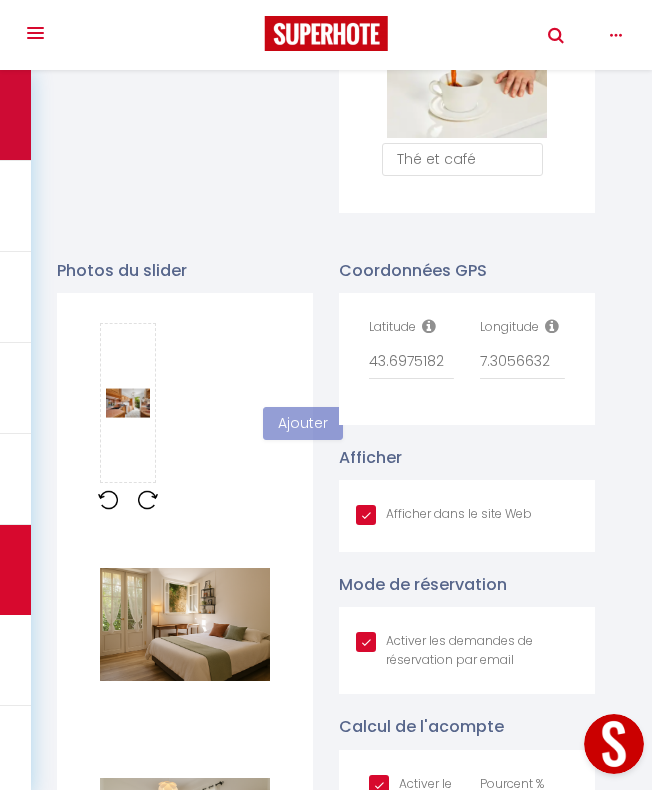 type 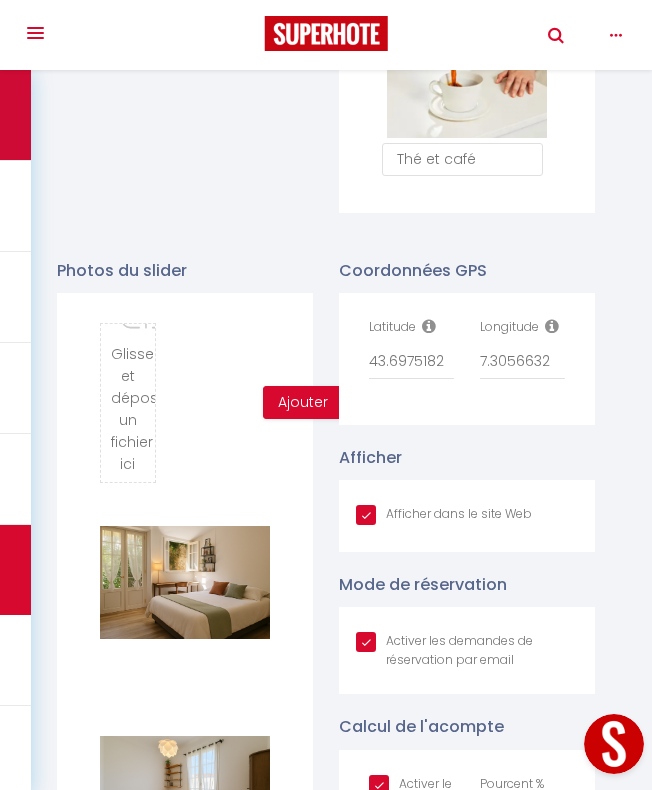 type on "C:\fakepath\_LOG5480.jpg" 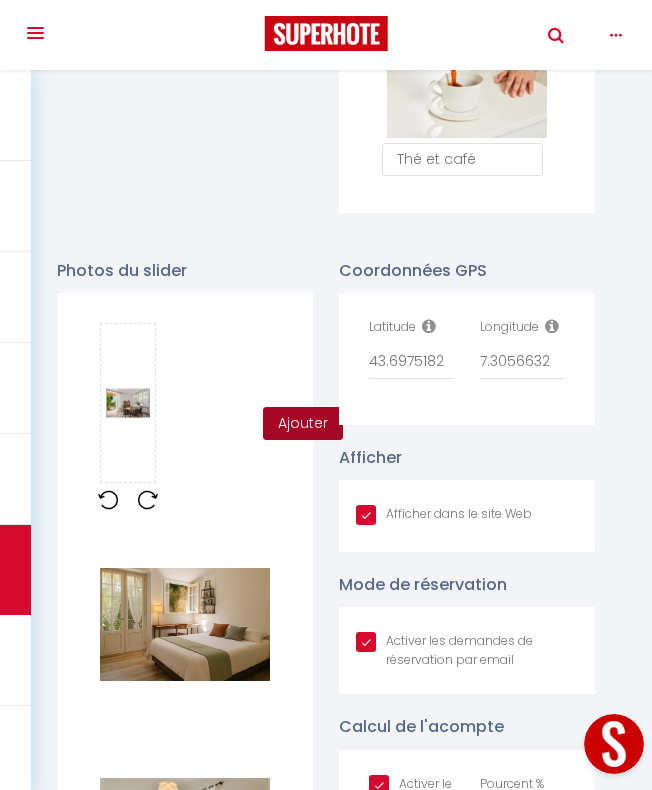 click on "Ajouter" at bounding box center (303, 424) 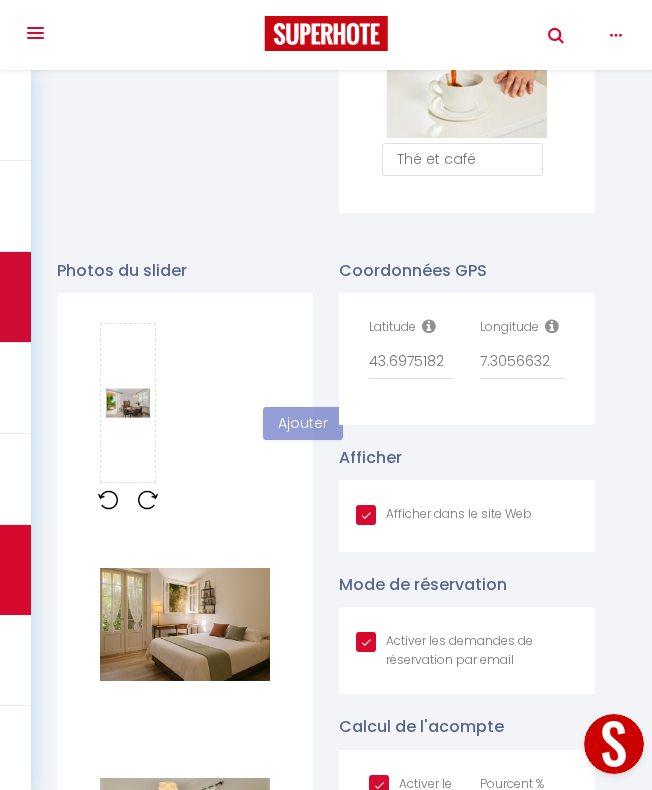 type 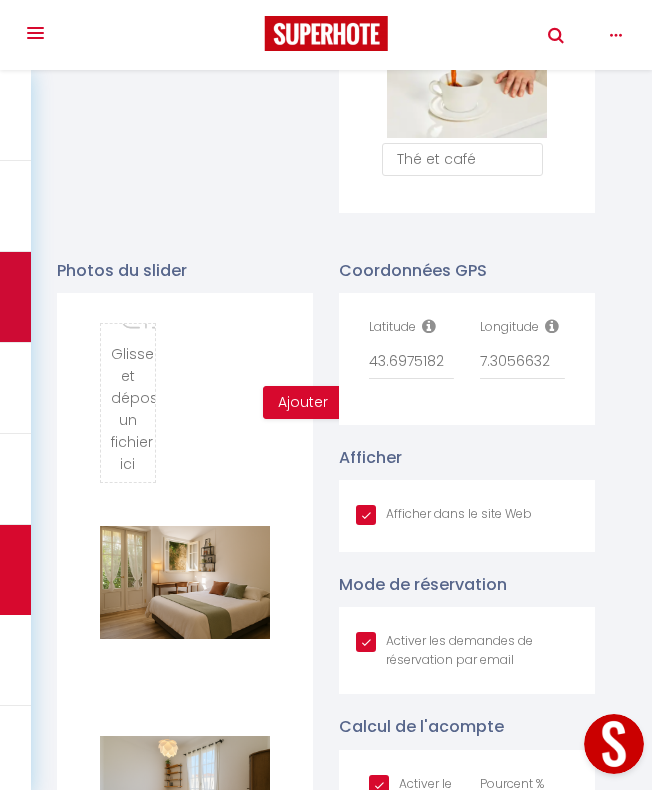type on "C:\fakepath\_LOG5485.jpg" 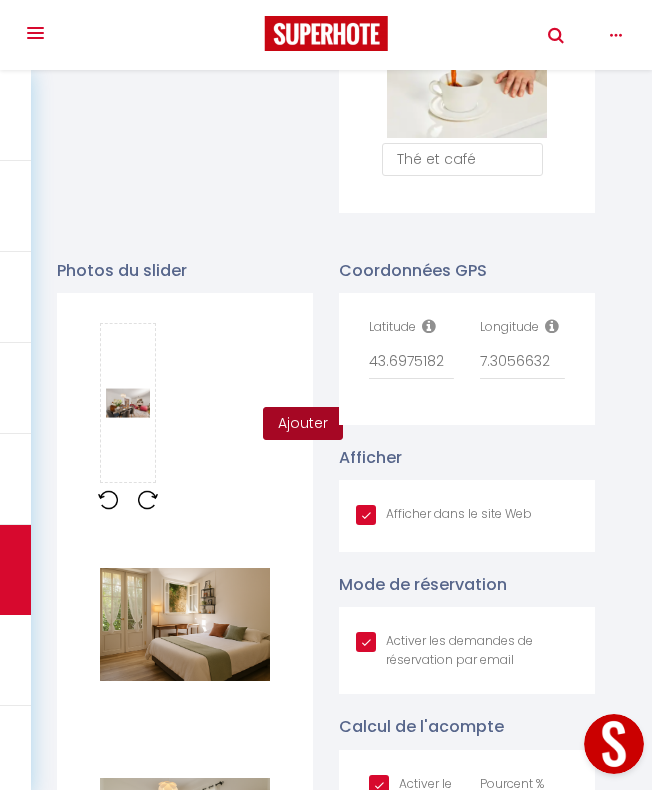 click on "Ajouter" at bounding box center (303, 424) 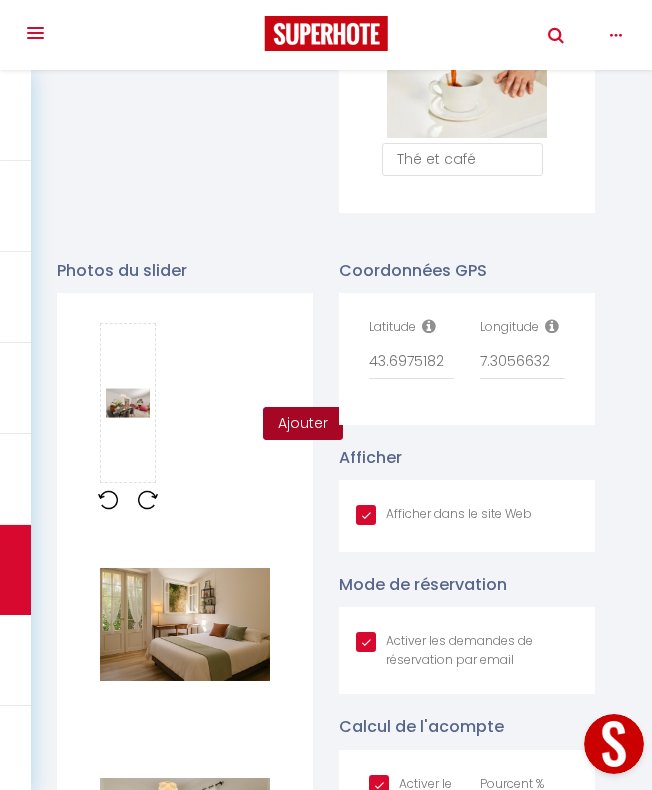 checkbox on "true" 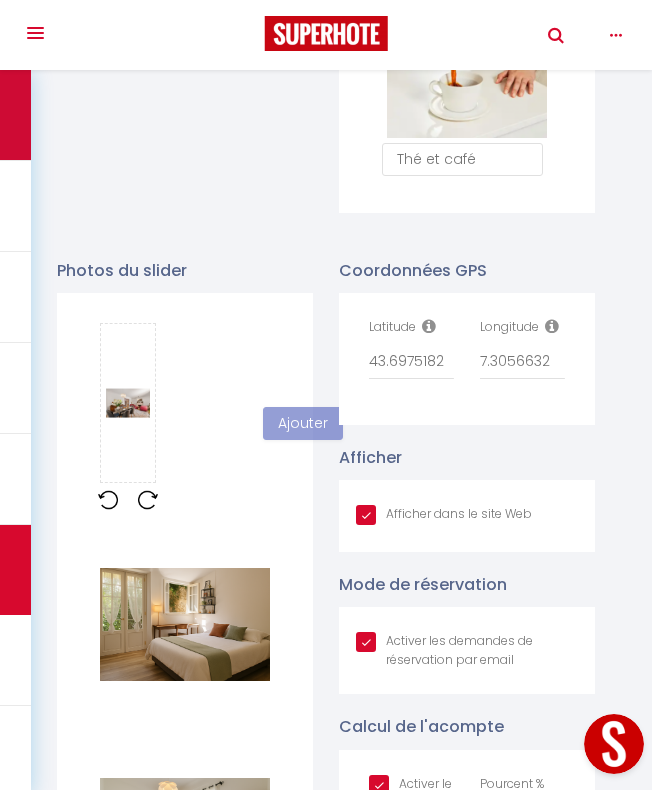 type 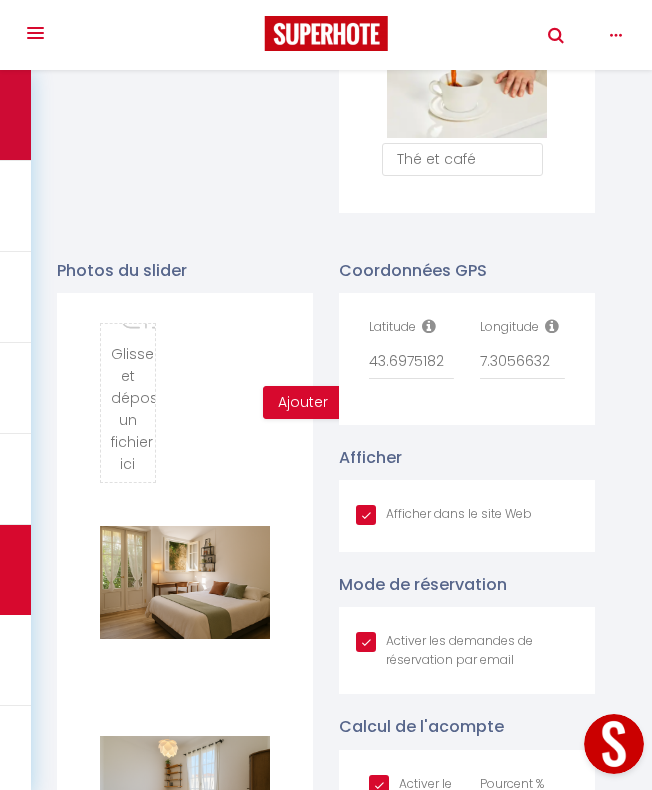 type on "C:\fakepath\_LOG5498.jpg" 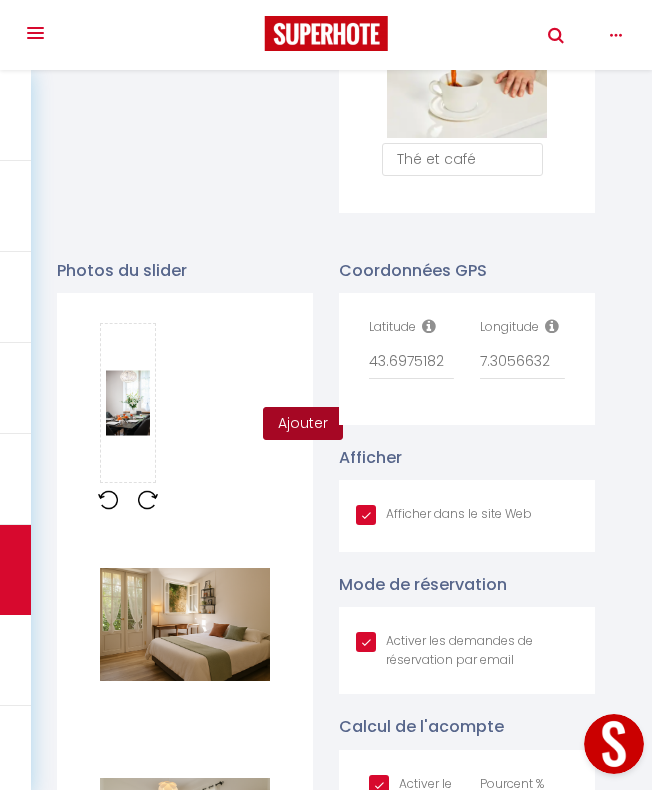 click on "Ajouter" at bounding box center [303, 424] 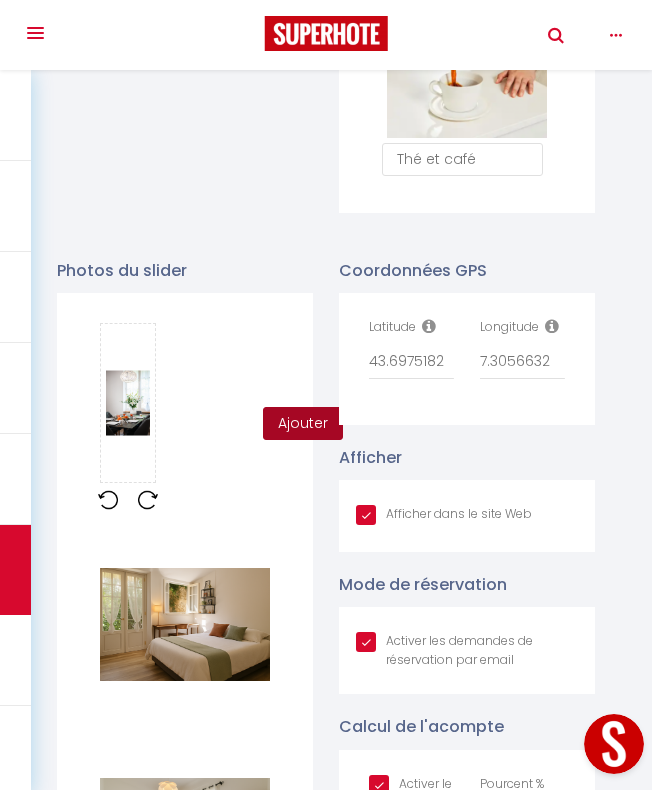 checkbox on "true" 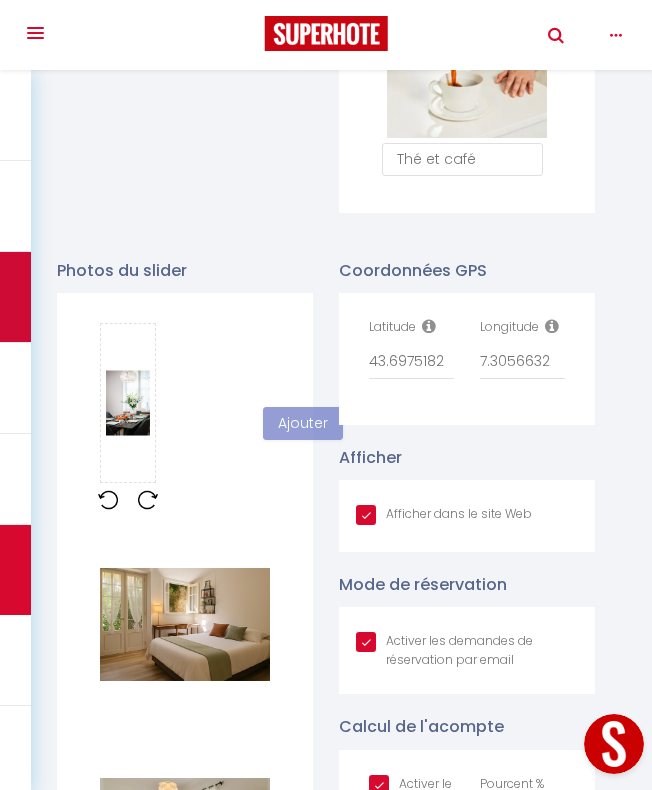 type 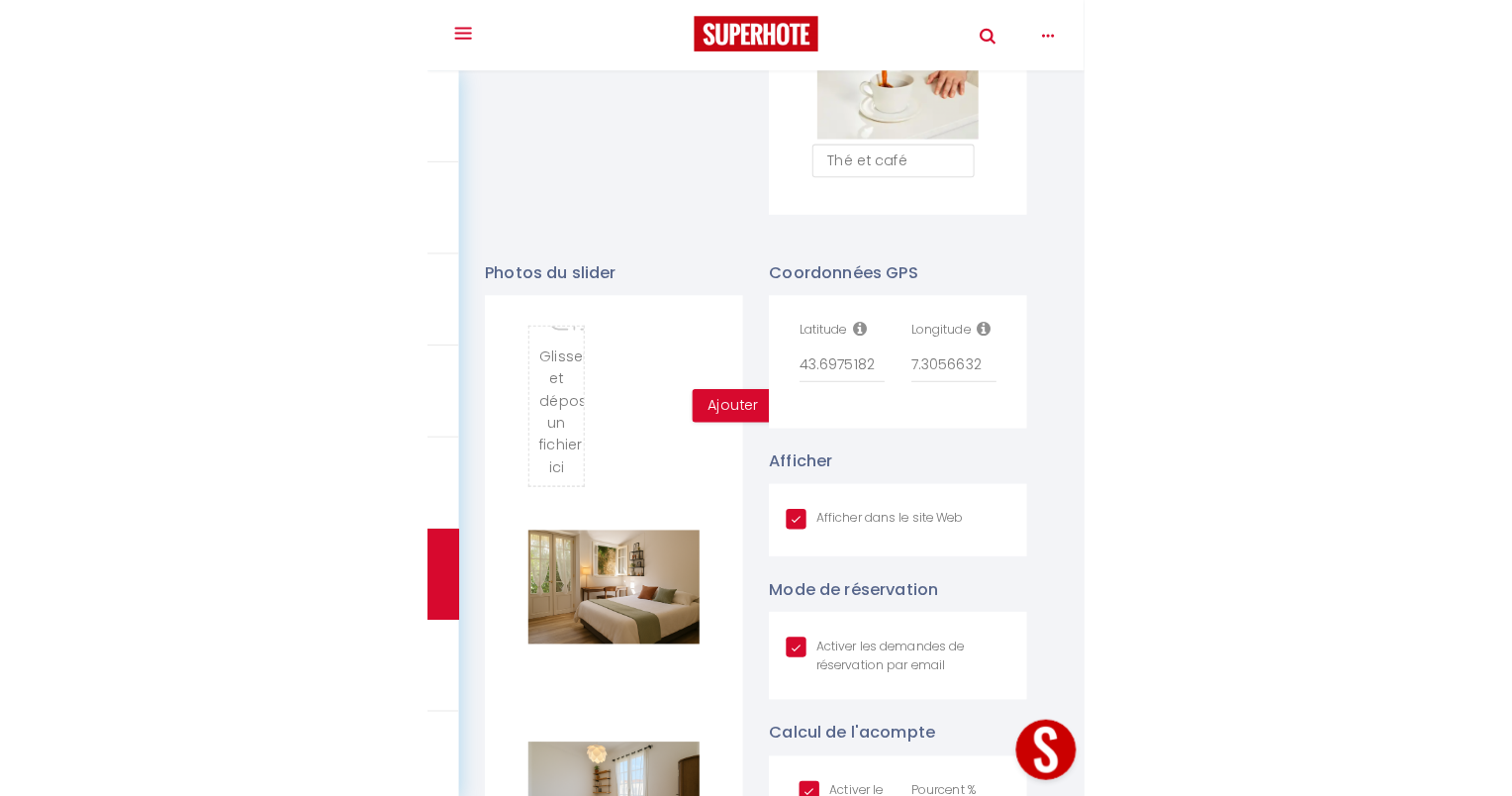 scroll, scrollTop: 0, scrollLeft: 342, axis: horizontal 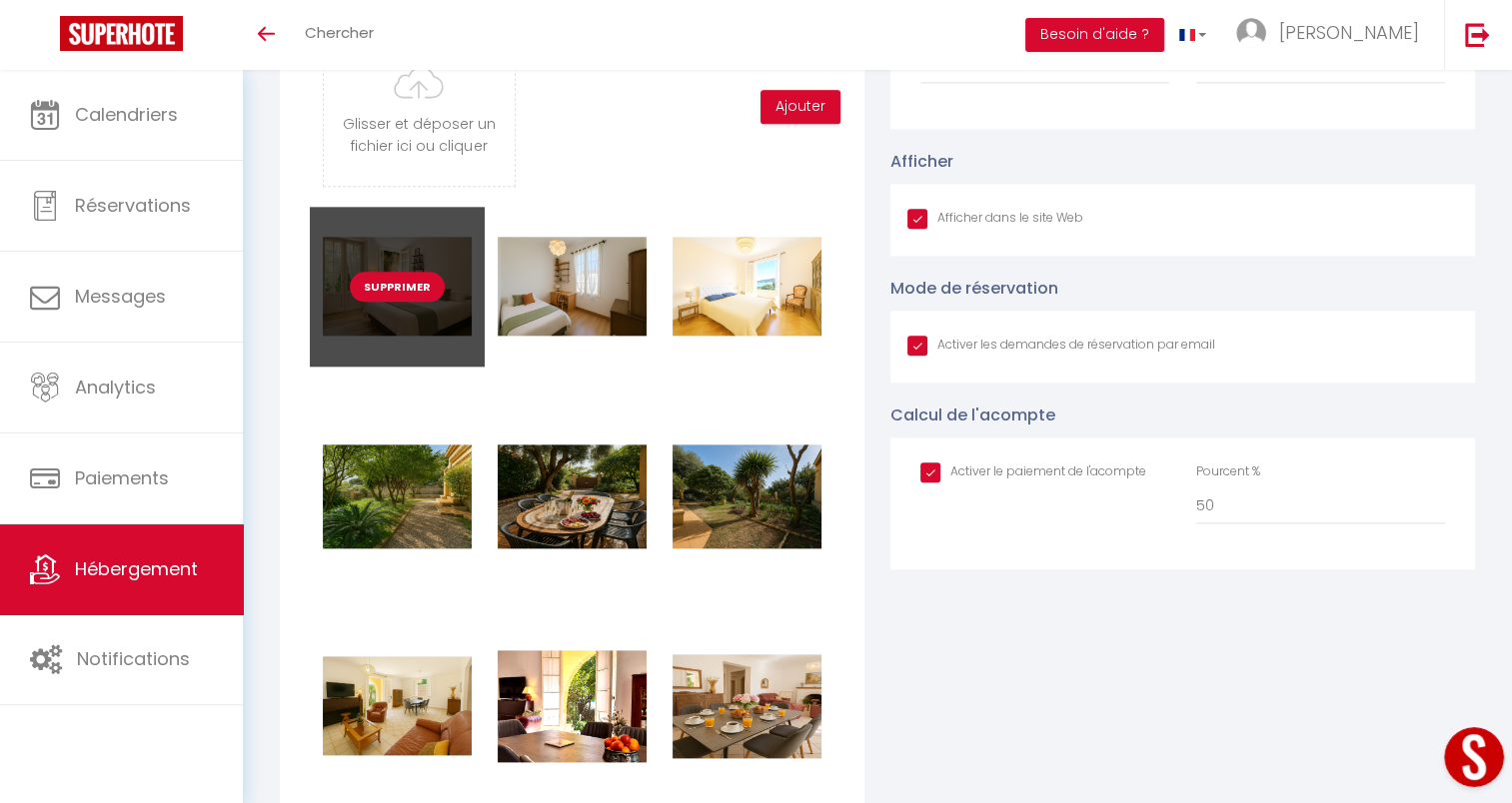 click on "Supprimer" at bounding box center (397, 287) 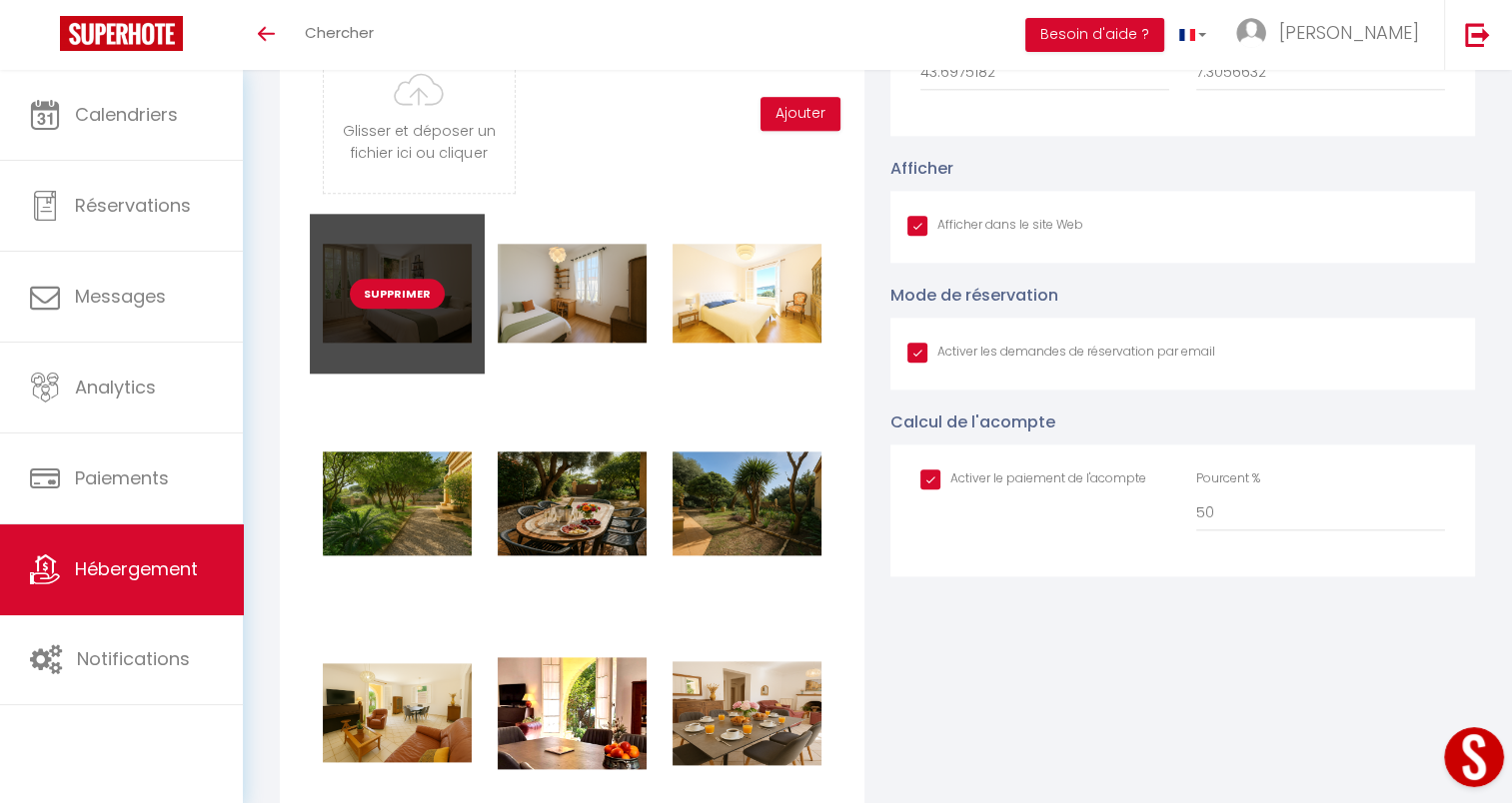 checkbox on "true" 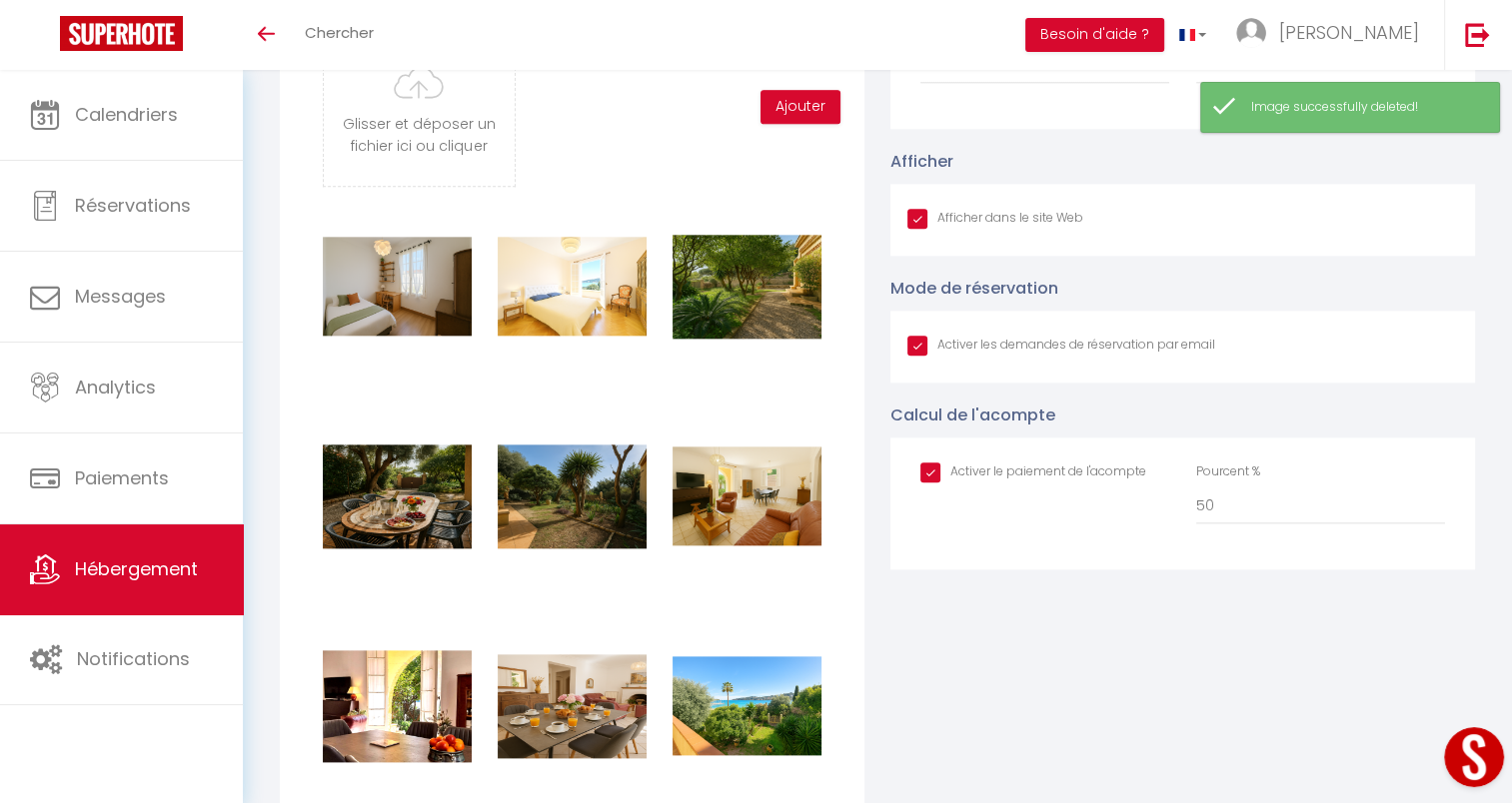 click on "Supprimer" at bounding box center (397, 287) 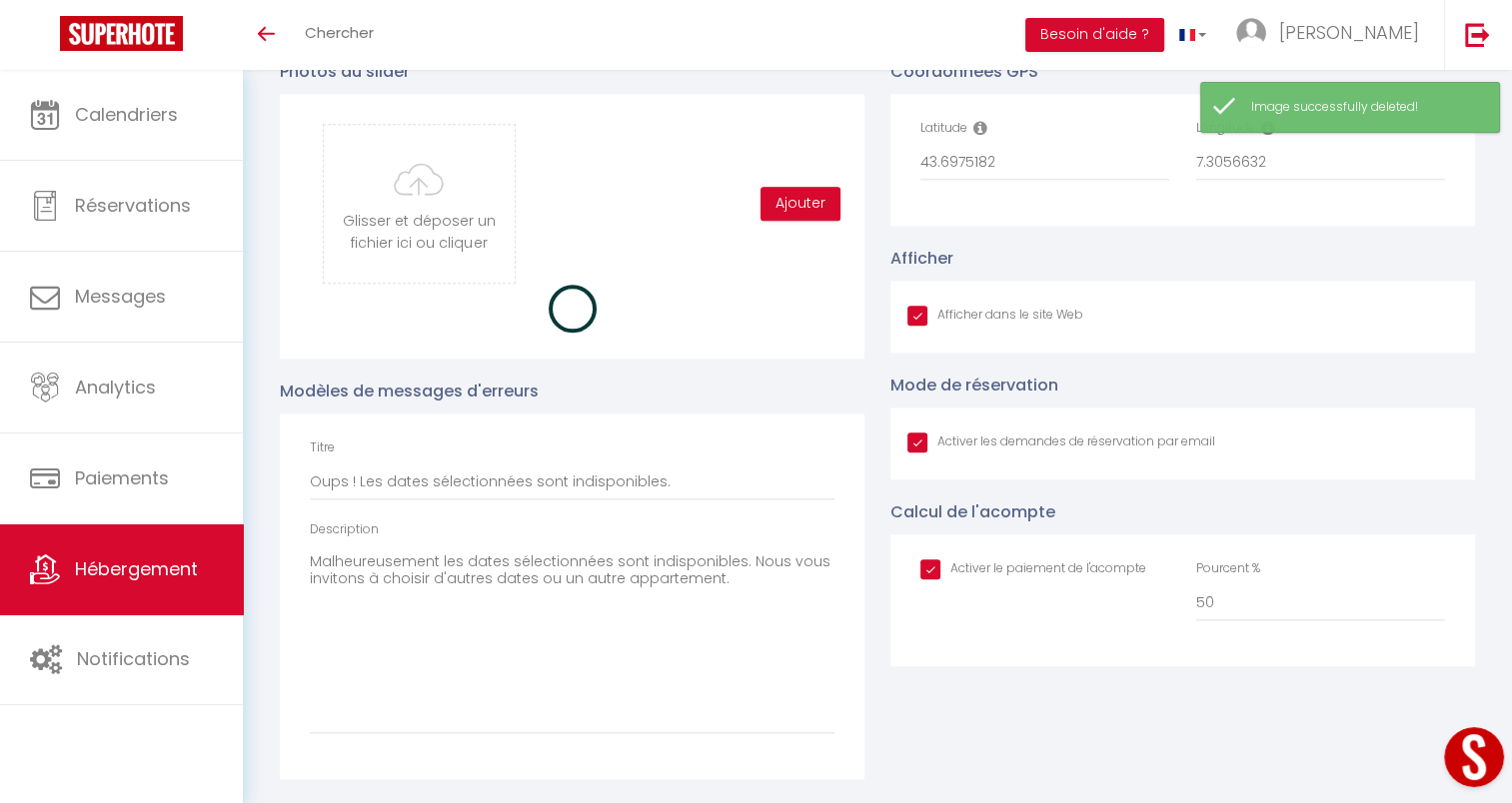 checkbox on "true" 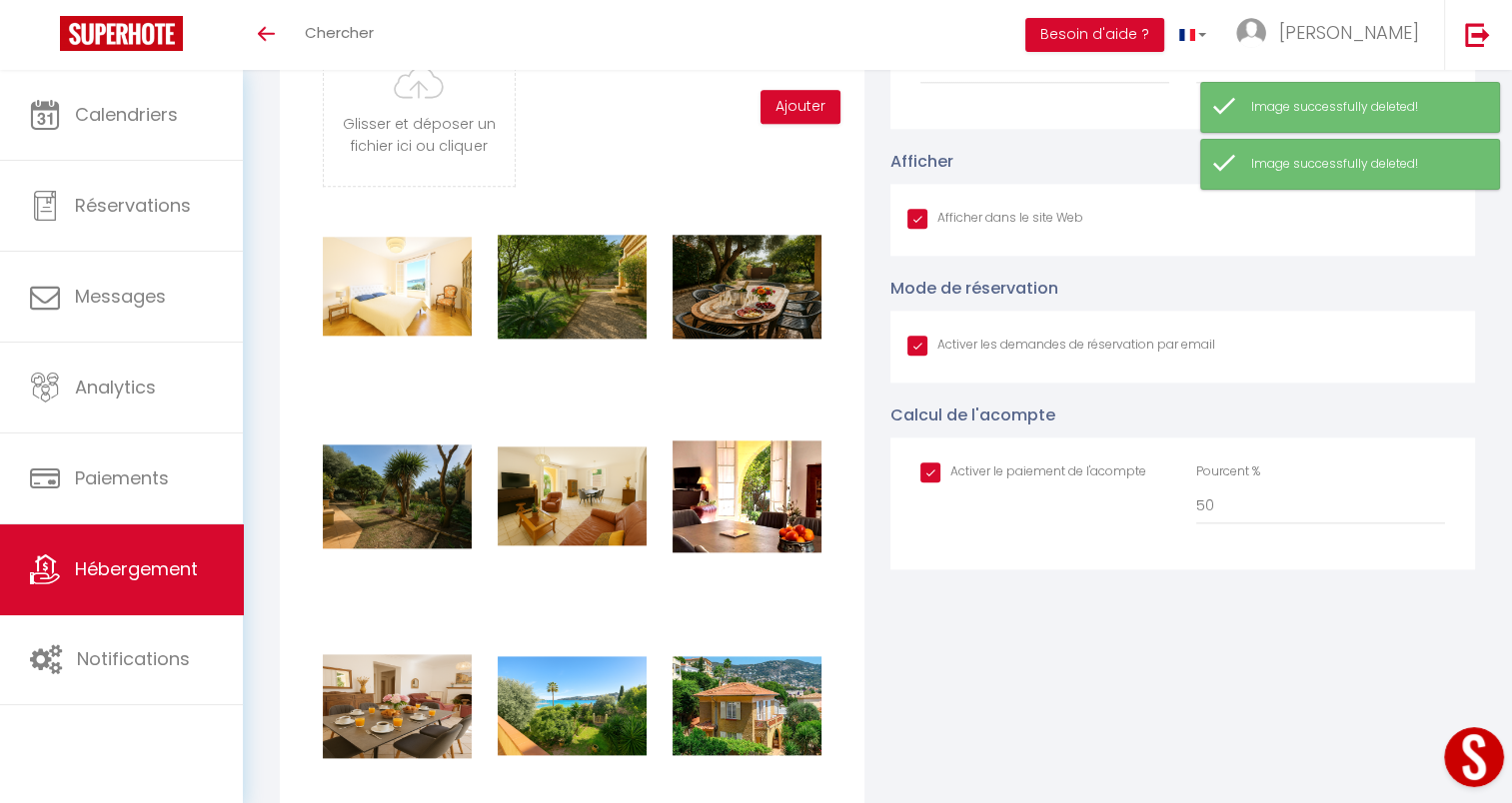 click on "Supprimer" at bounding box center [397, 287] 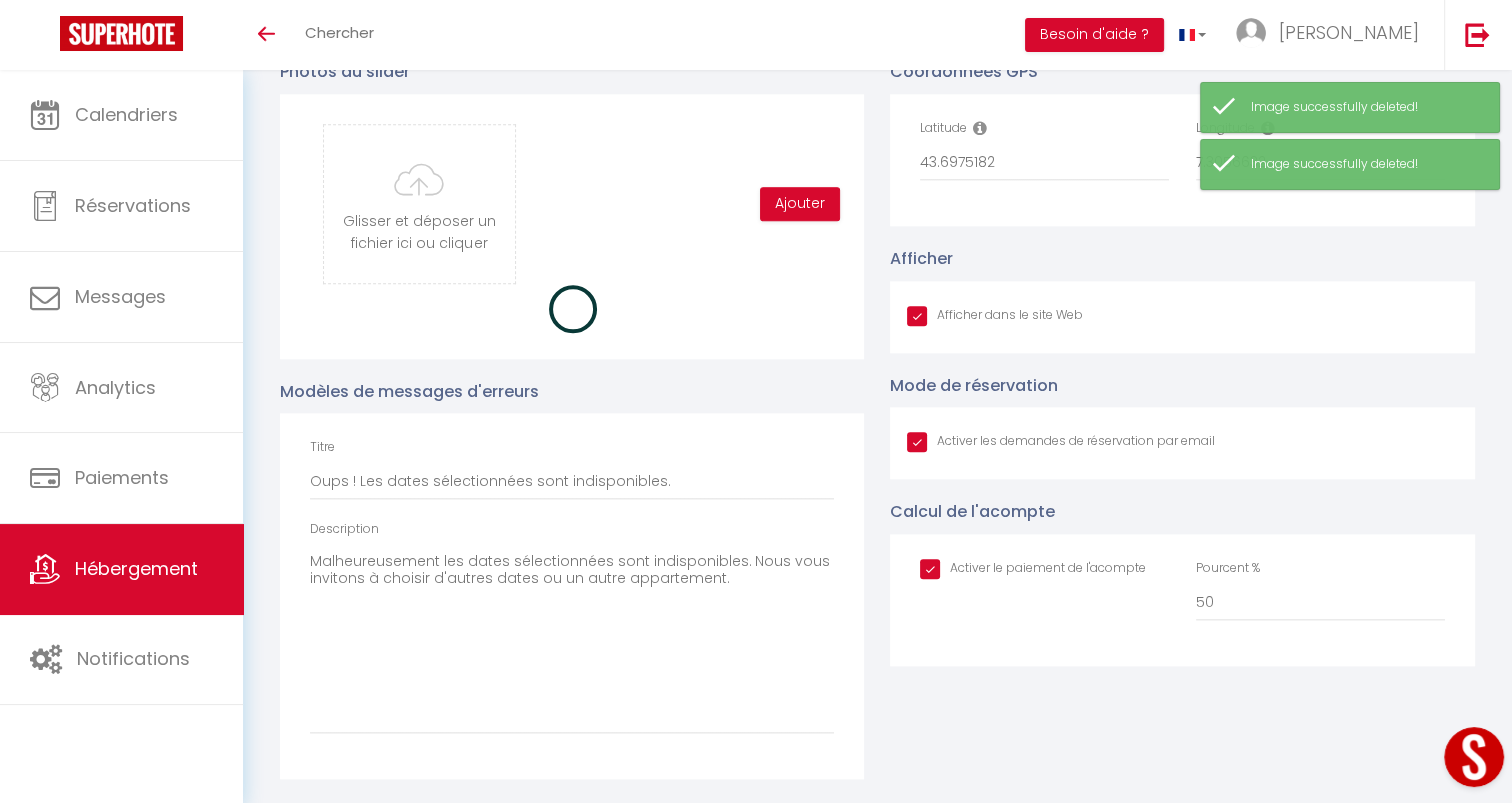 checkbox on "true" 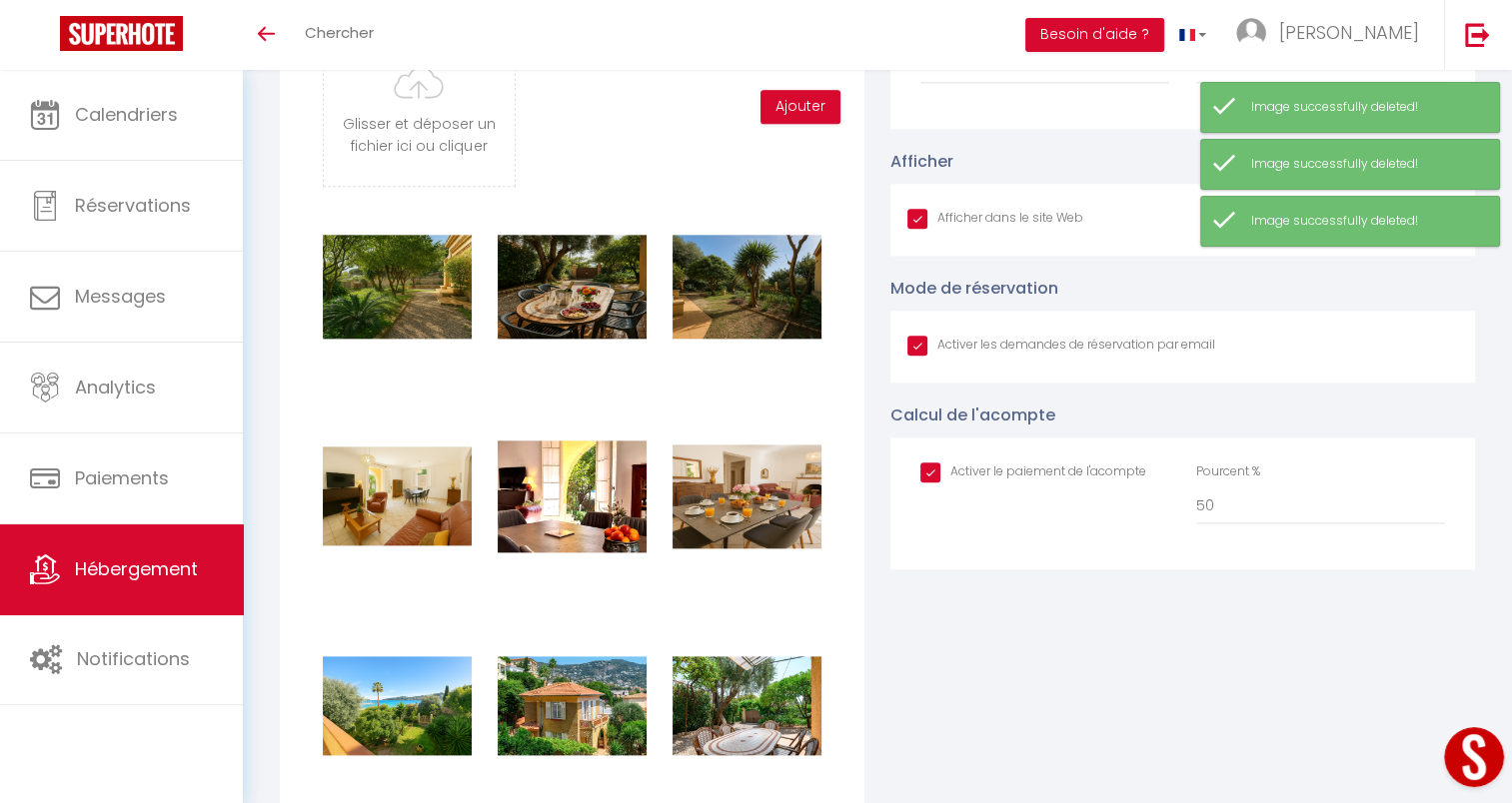 click on "Supprimer" at bounding box center (397, 287) 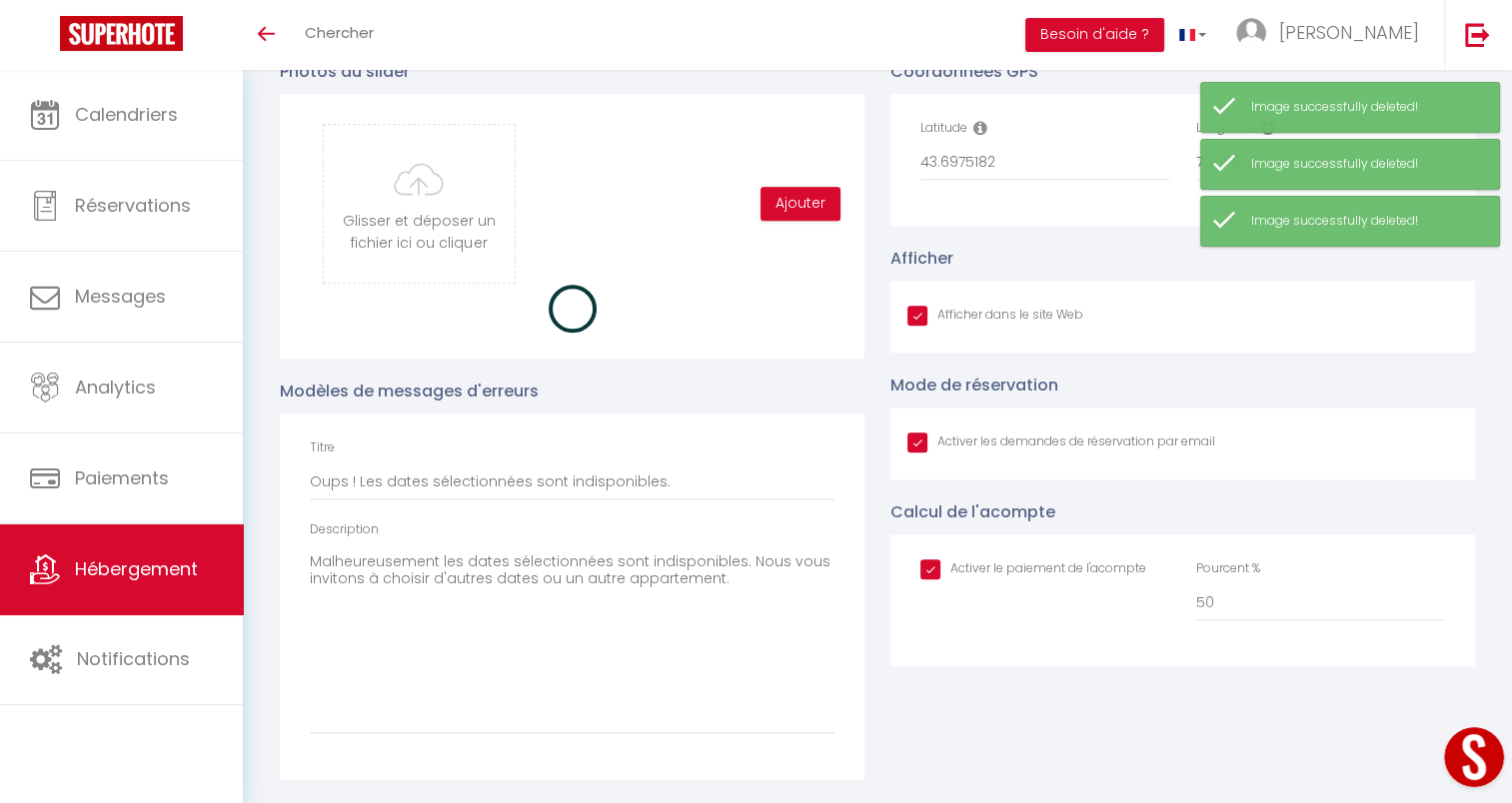 checkbox on "true" 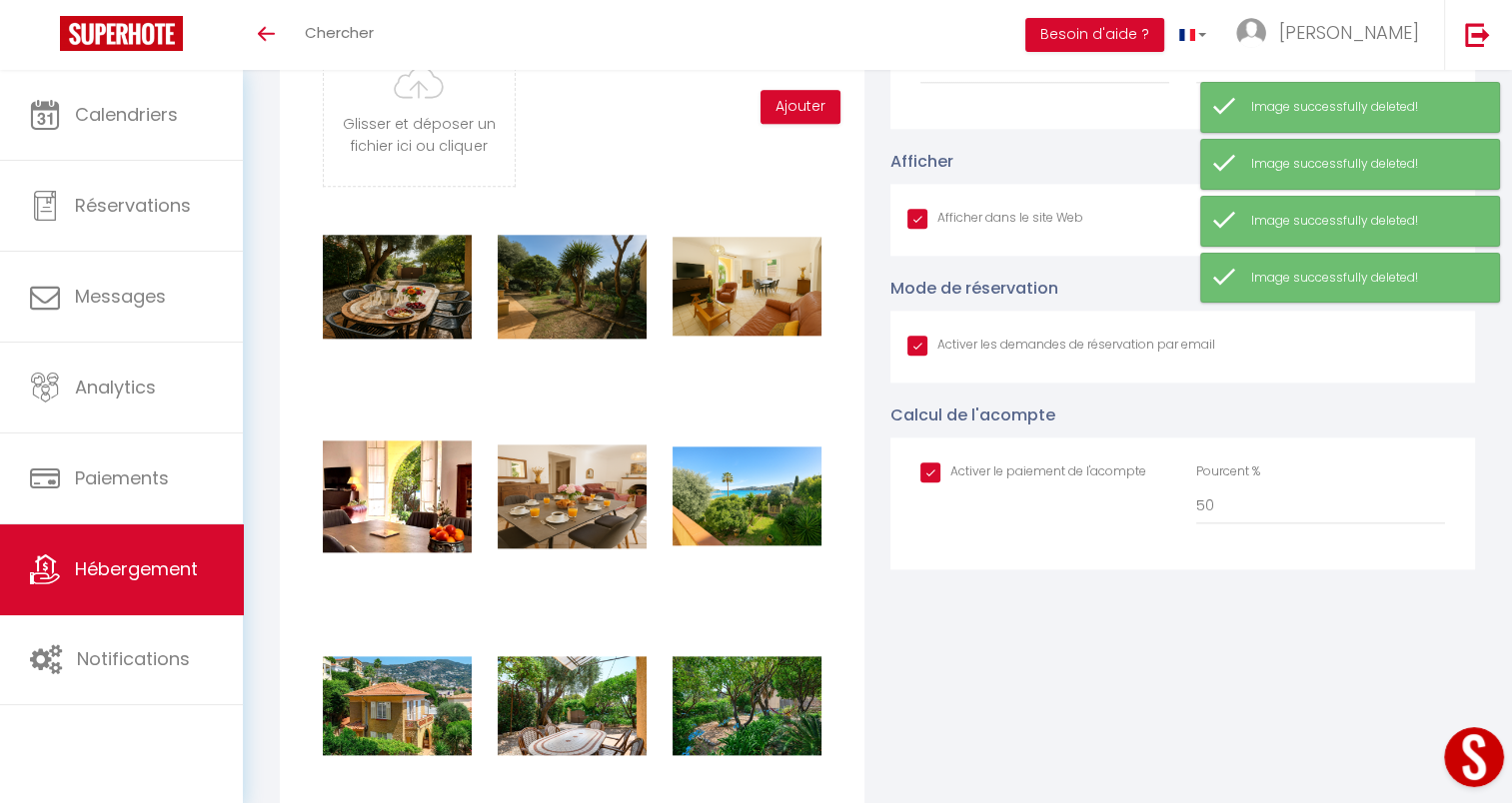 click on "Supprimer" at bounding box center [397, 287] 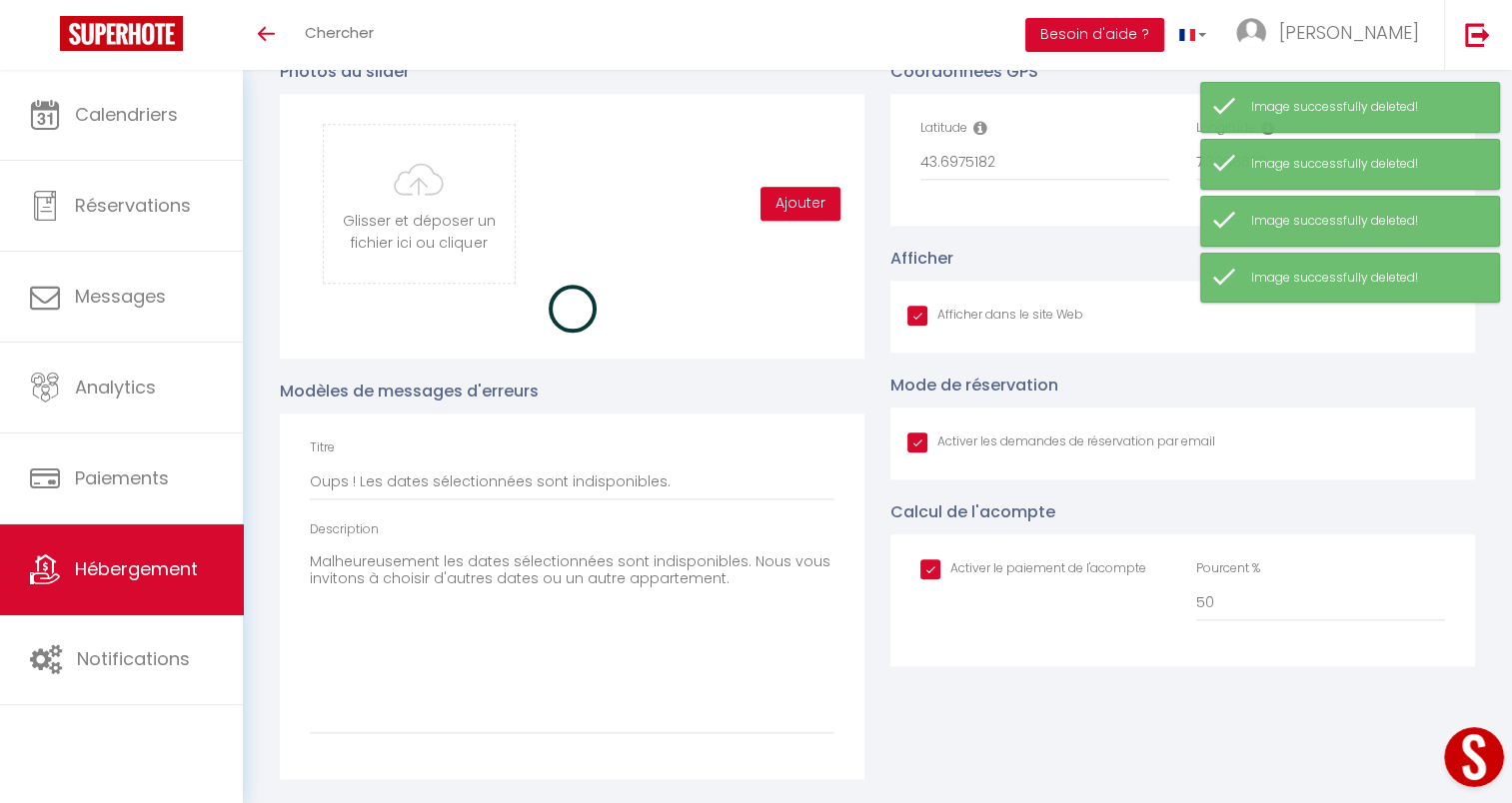 checkbox on "true" 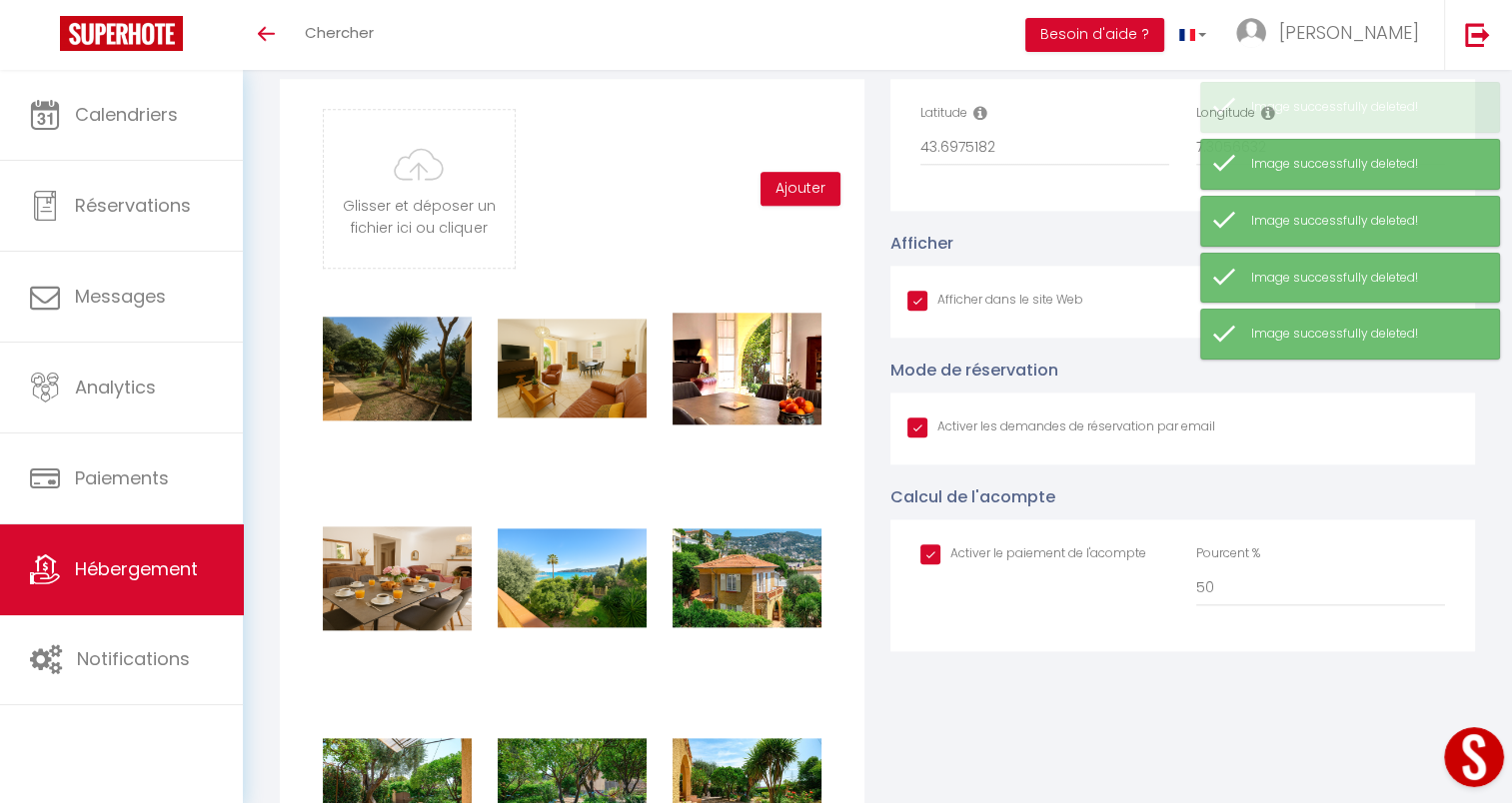 scroll, scrollTop: 2227, scrollLeft: 0, axis: vertical 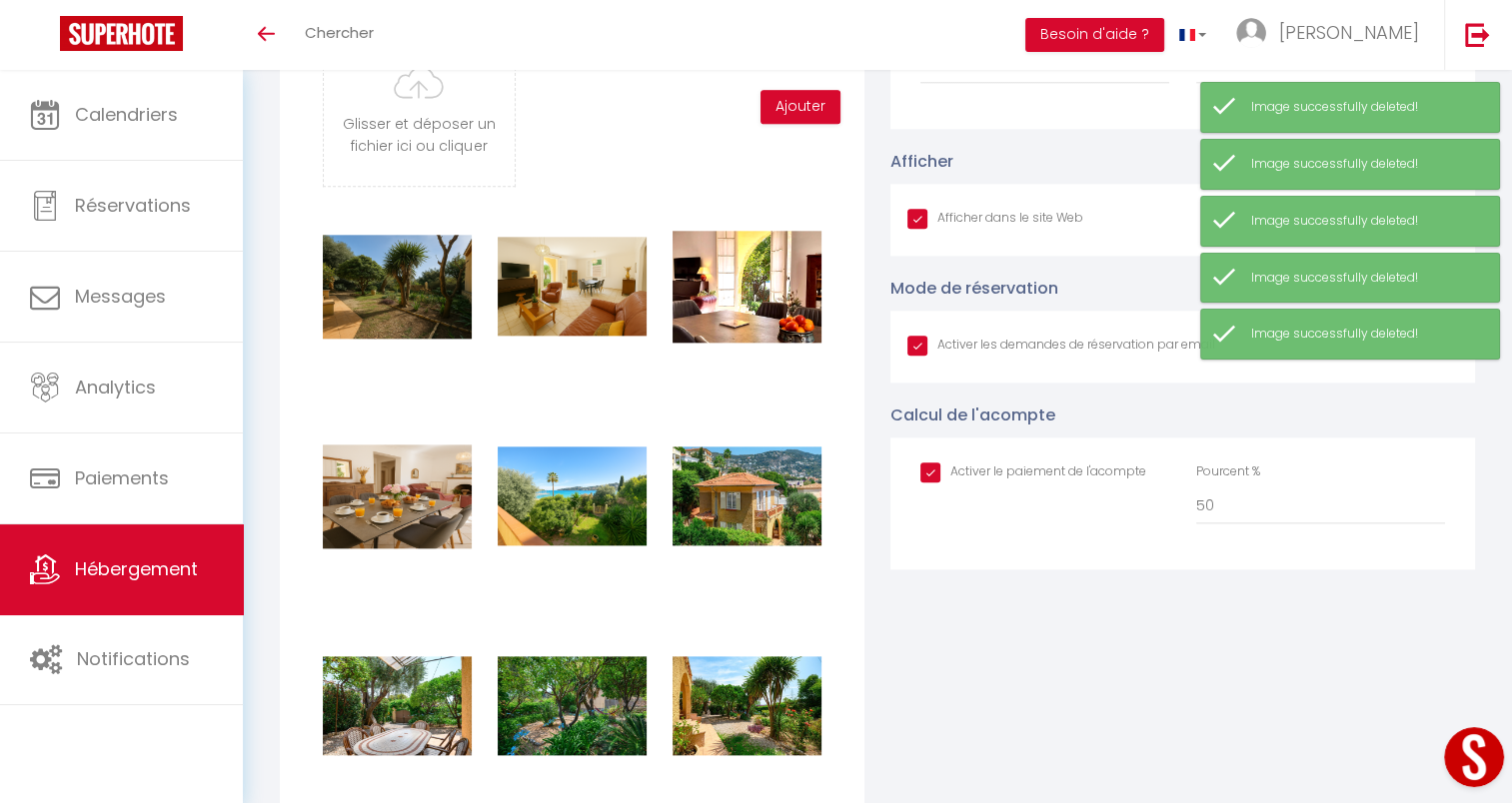 click on "Supprimer" at bounding box center [397, 287] 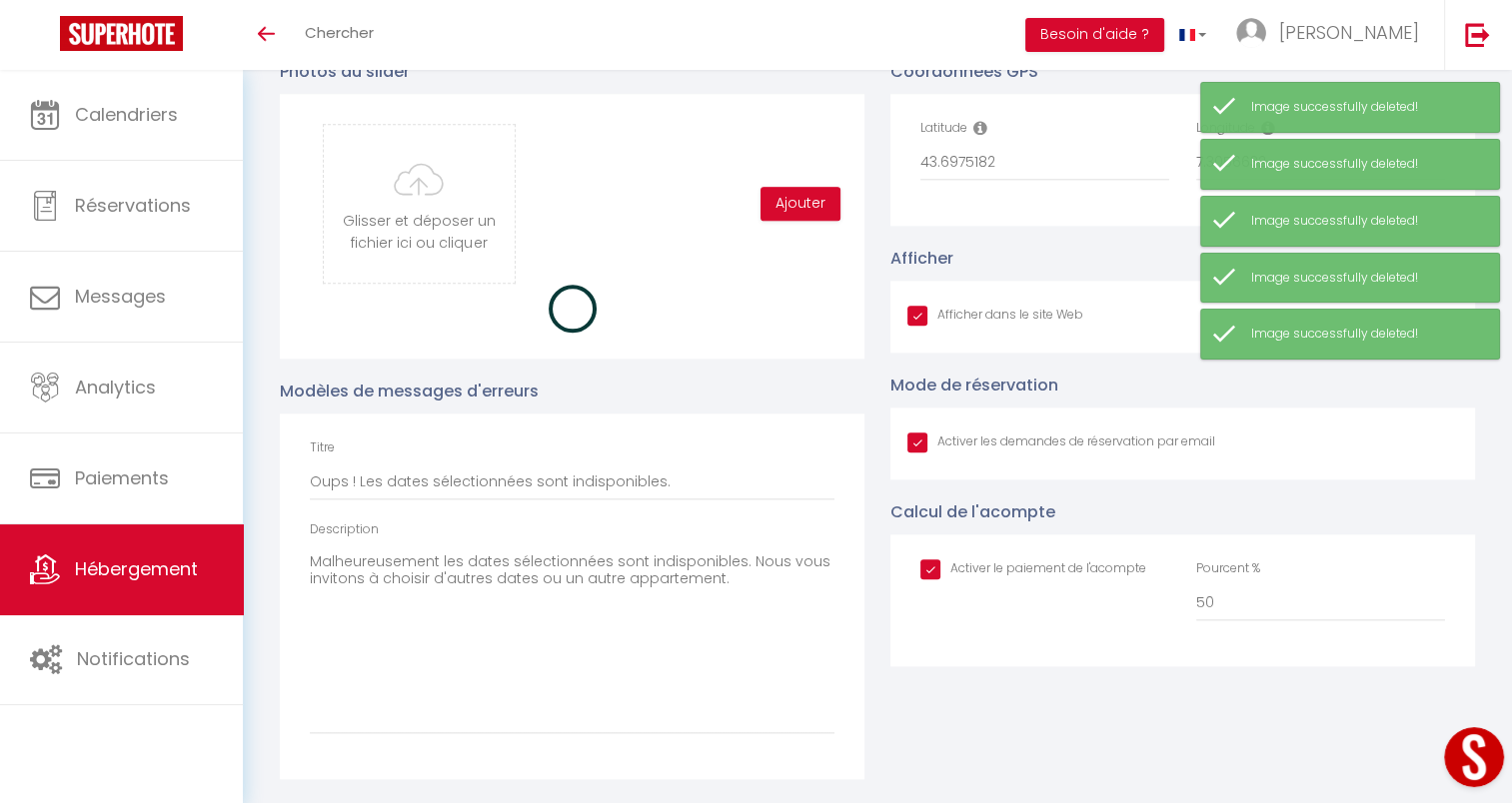 checkbox on "true" 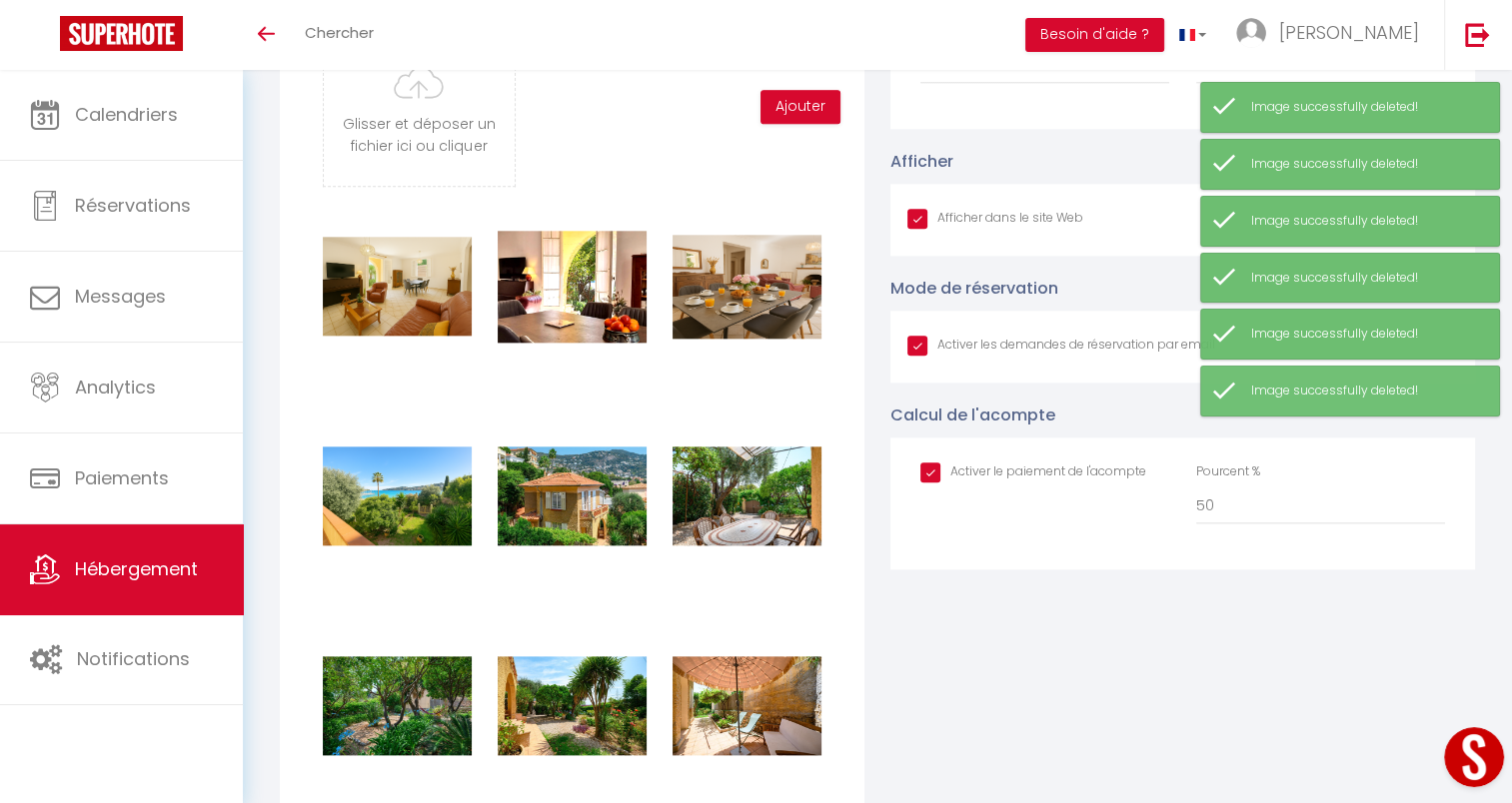 click on "Supprimer" at bounding box center [397, 287] 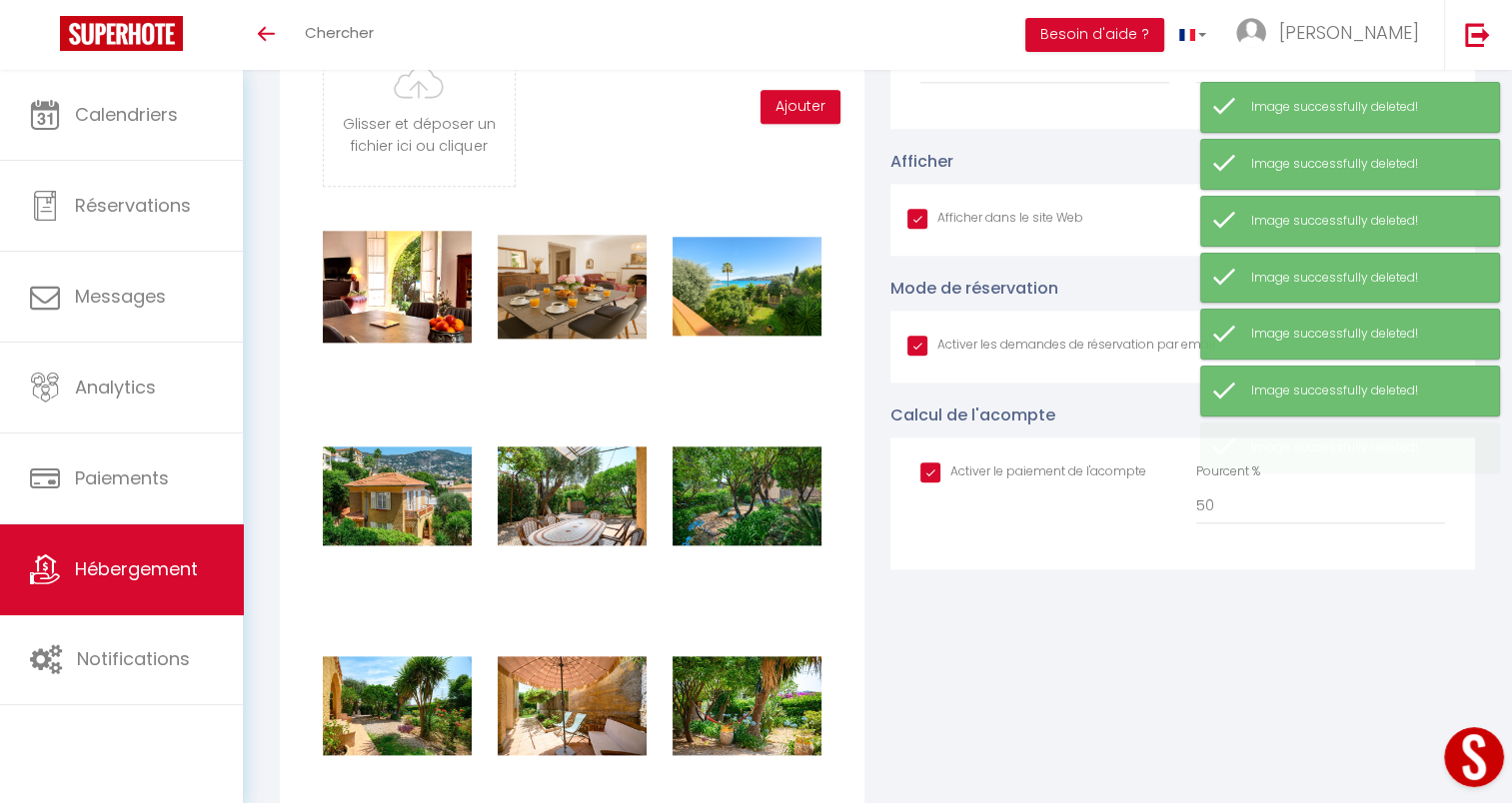 click on "Supprimer" at bounding box center [397, 287] 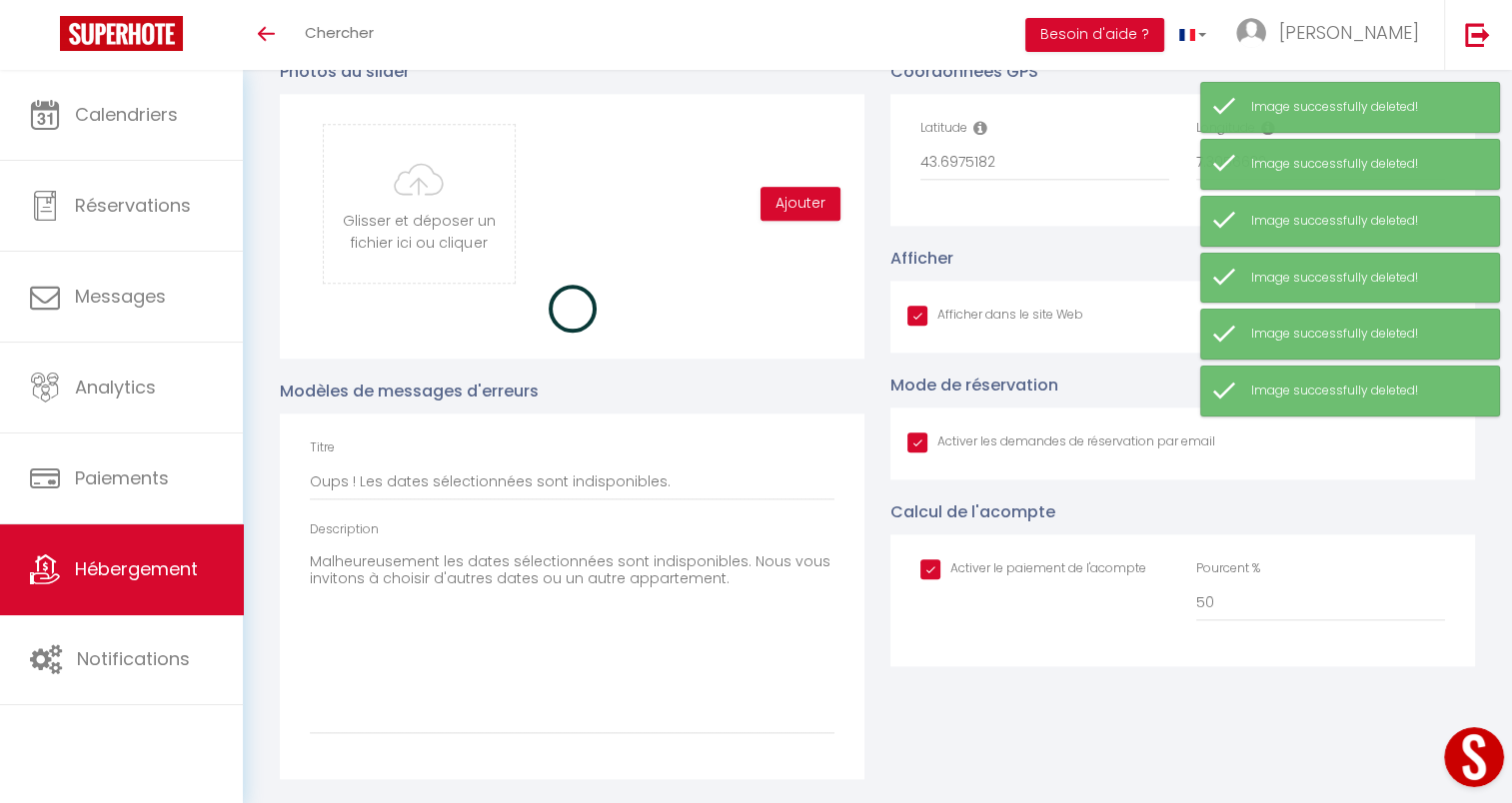checkbox on "true" 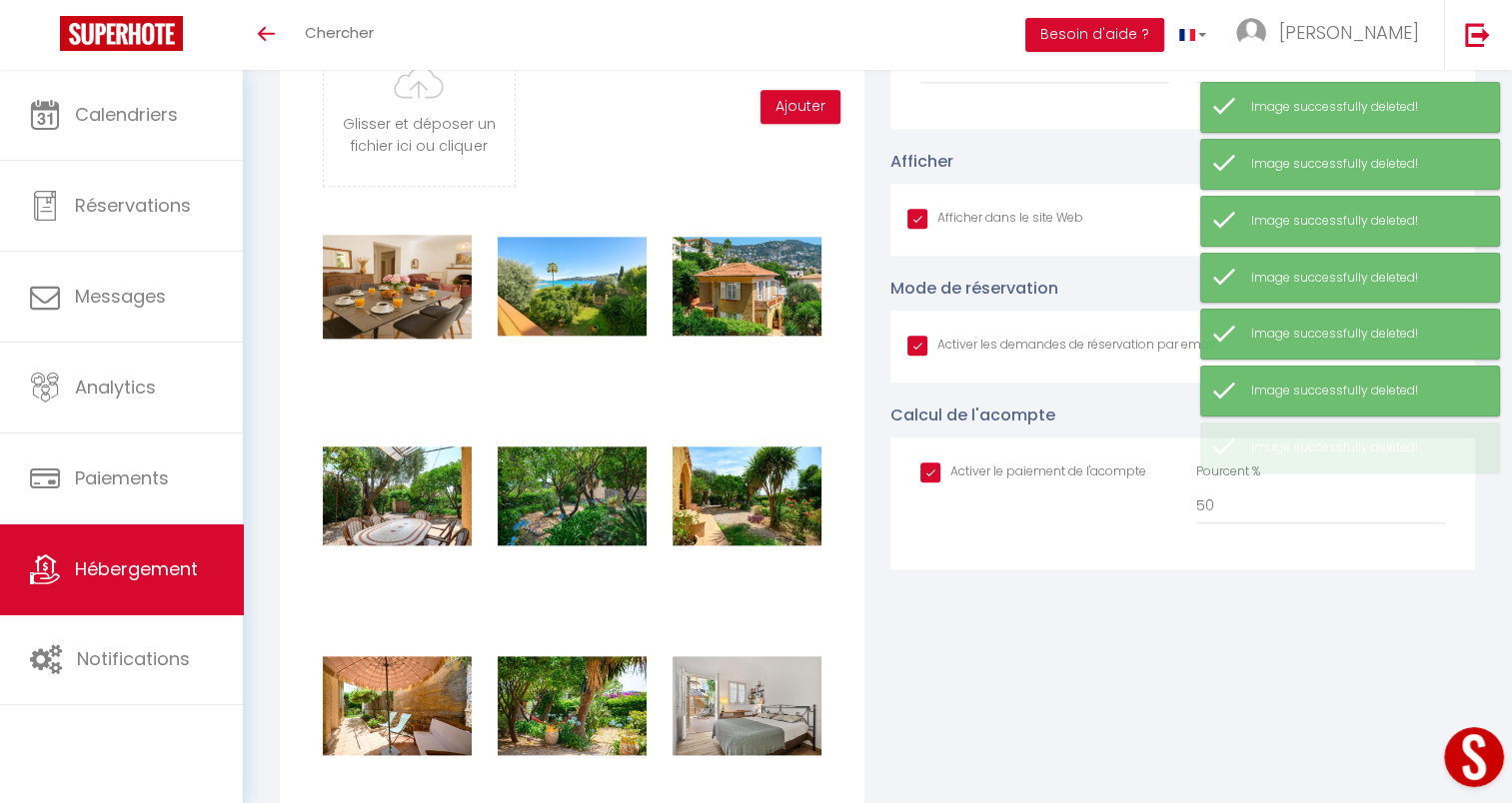 click on "Supprimer" at bounding box center [397, 287] 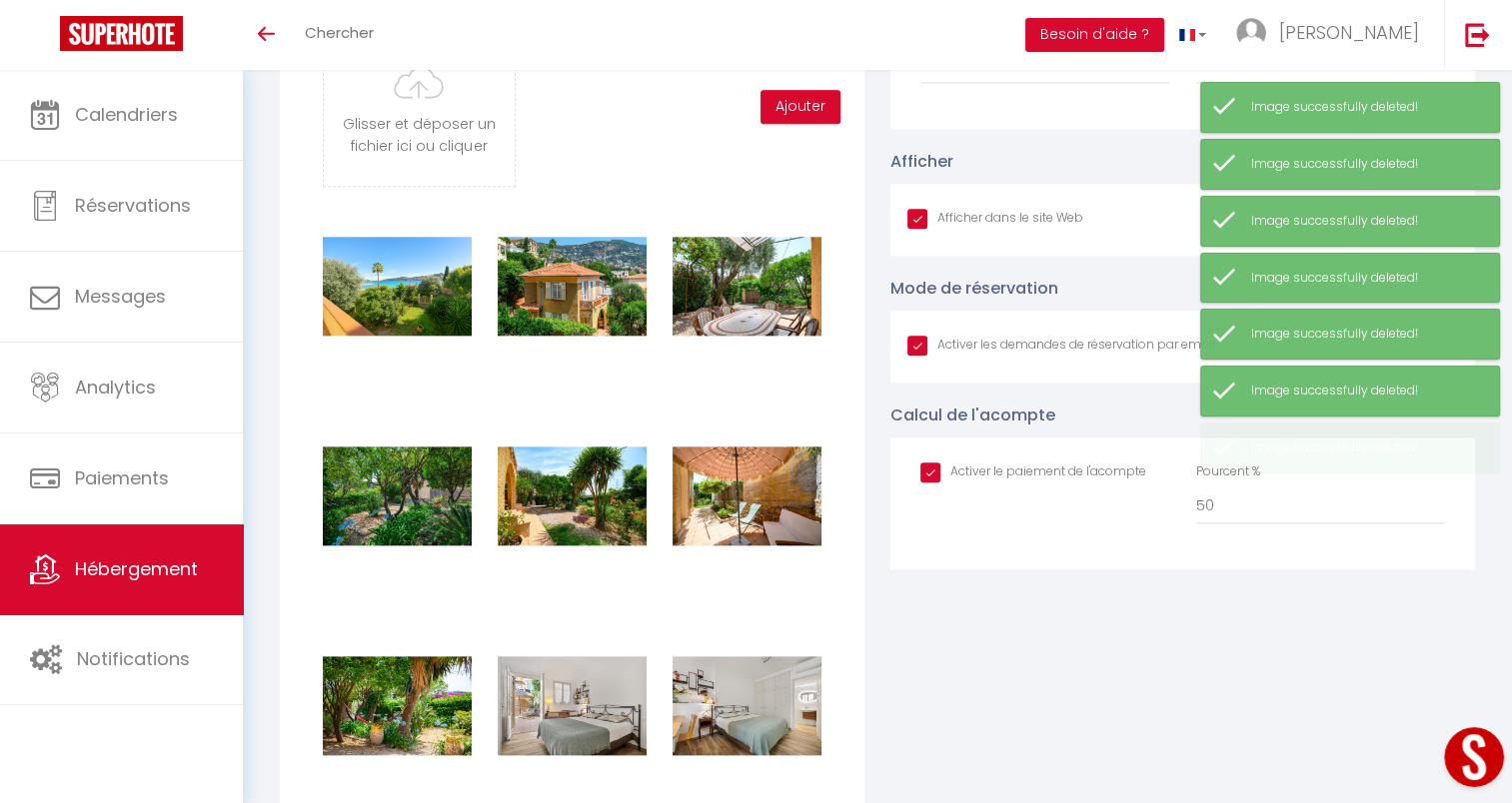 click on "Supprimer" at bounding box center (397, 287) 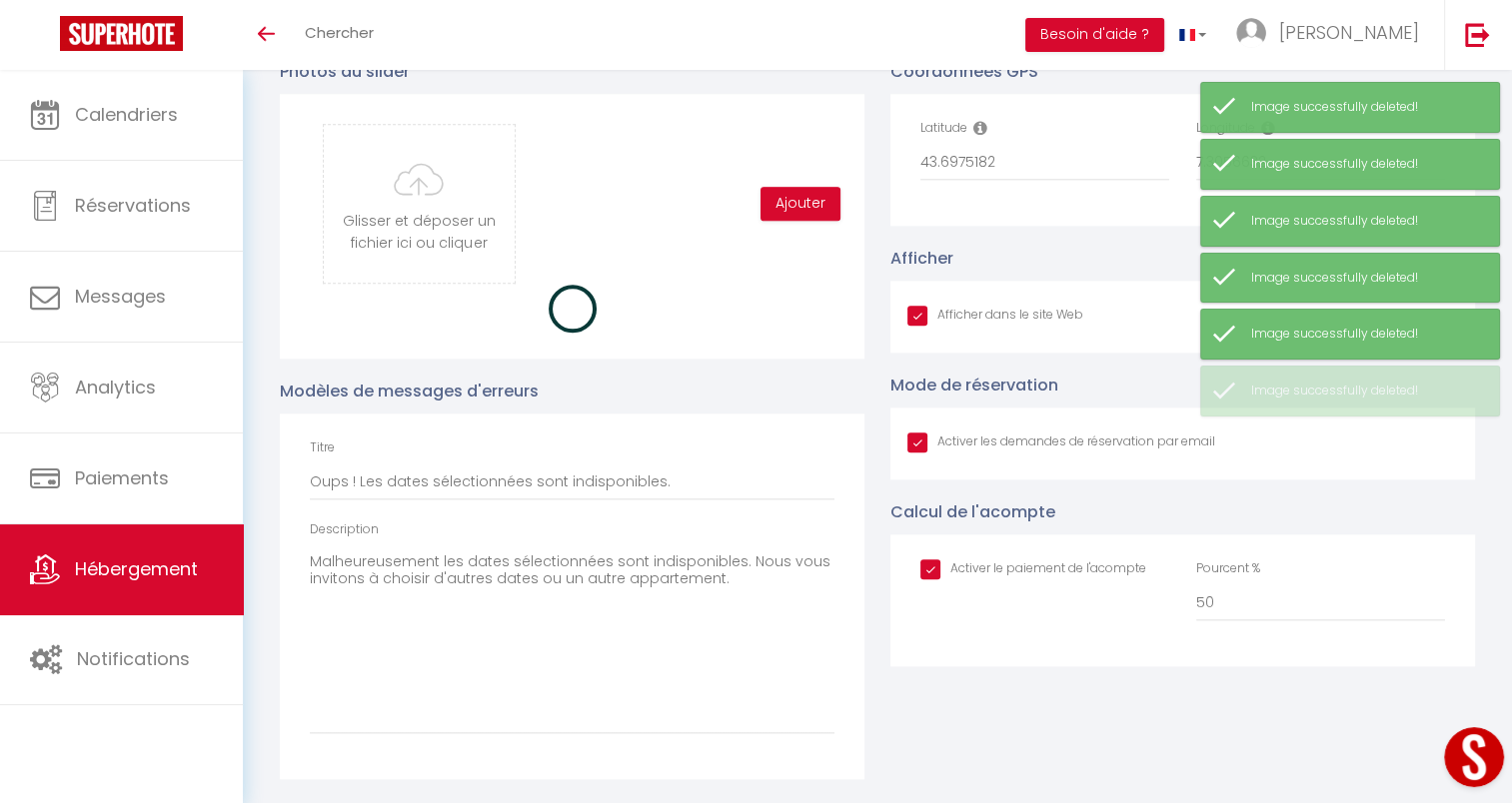 checkbox on "true" 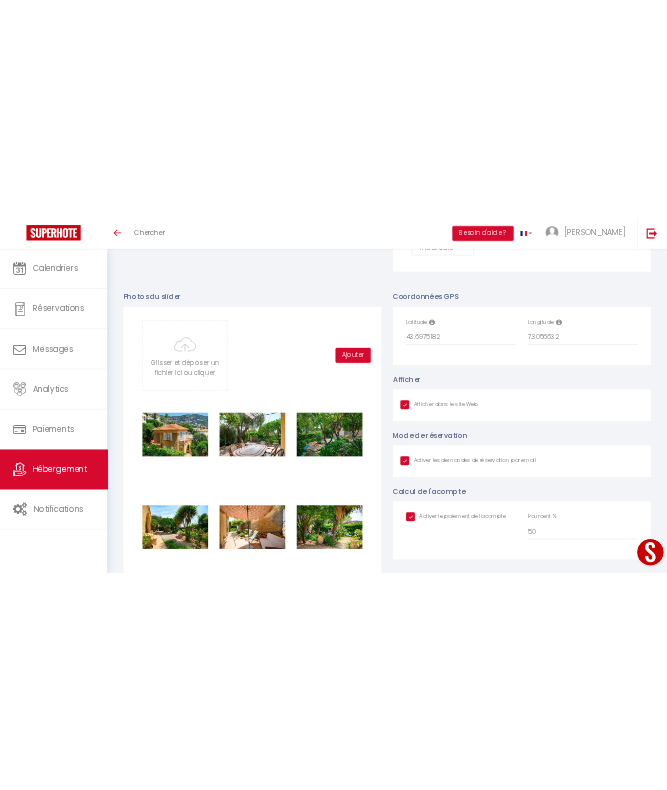 scroll, scrollTop: 2006, scrollLeft: 0, axis: vertical 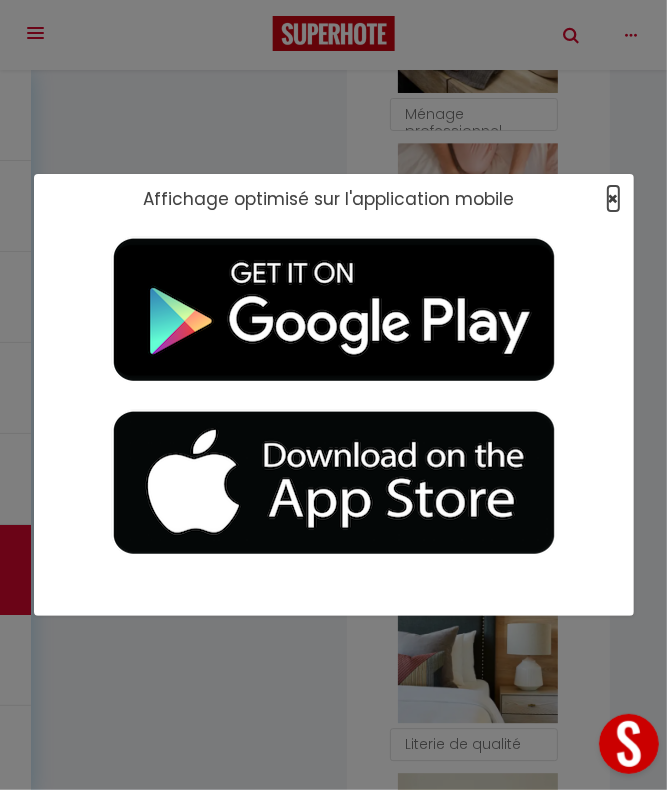 click on "×" at bounding box center [613, 198] 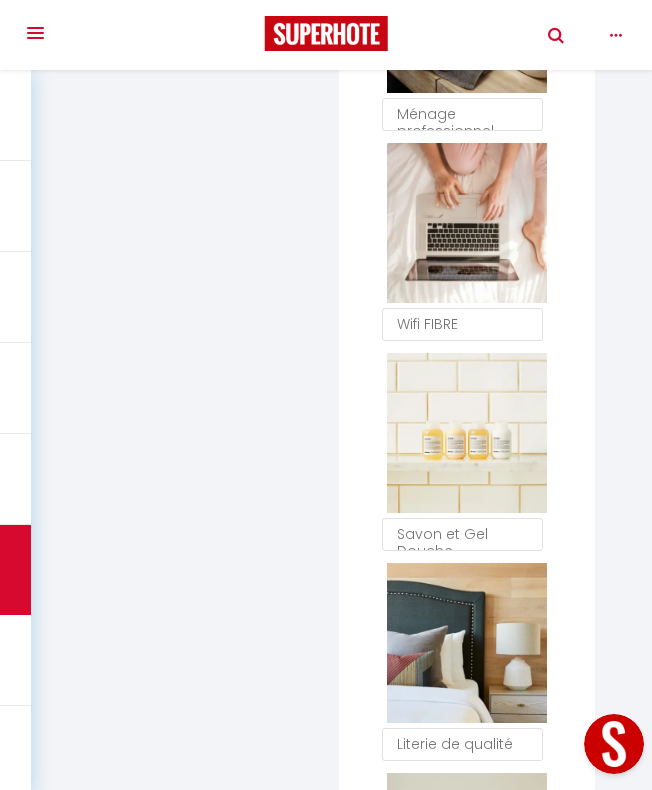 scroll, scrollTop: 1635, scrollLeft: 0, axis: vertical 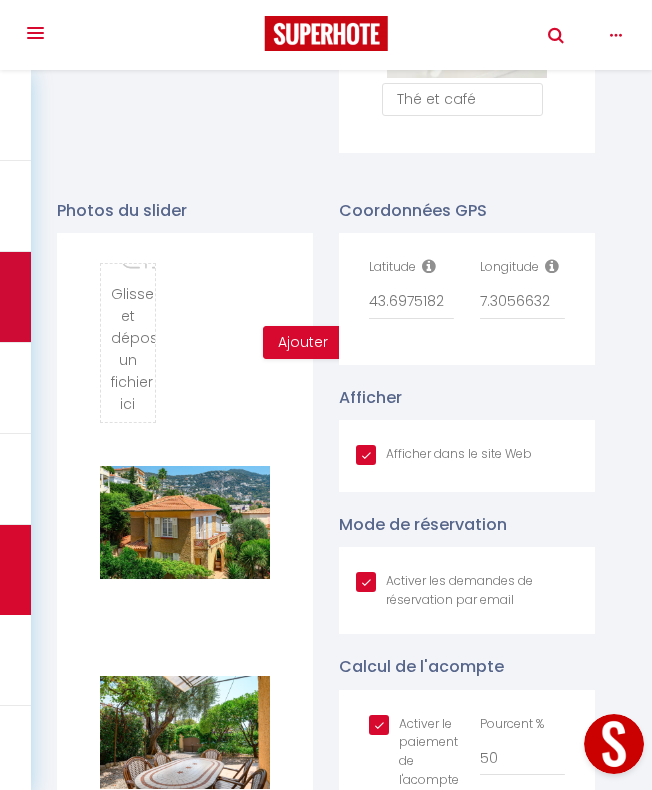 type on "C:\fakepath\photo rancho mod.png" 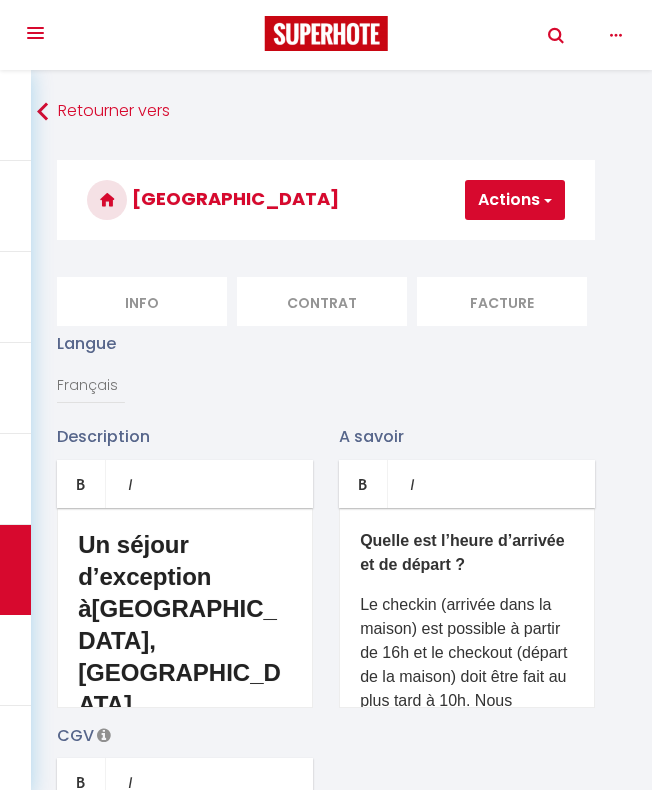 scroll, scrollTop: 3281, scrollLeft: 0, axis: vertical 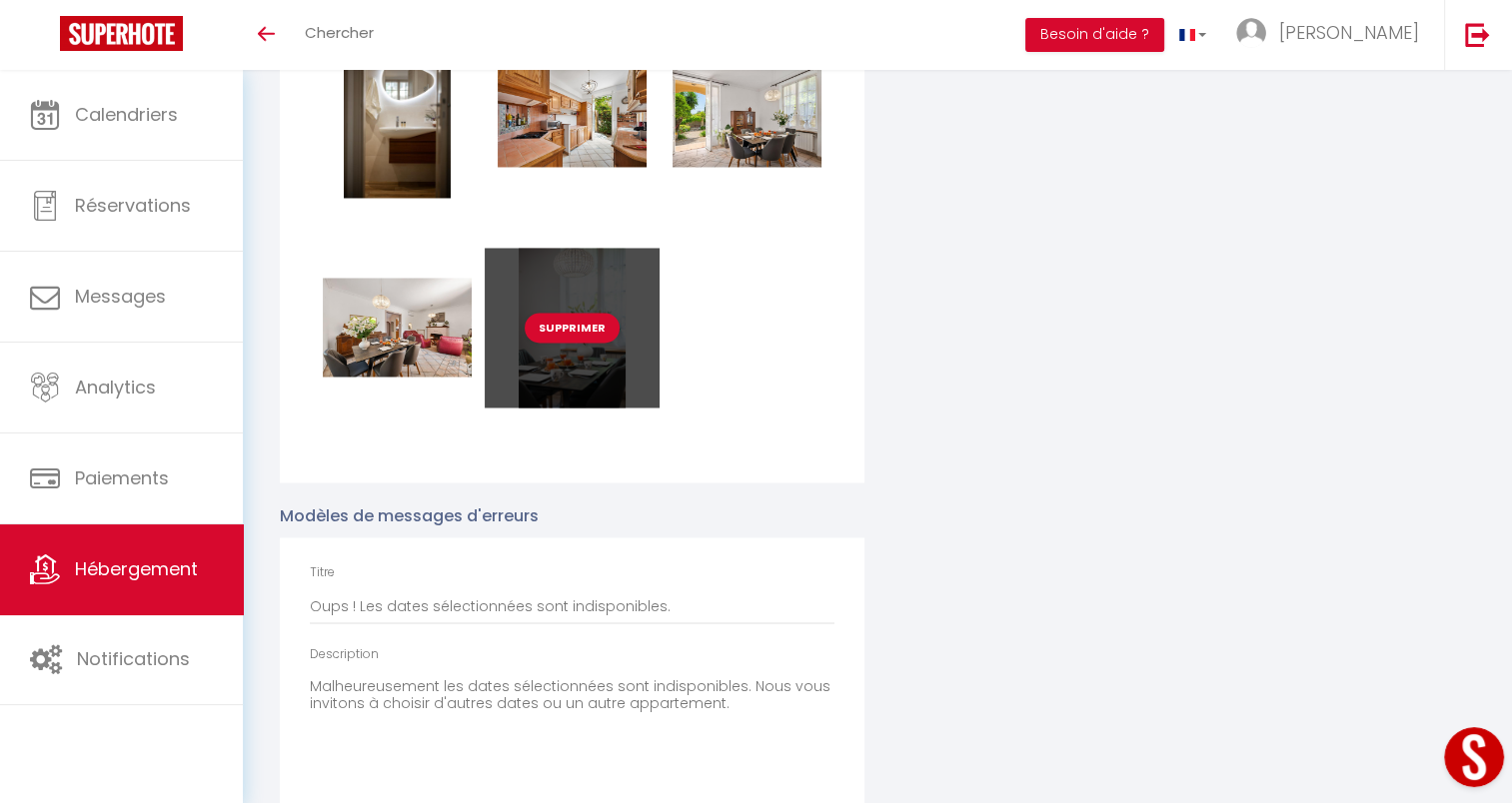 type 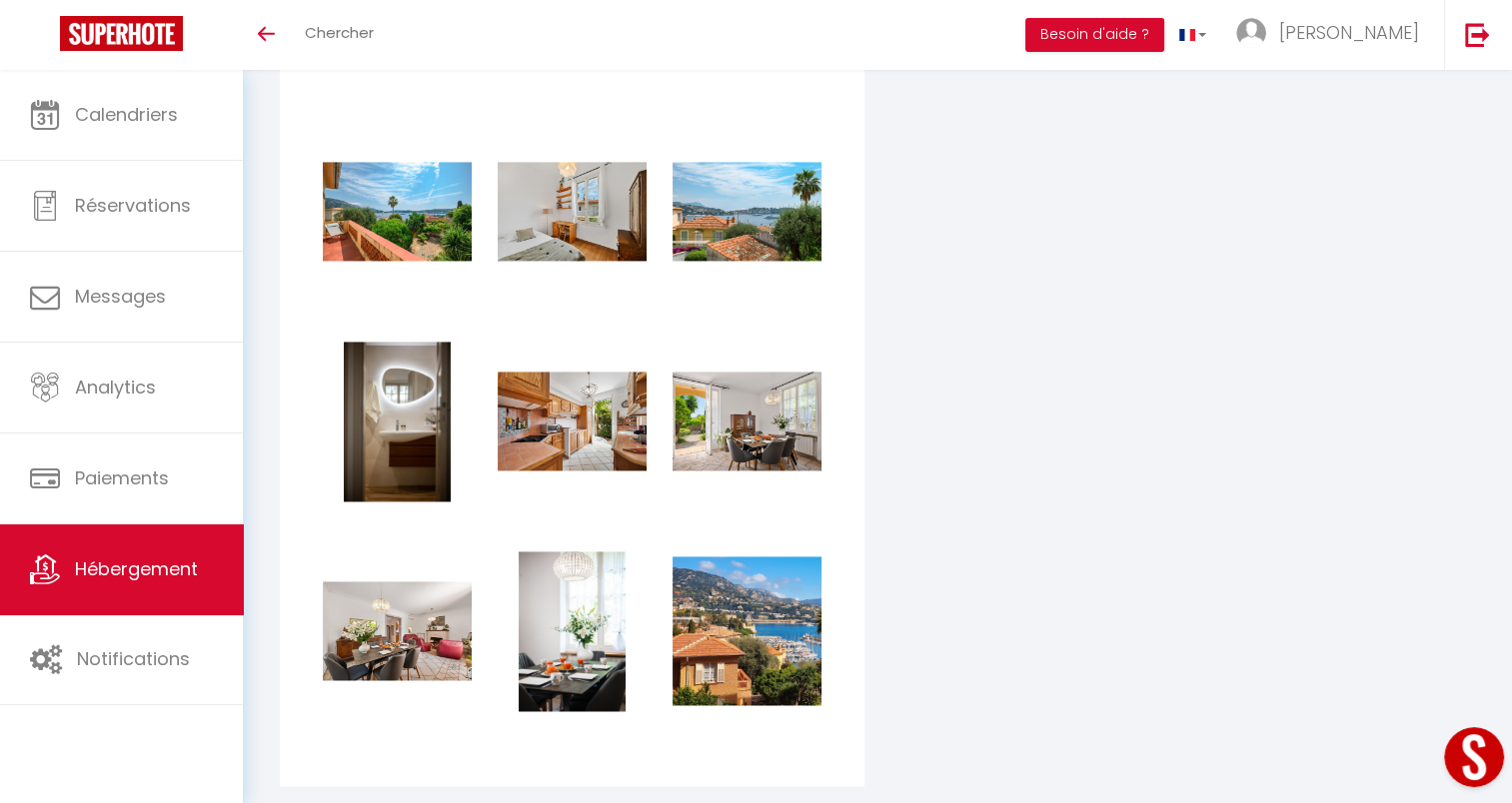 scroll, scrollTop: 2841, scrollLeft: 0, axis: vertical 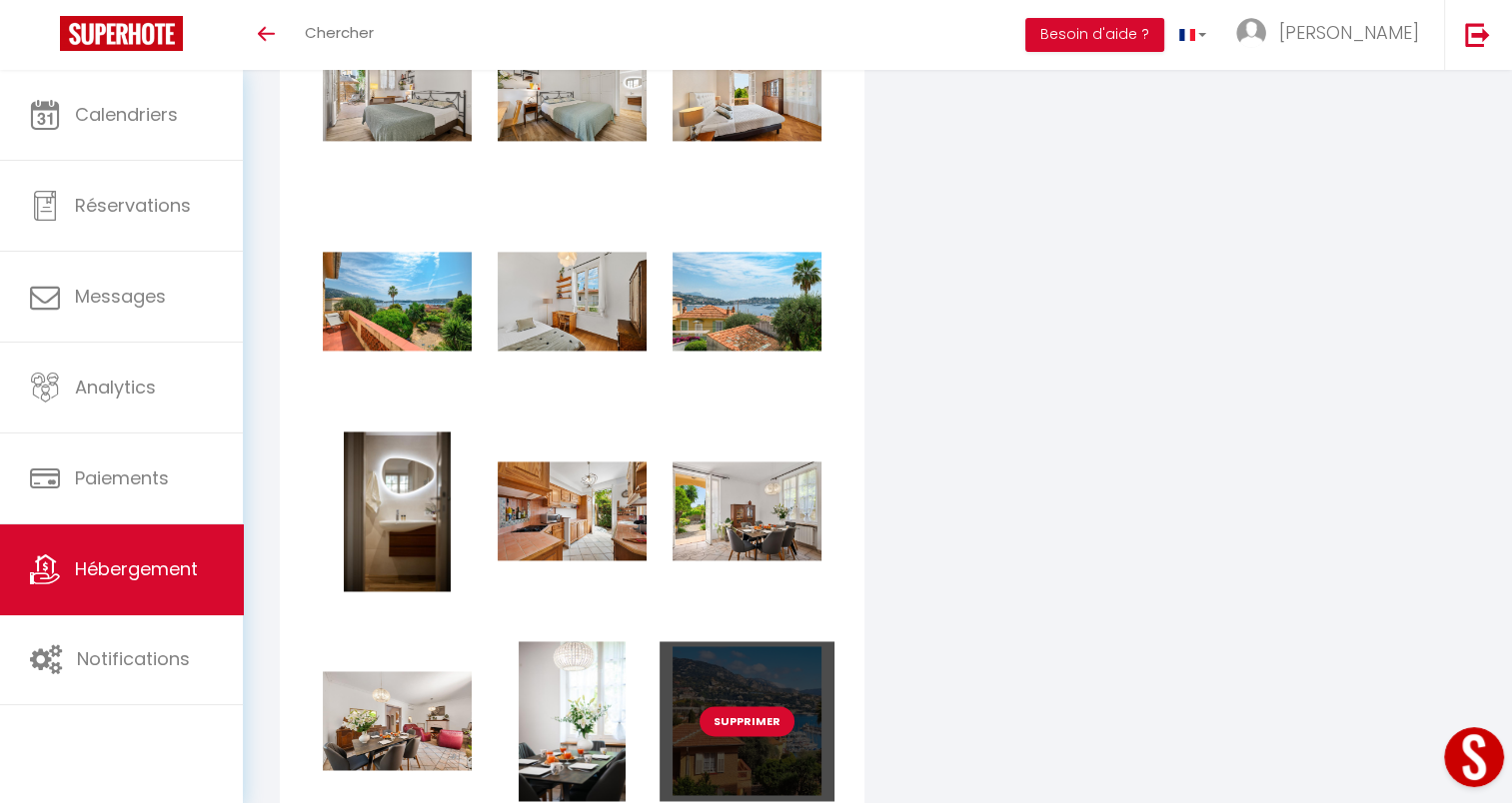 type 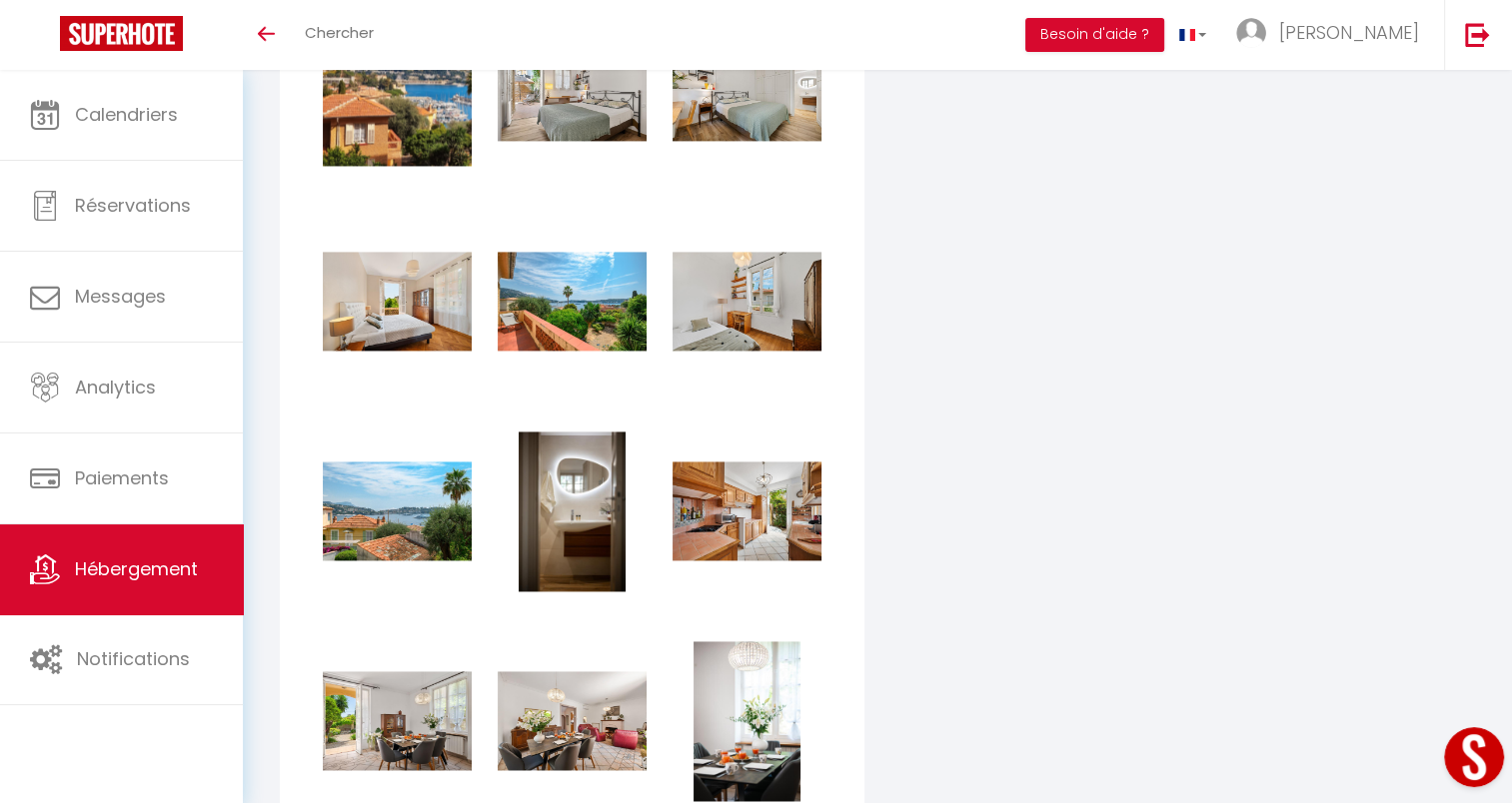 checkbox on "true" 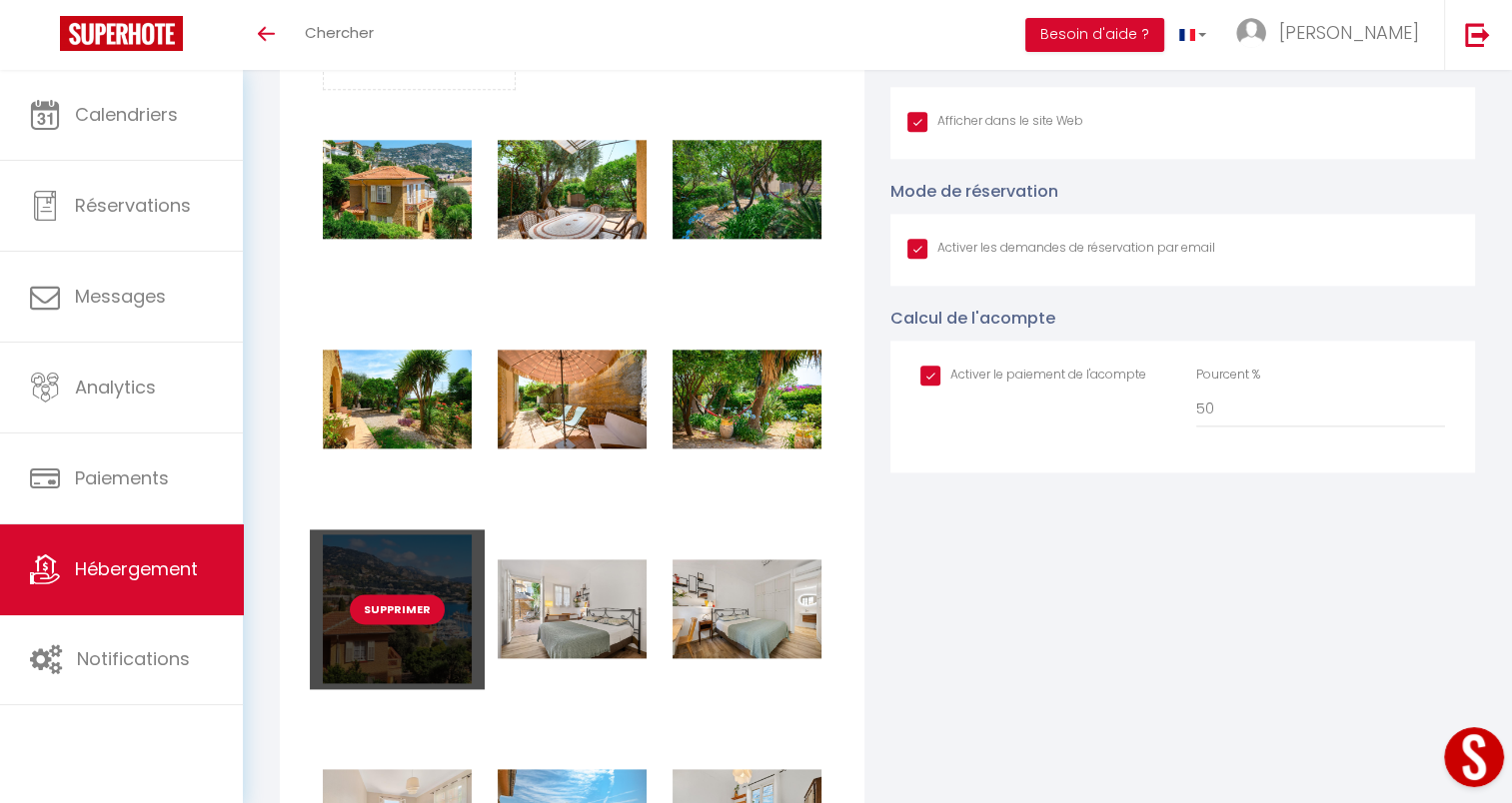 scroll, scrollTop: 2322, scrollLeft: 0, axis: vertical 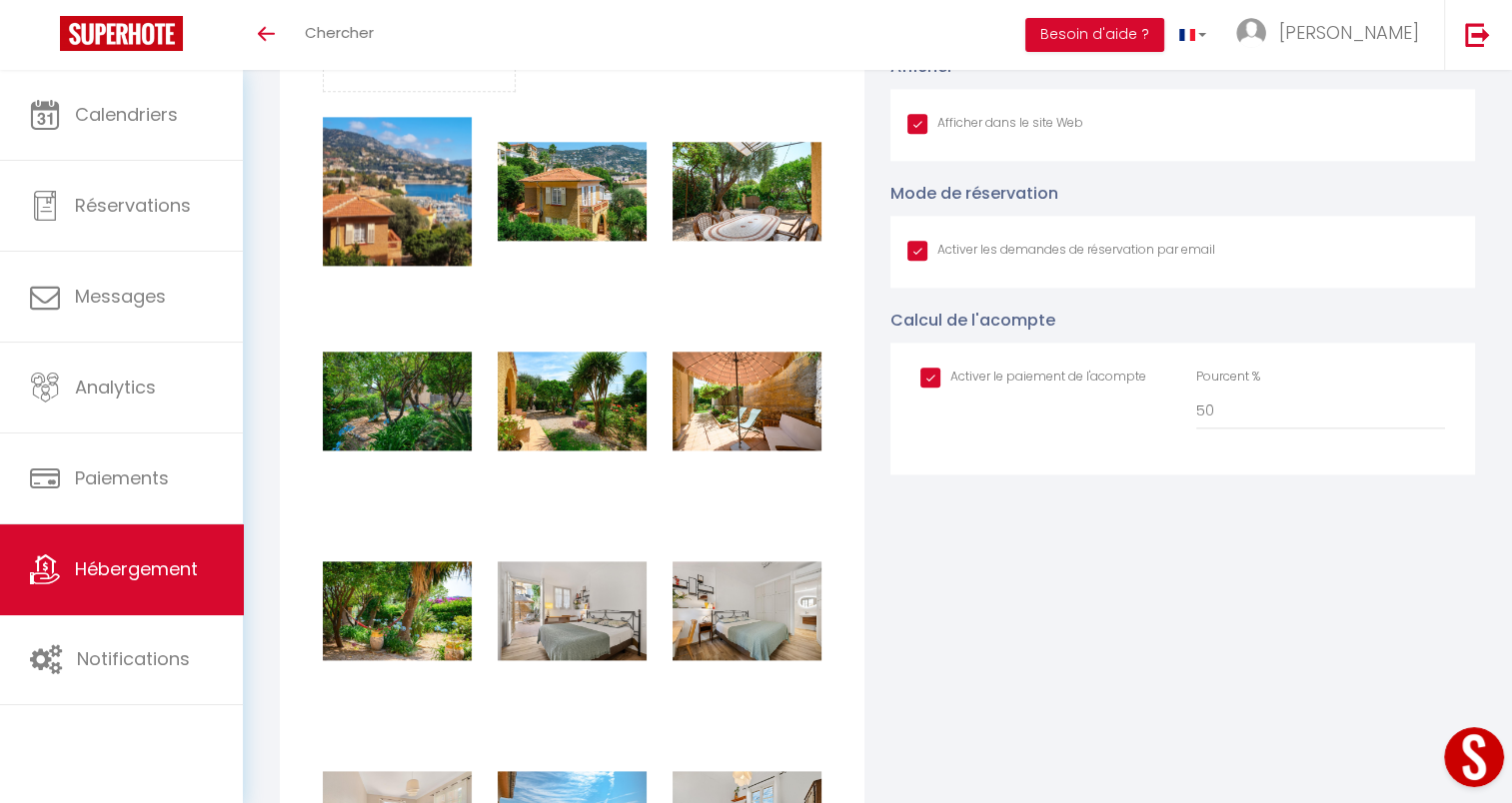checkbox on "true" 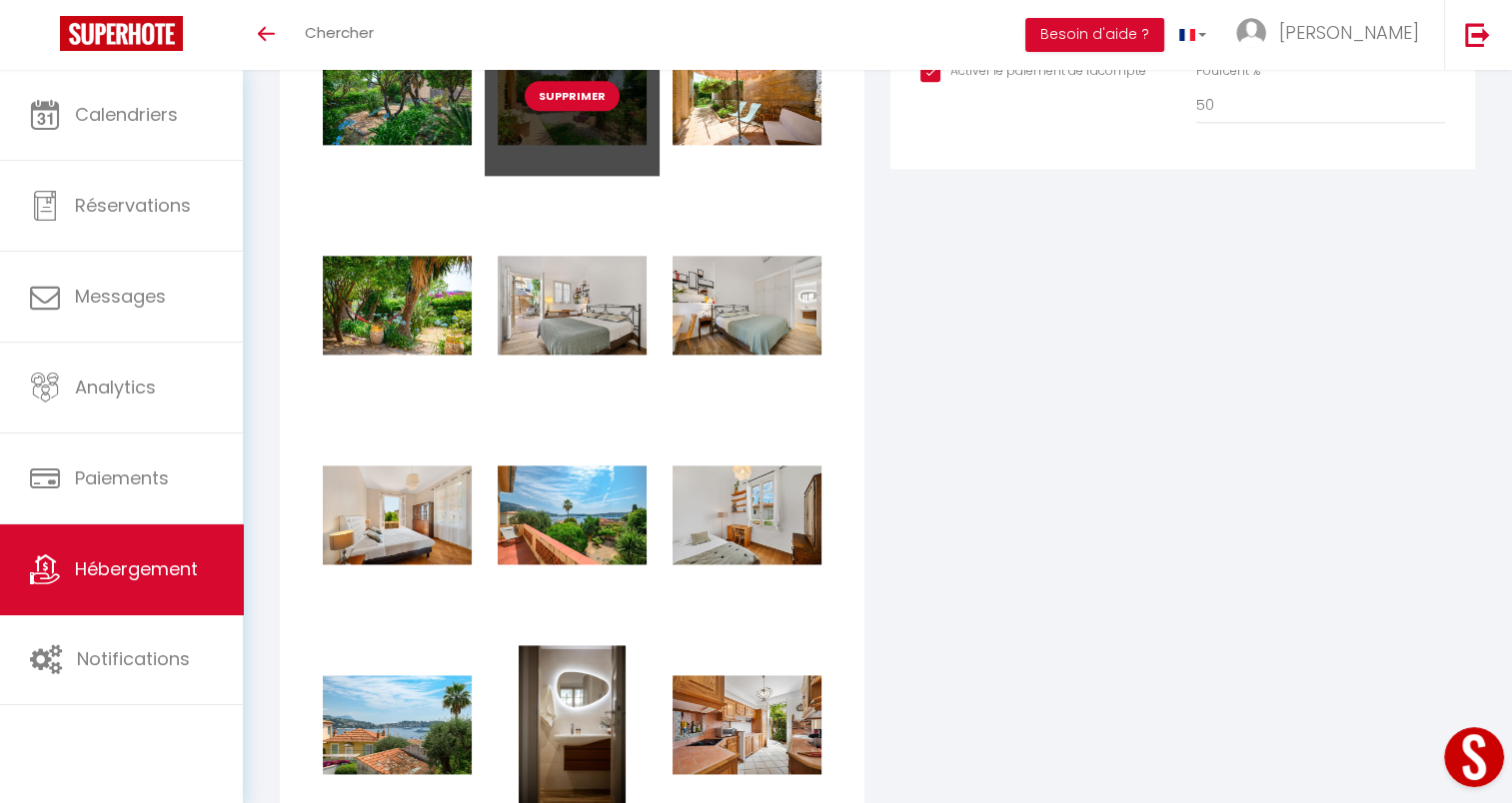 scroll, scrollTop: 2700, scrollLeft: 0, axis: vertical 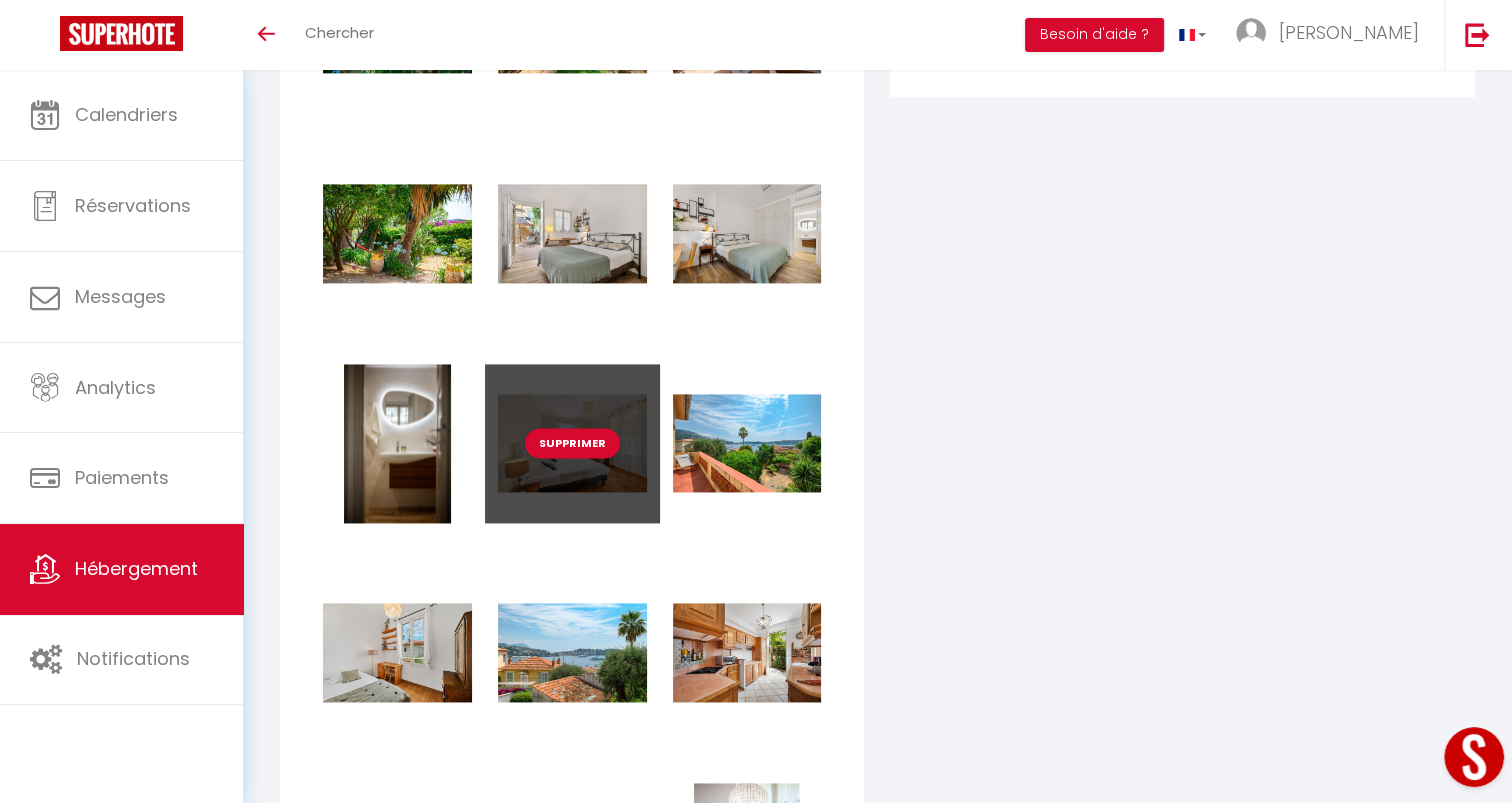 checkbox on "true" 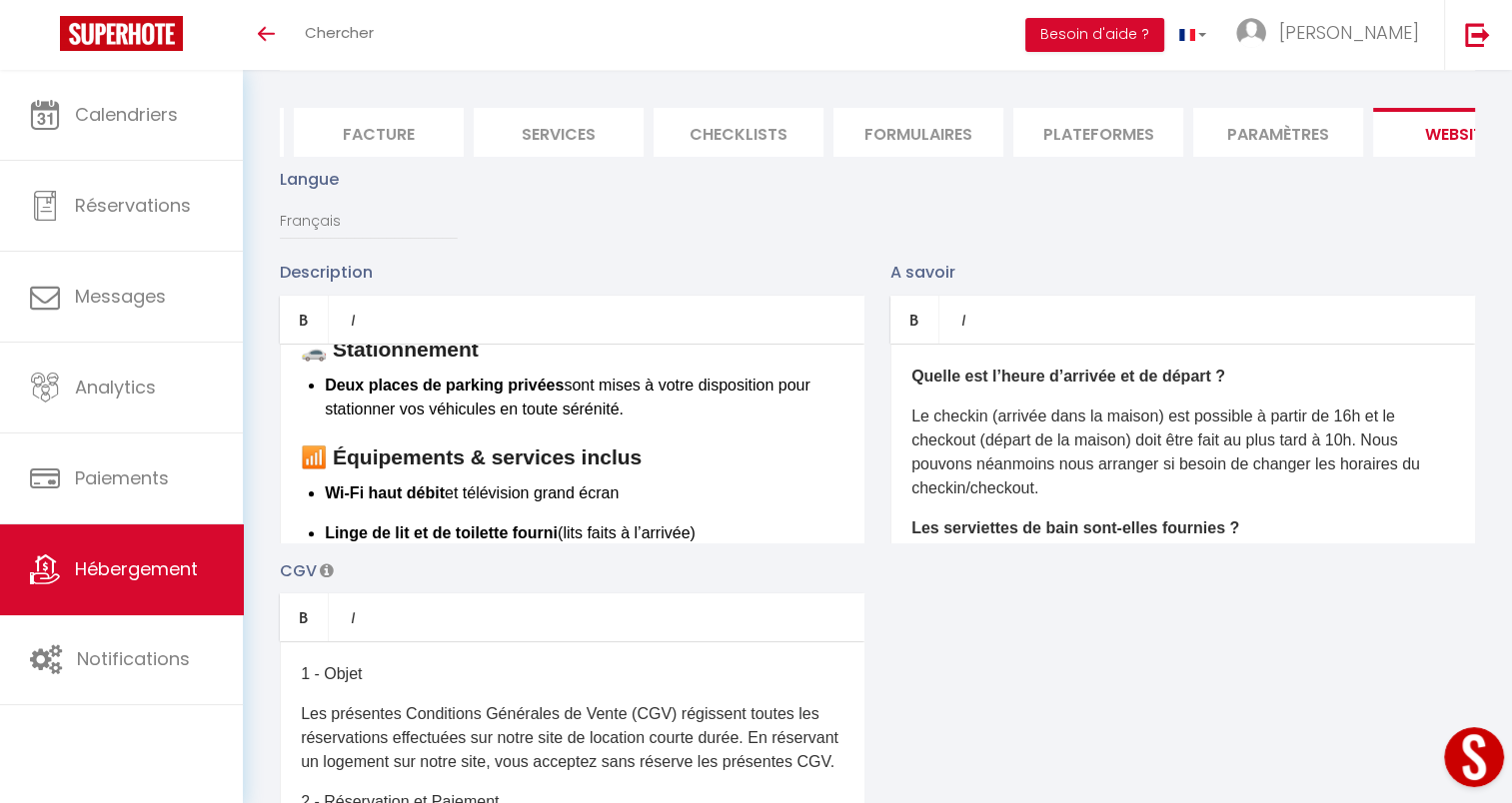 scroll, scrollTop: 0, scrollLeft: 0, axis: both 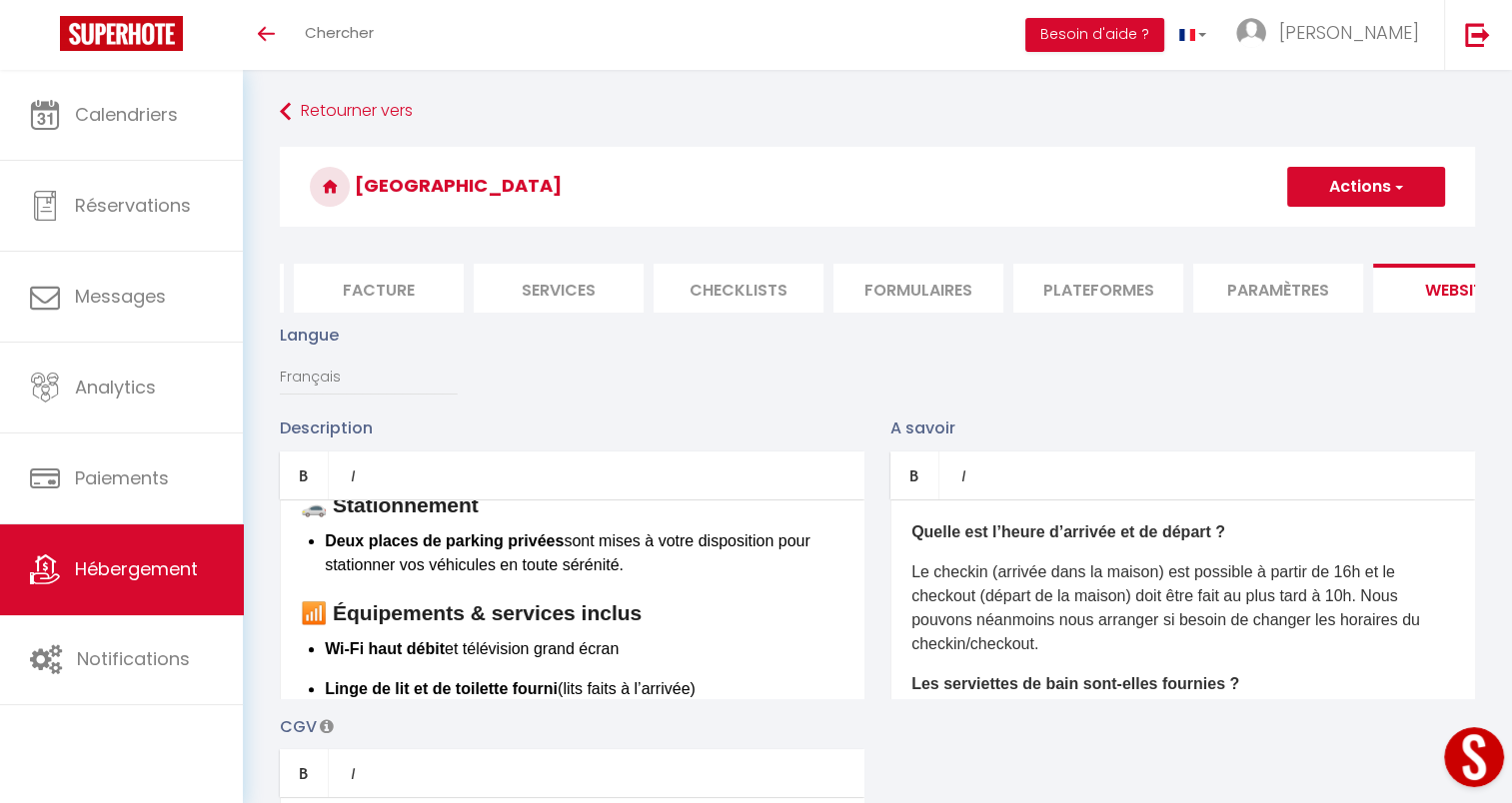 click on "Actions" at bounding box center [1366, 187] 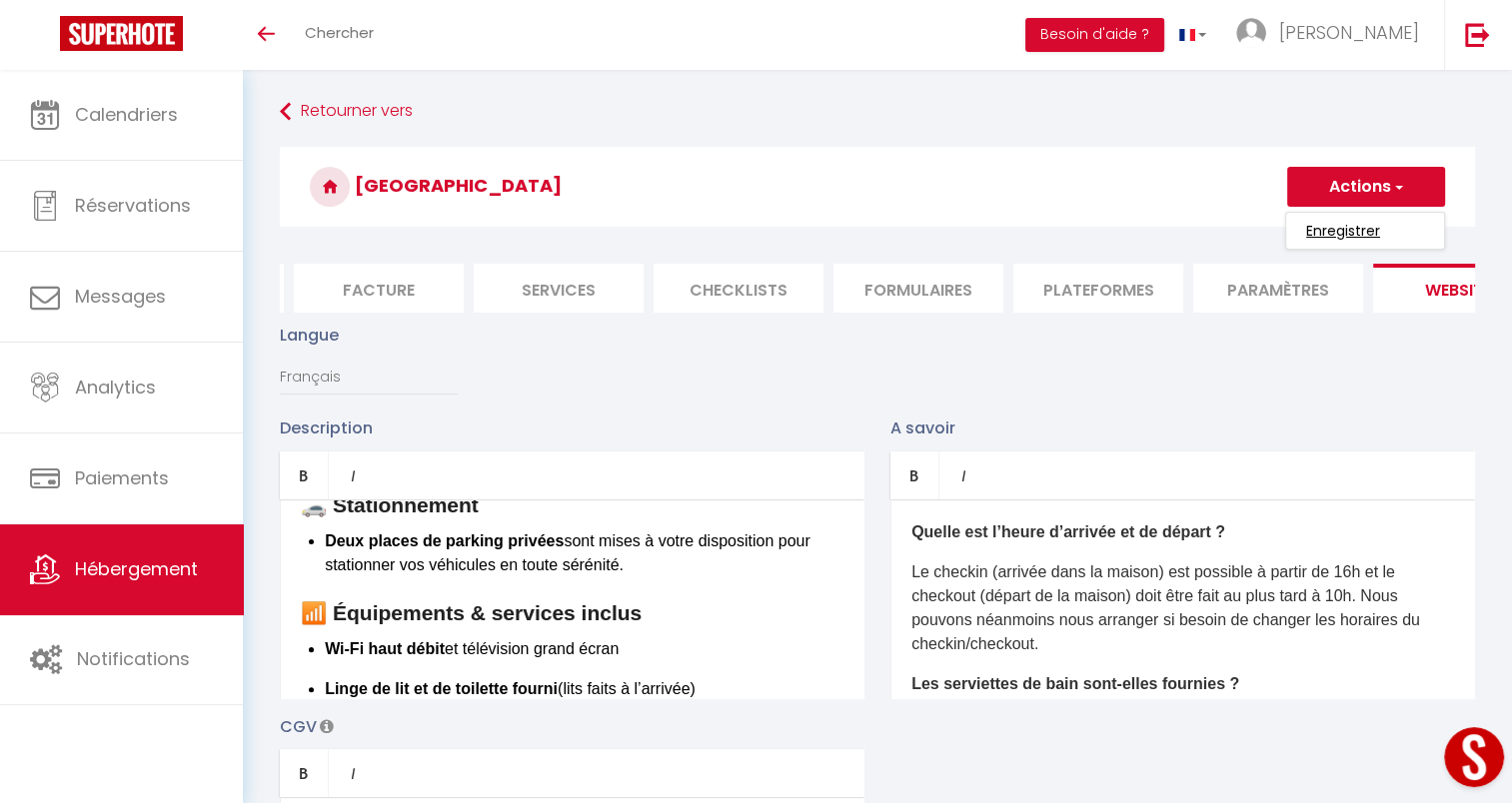 click on "Enregistrer" at bounding box center (1343, 231) 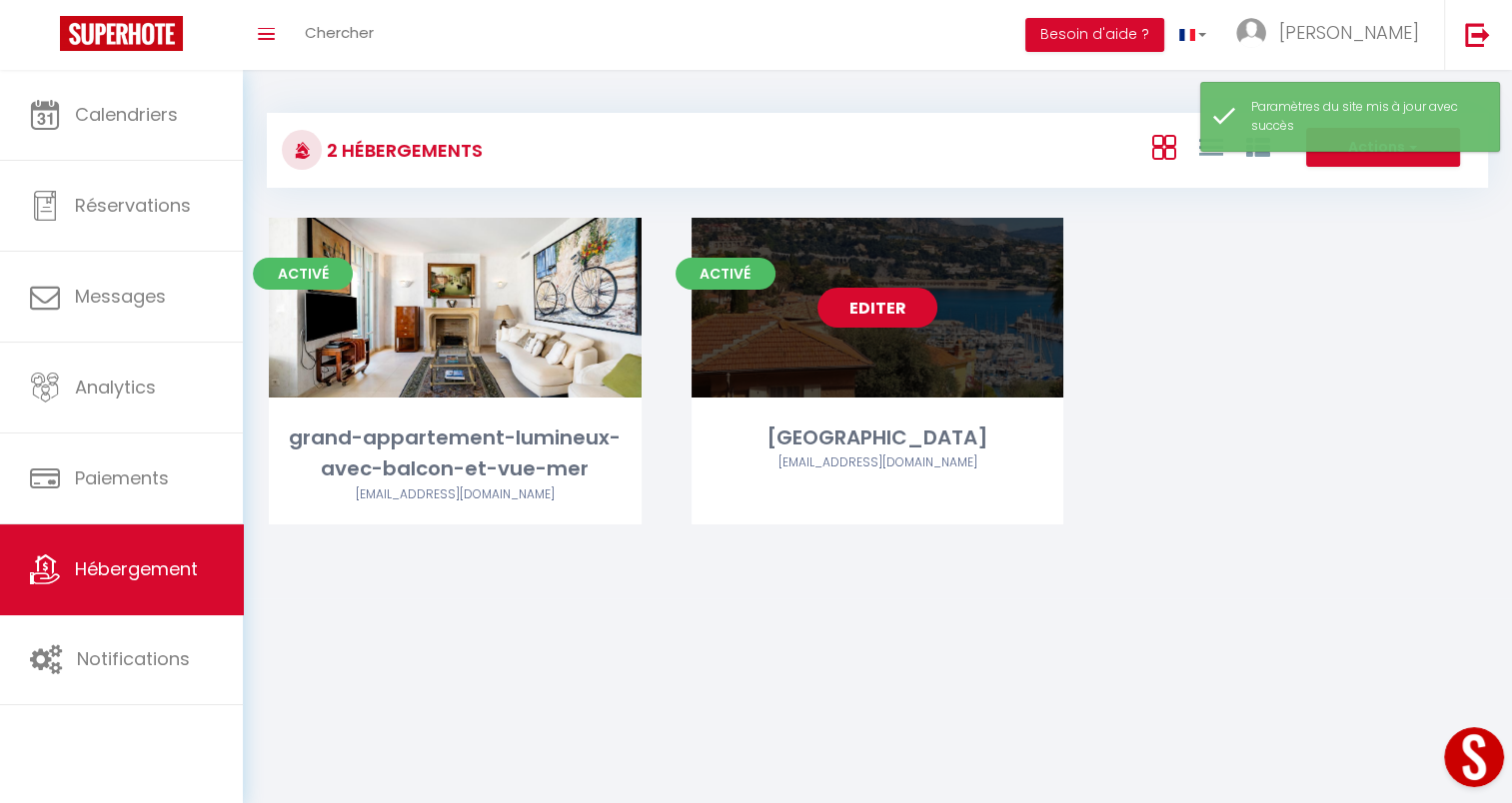click on "Editer" at bounding box center [877, 308] 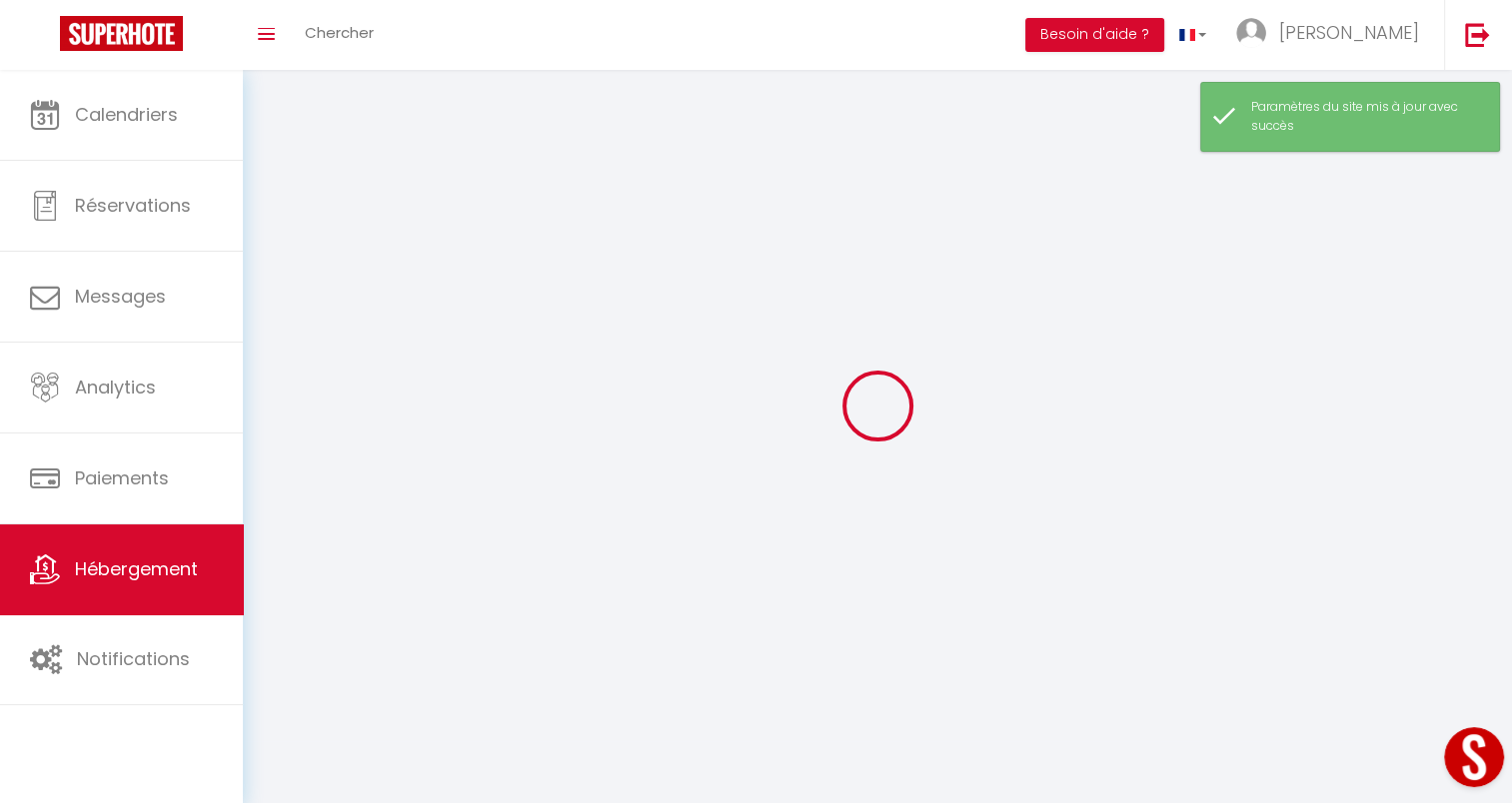 select 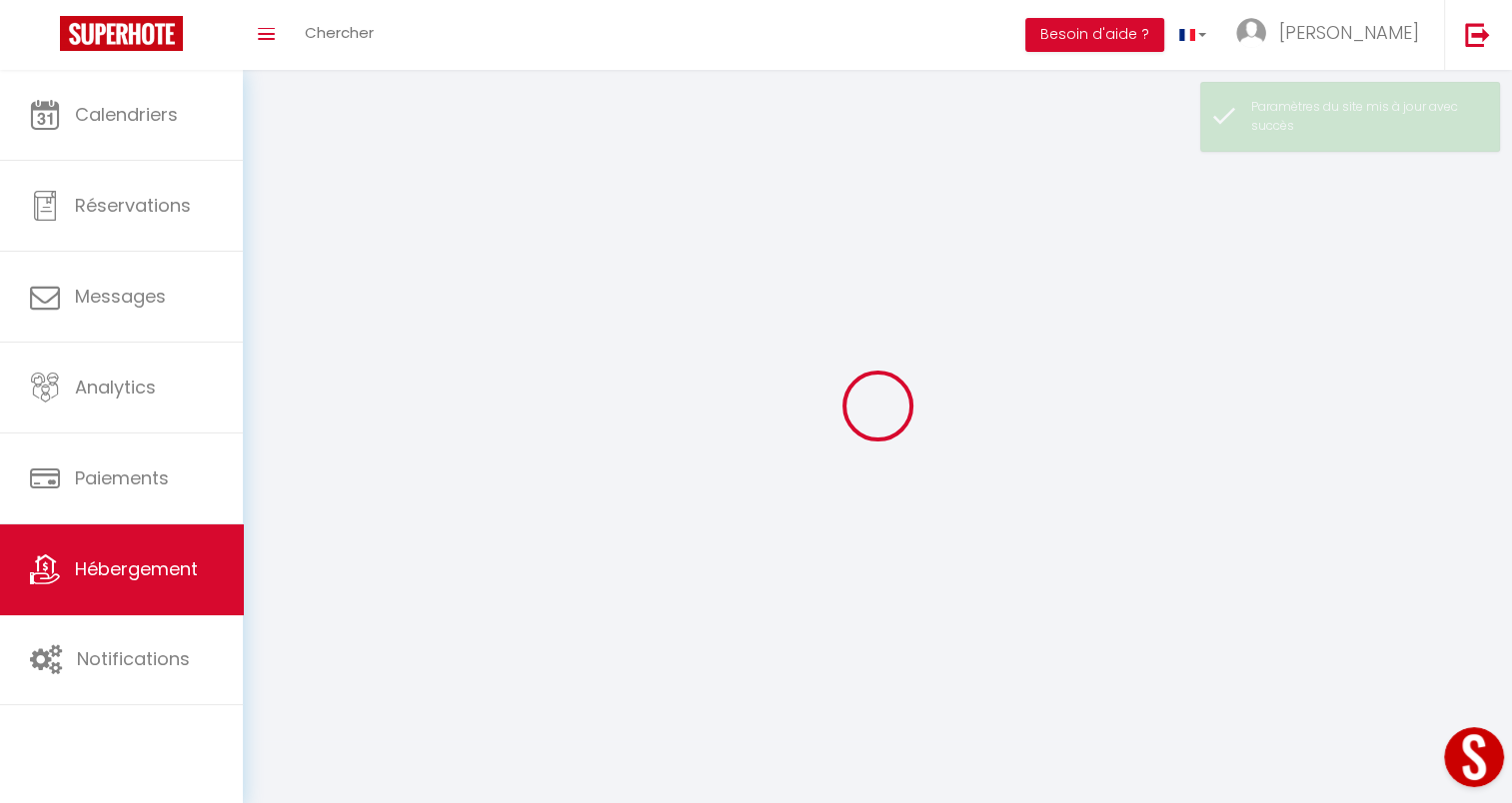 type on "[GEOGRAPHIC_DATA]" 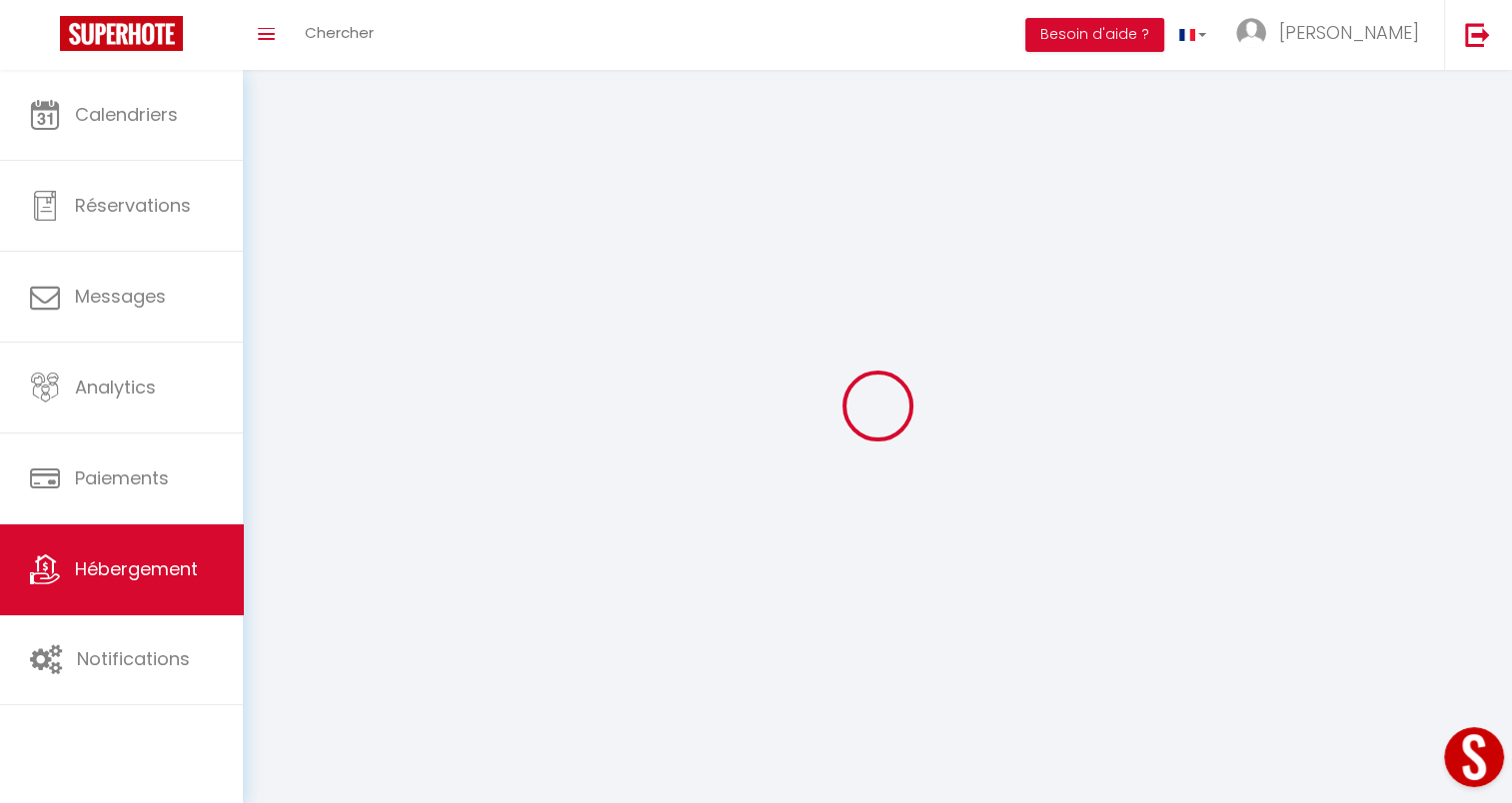select 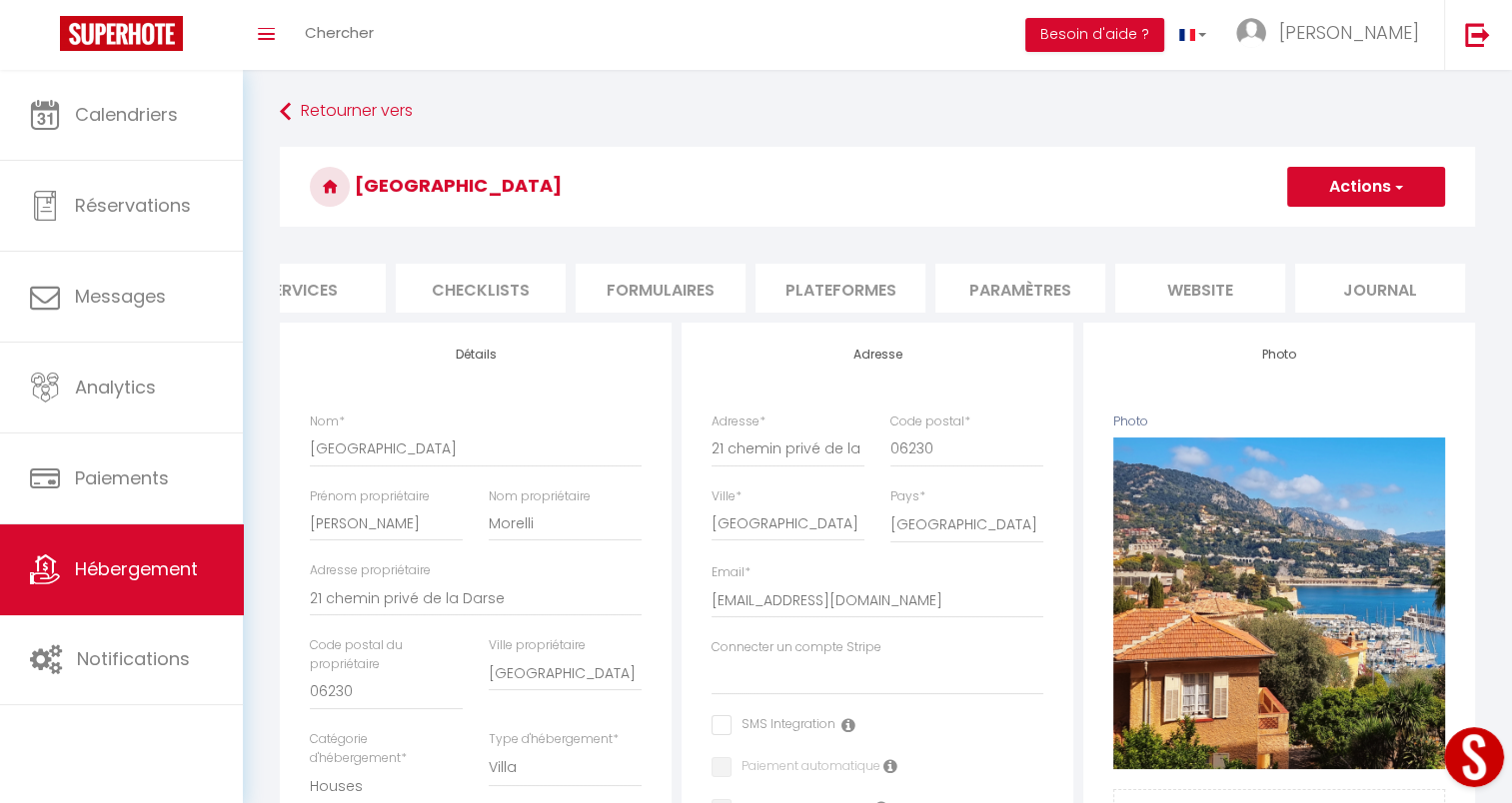 scroll, scrollTop: 0, scrollLeft: 603, axis: horizontal 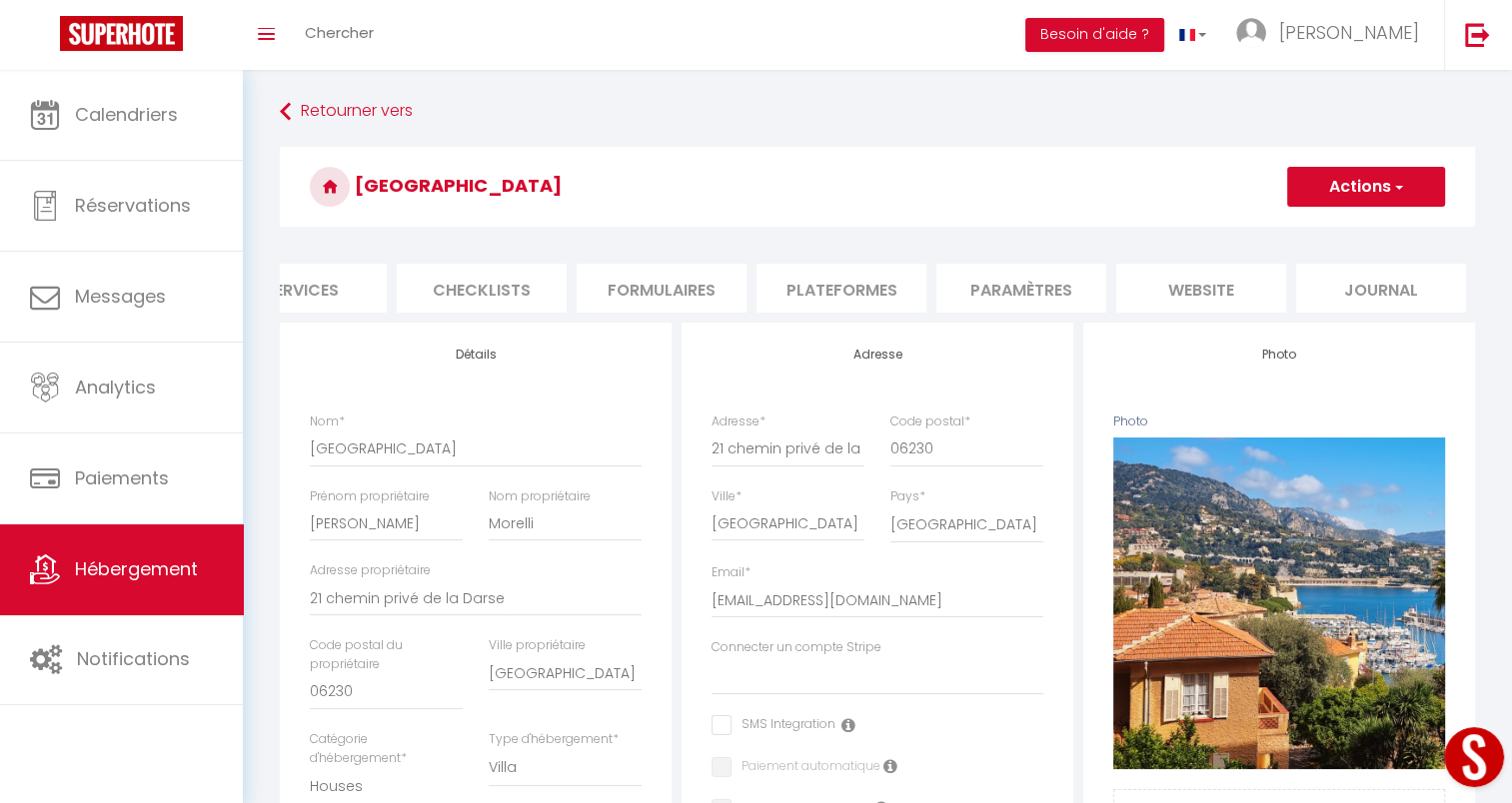 click on "website" at bounding box center [1201, 288] 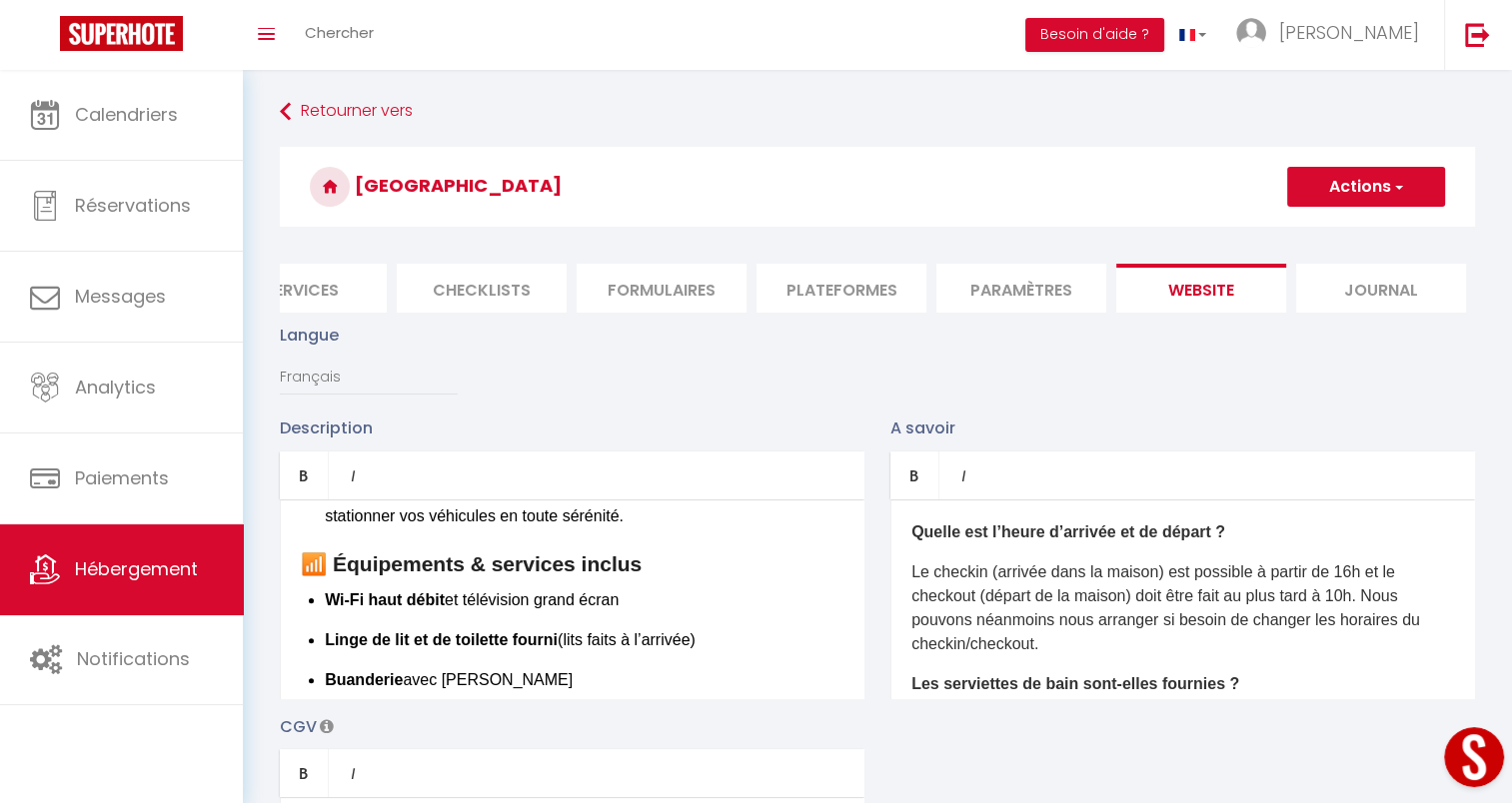scroll, scrollTop: 1068, scrollLeft: 0, axis: vertical 